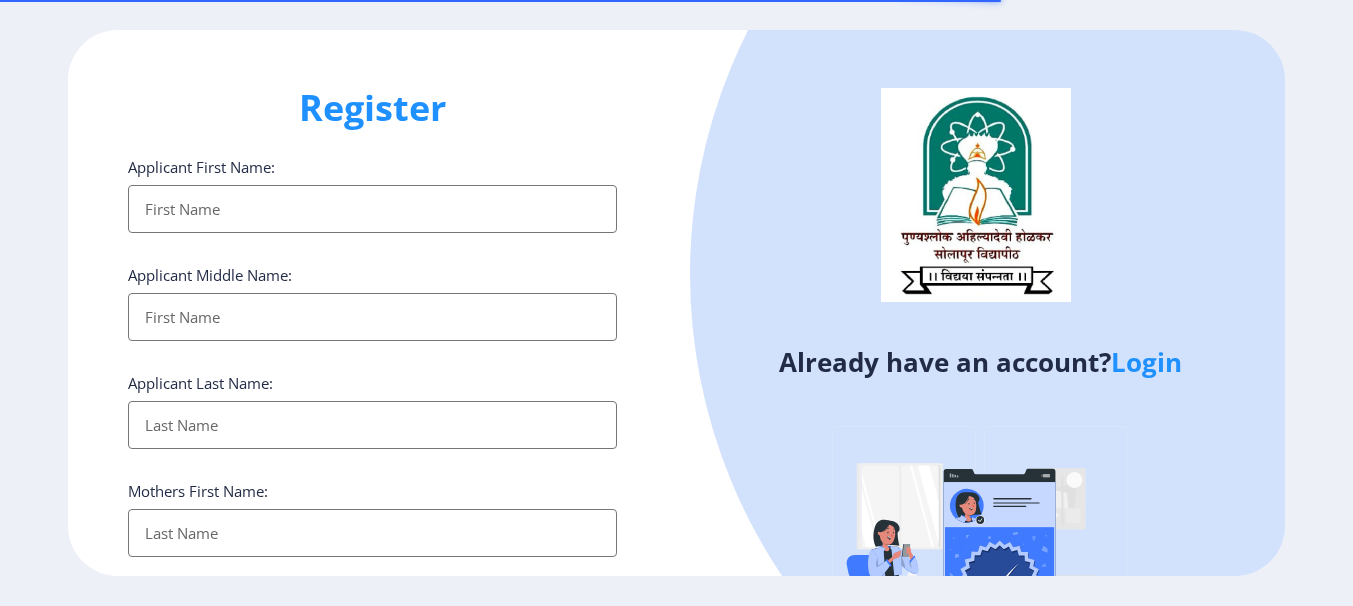 select 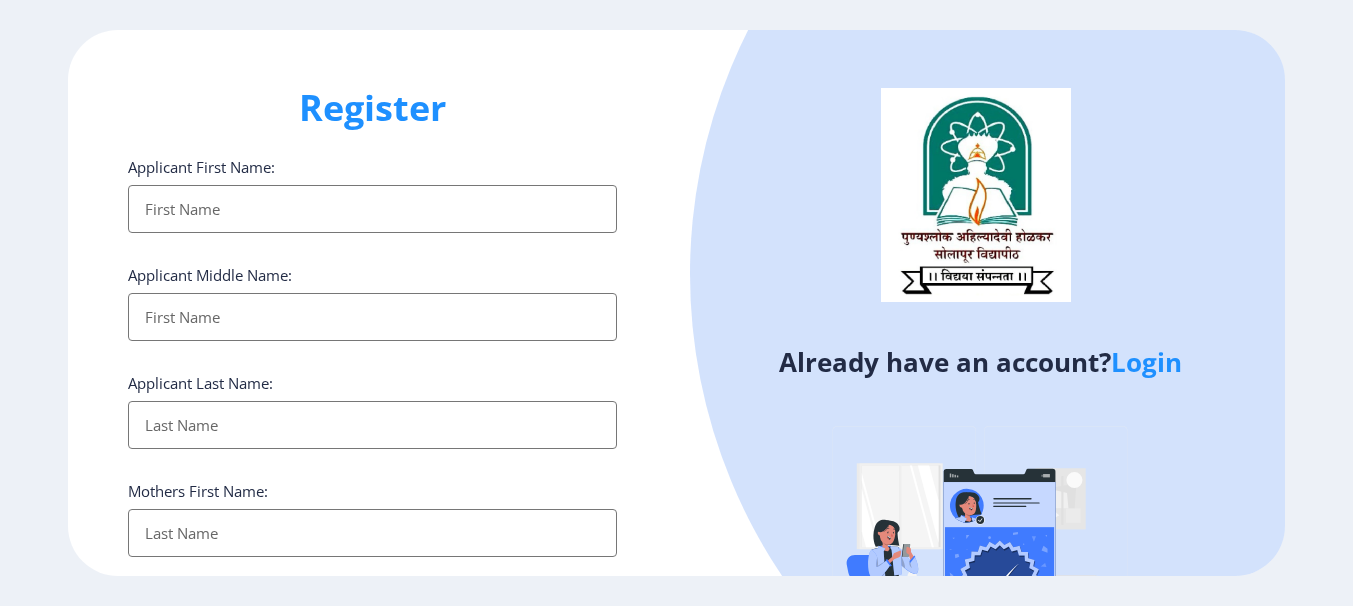 click on "Login" 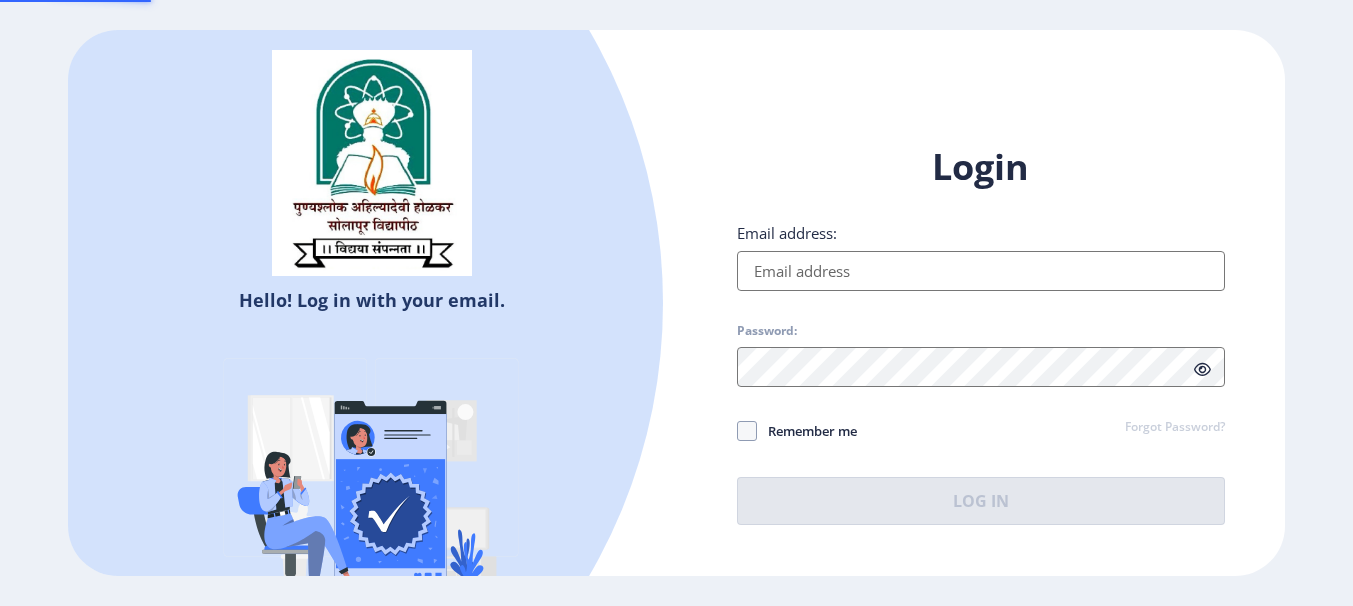 type on "[EMAIL_ADDRESS][DOMAIN_NAME]" 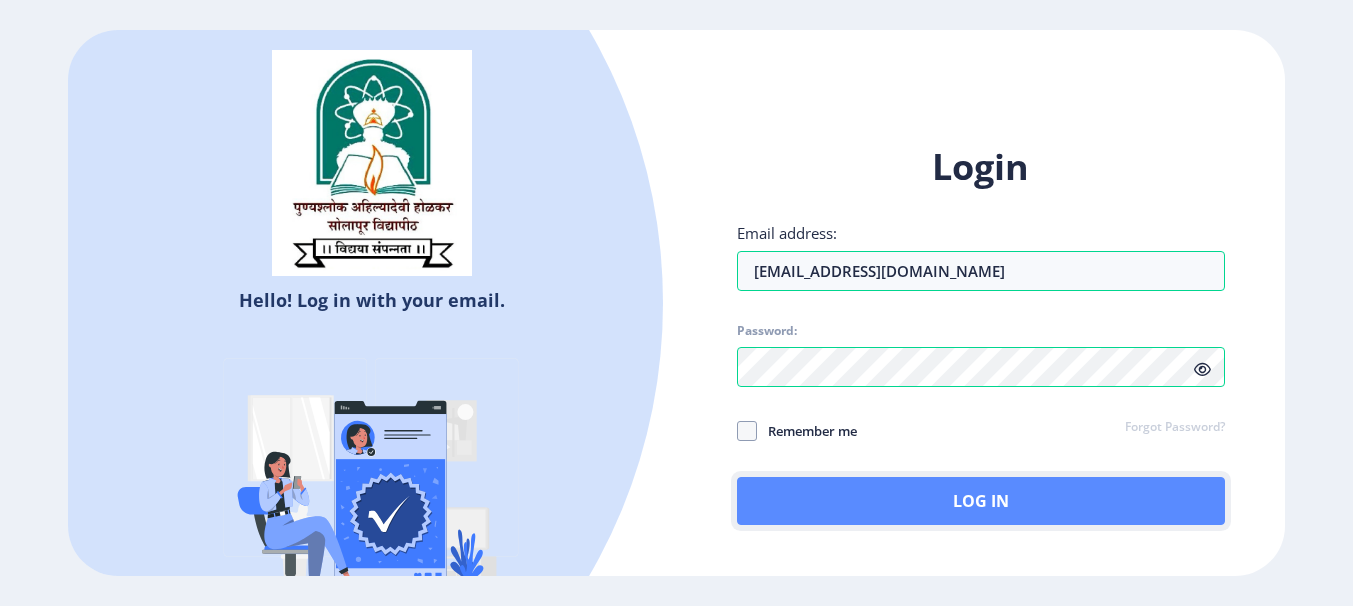 click on "Log In" 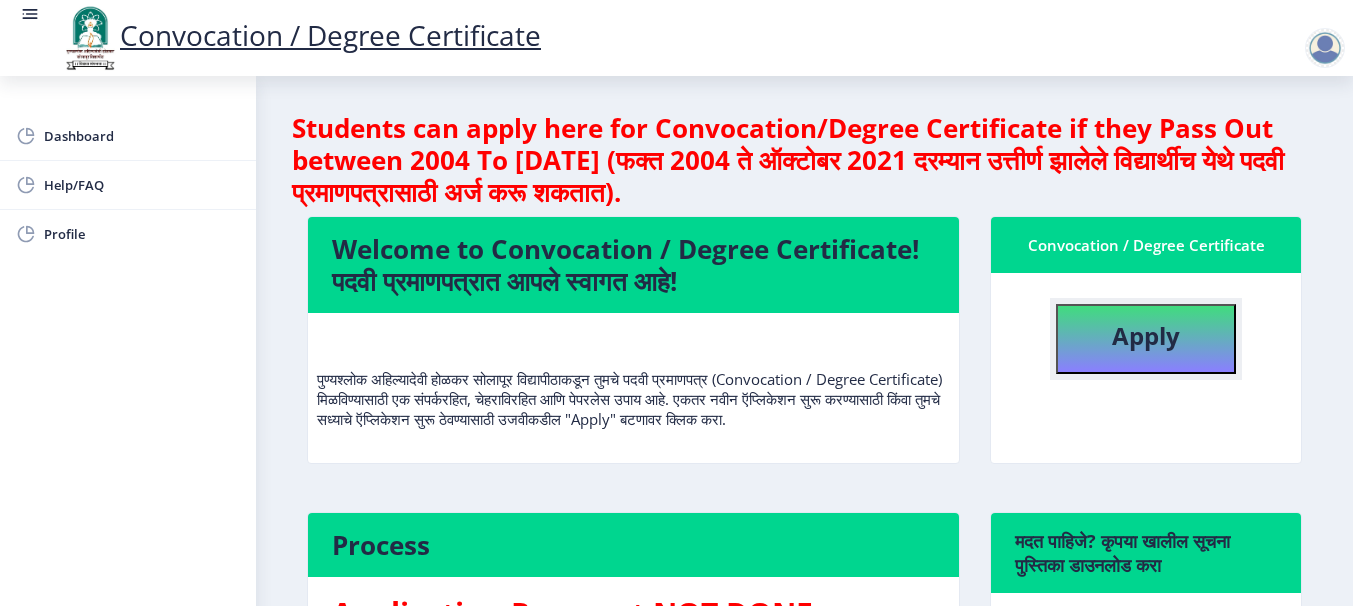 click on "Apply" 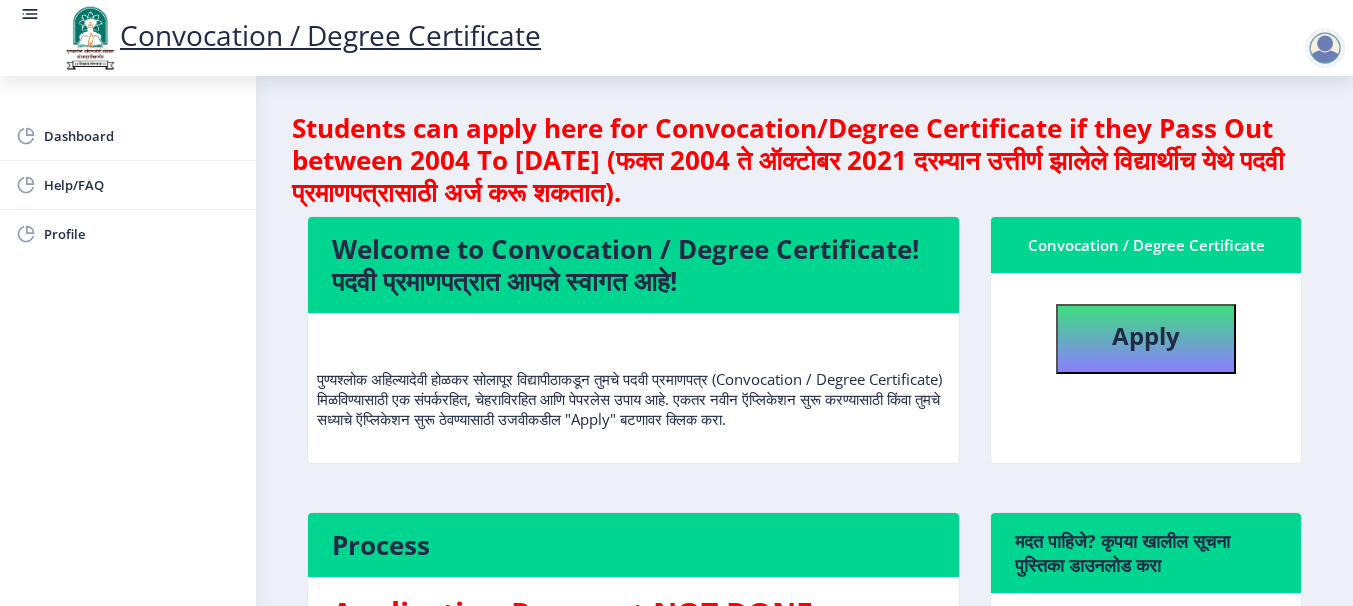 select 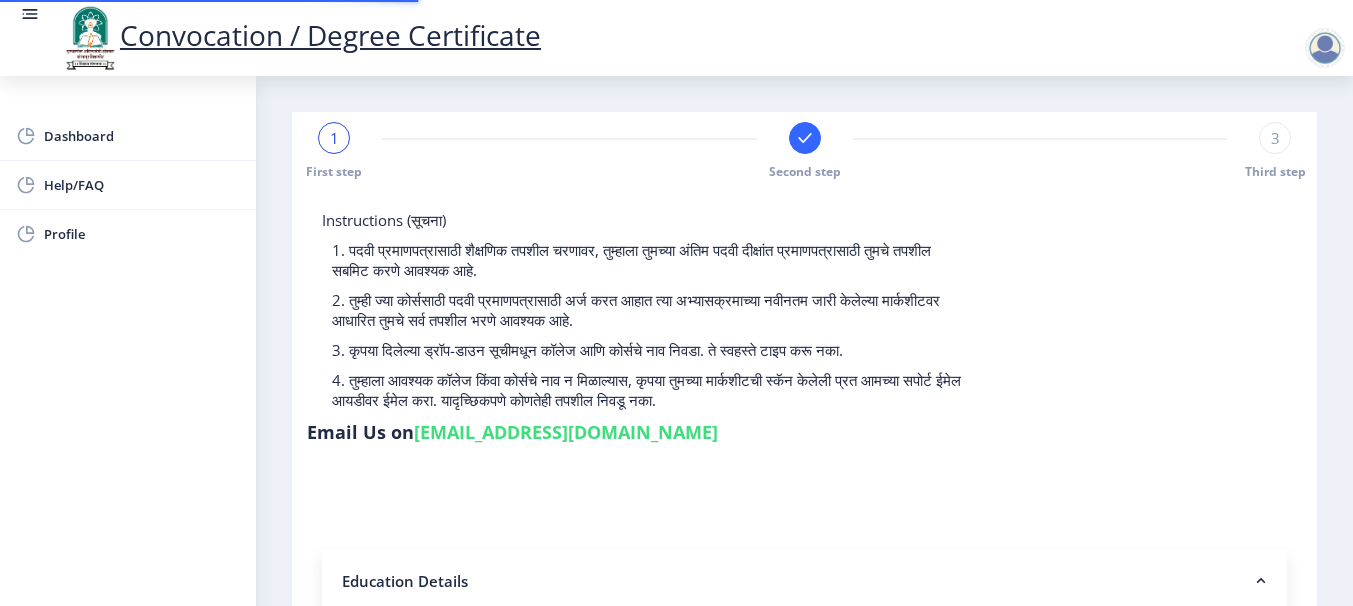 type on "202301044076356" 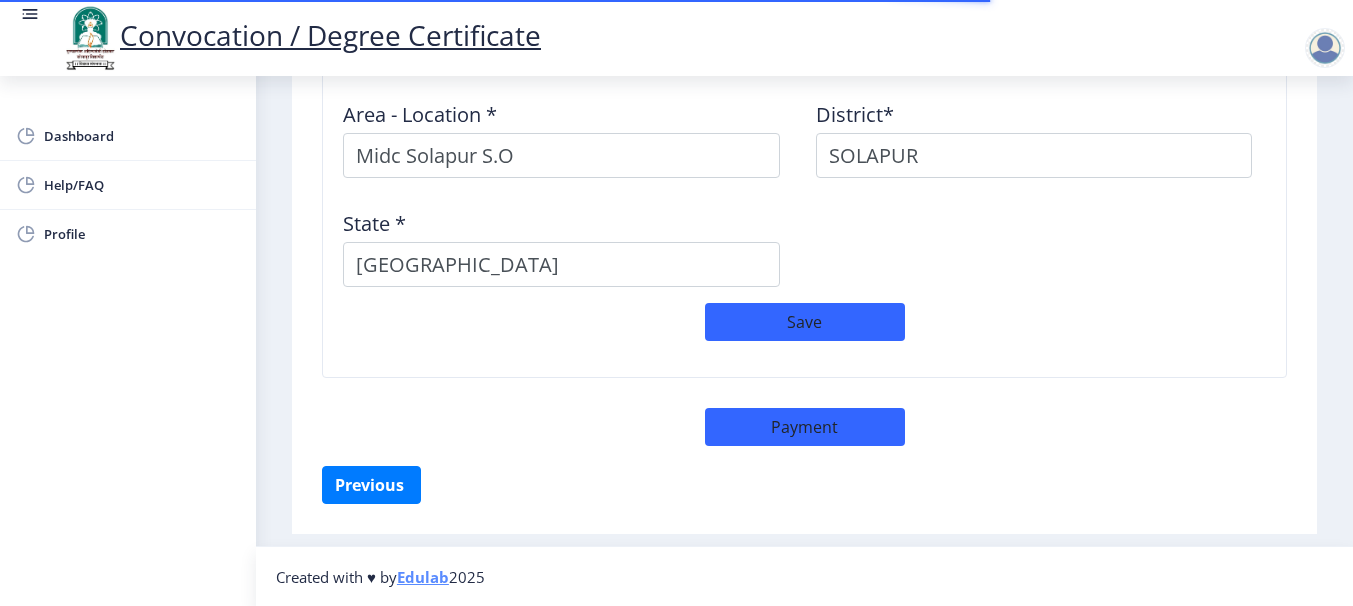 scroll, scrollTop: 1809, scrollLeft: 0, axis: vertical 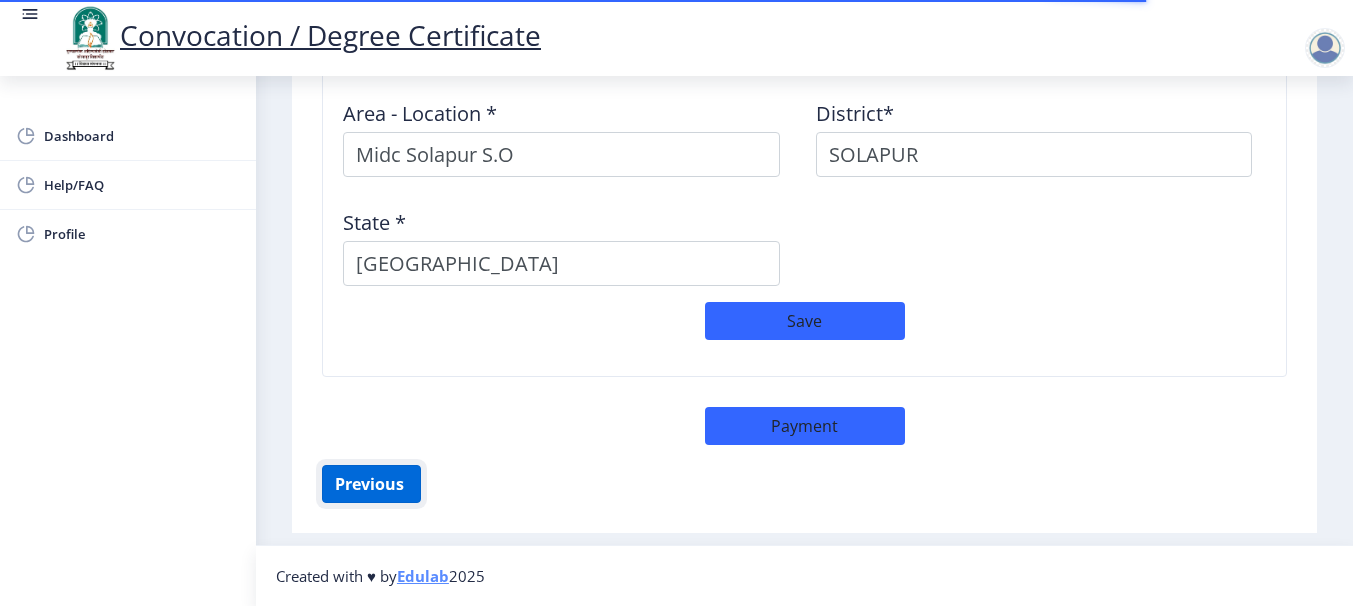 click on "Previous ‍" 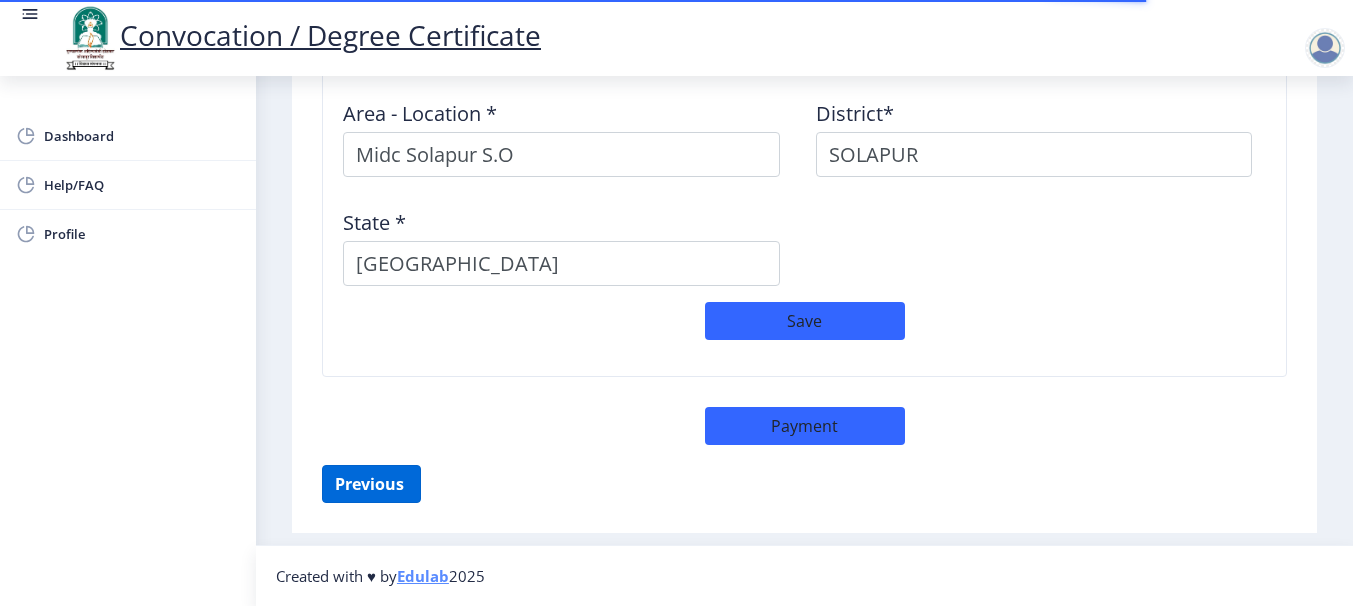 scroll, scrollTop: 424, scrollLeft: 0, axis: vertical 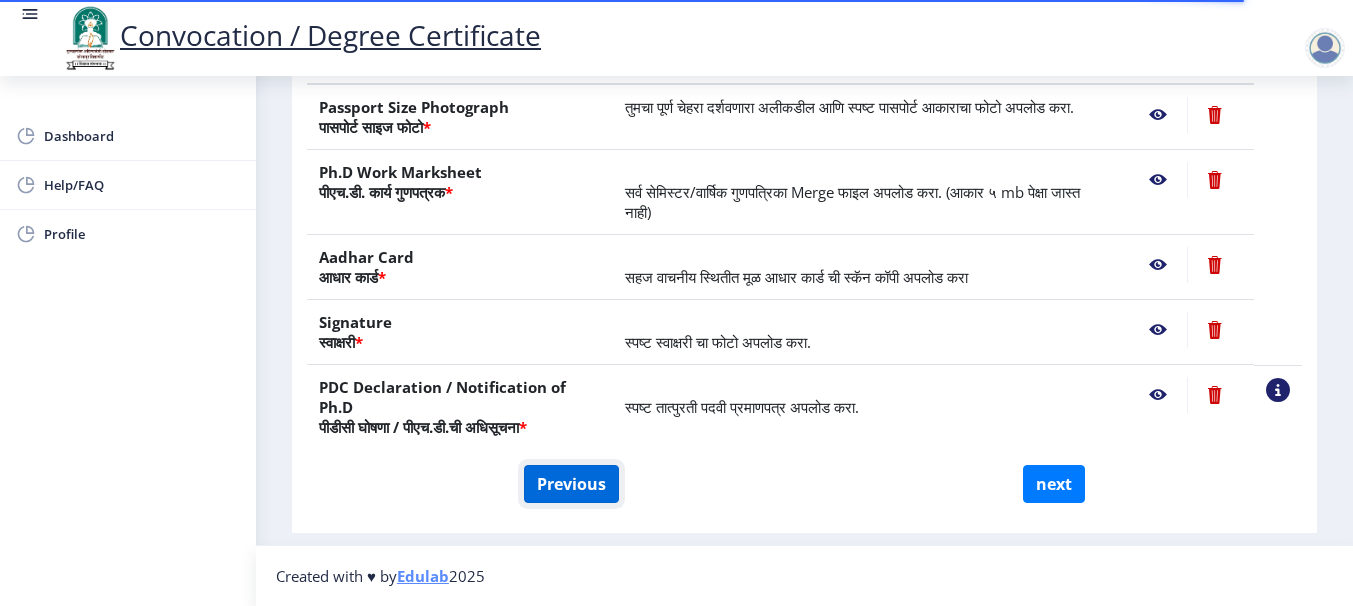 click on "Previous" 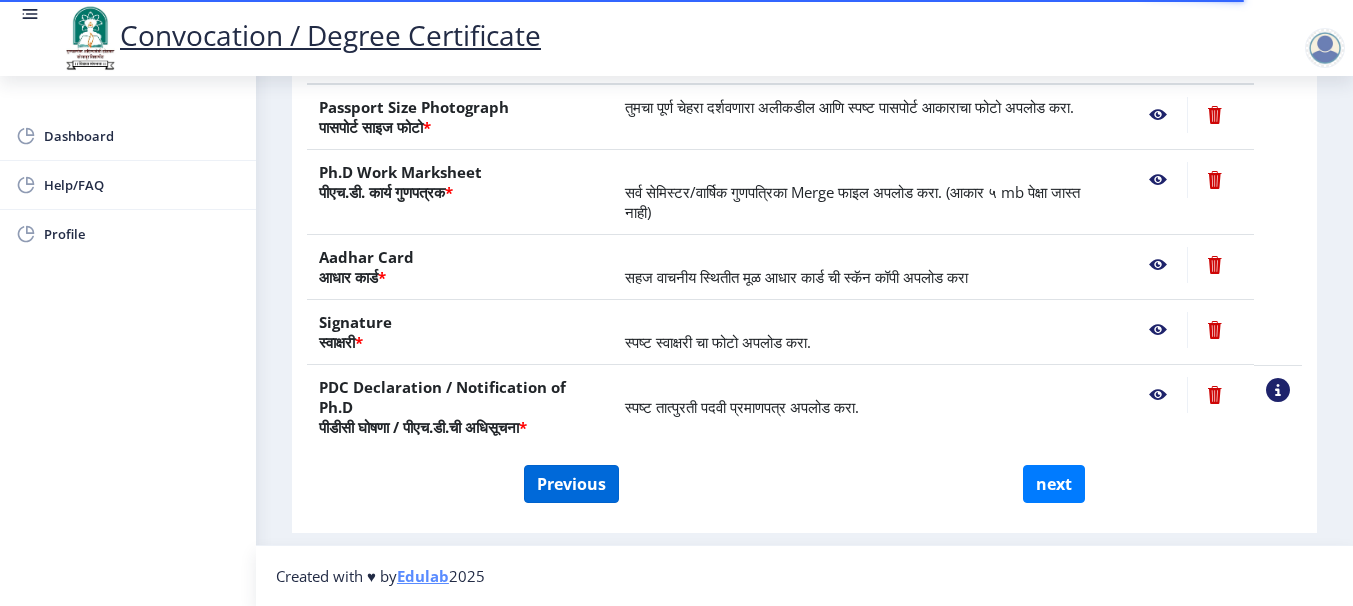 select on "Regular" 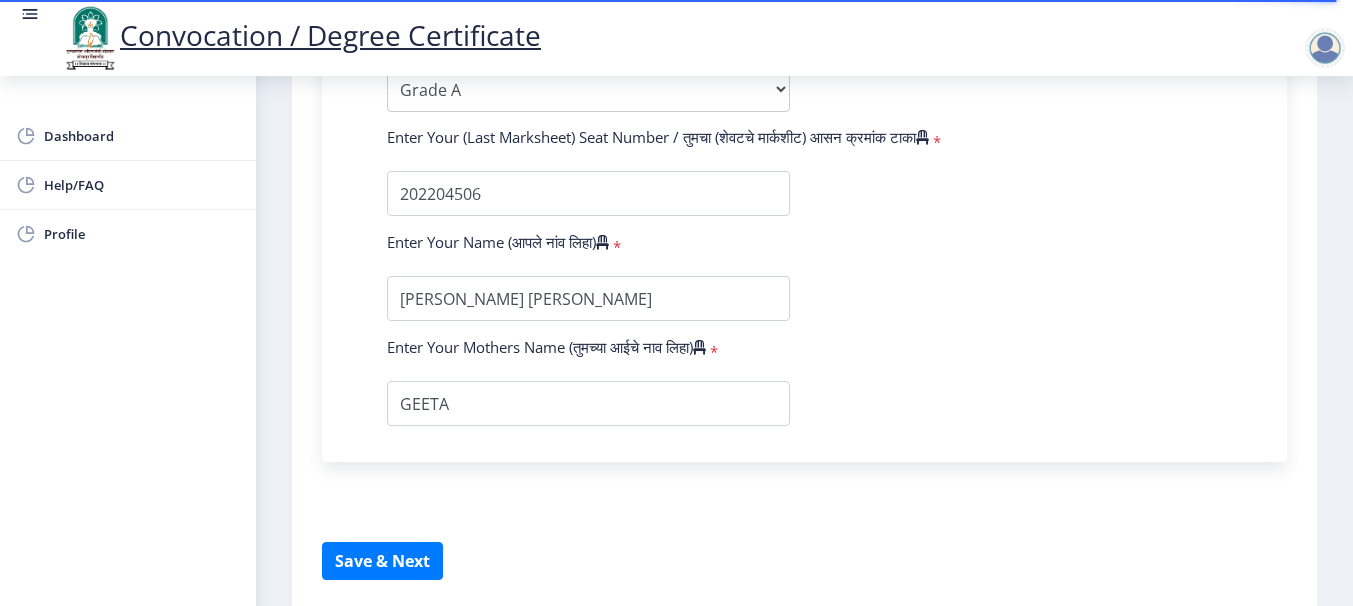 scroll, scrollTop: 1553, scrollLeft: 0, axis: vertical 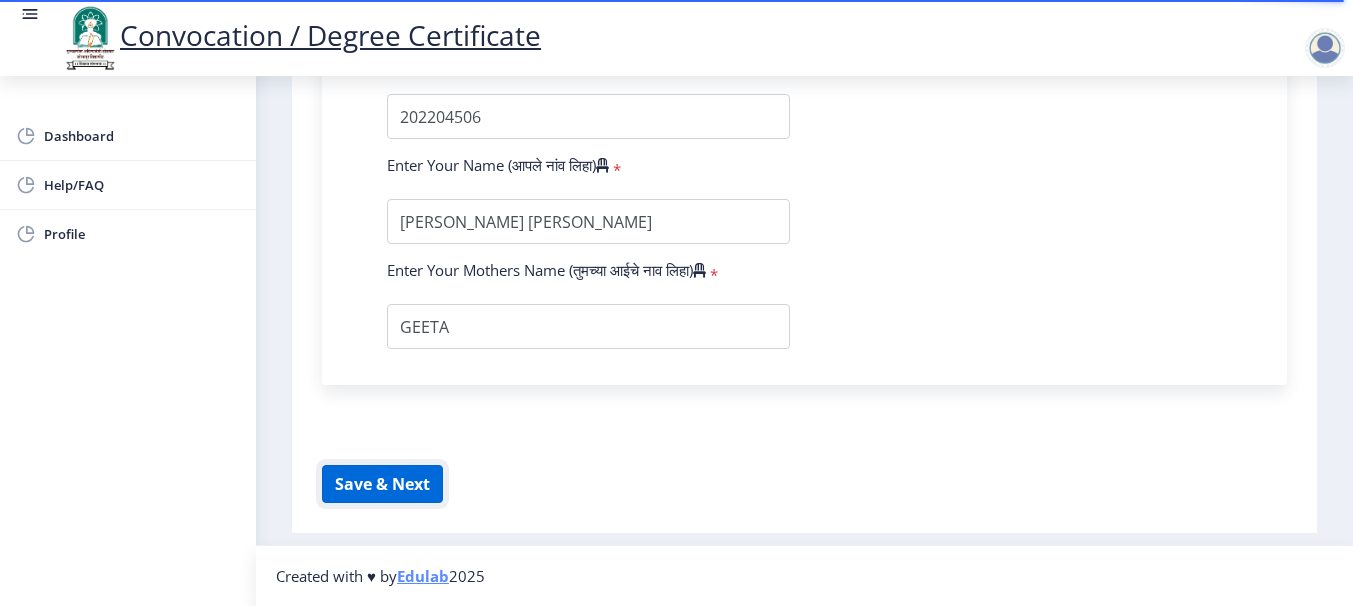 click on "Save & Next" 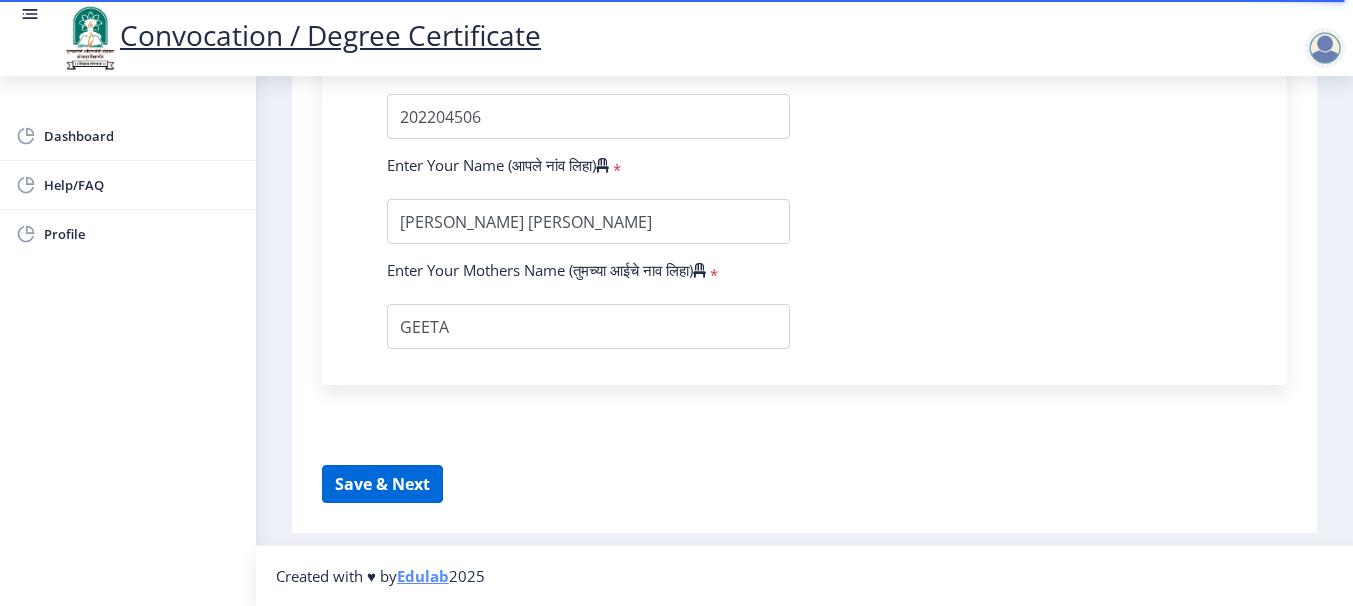 select 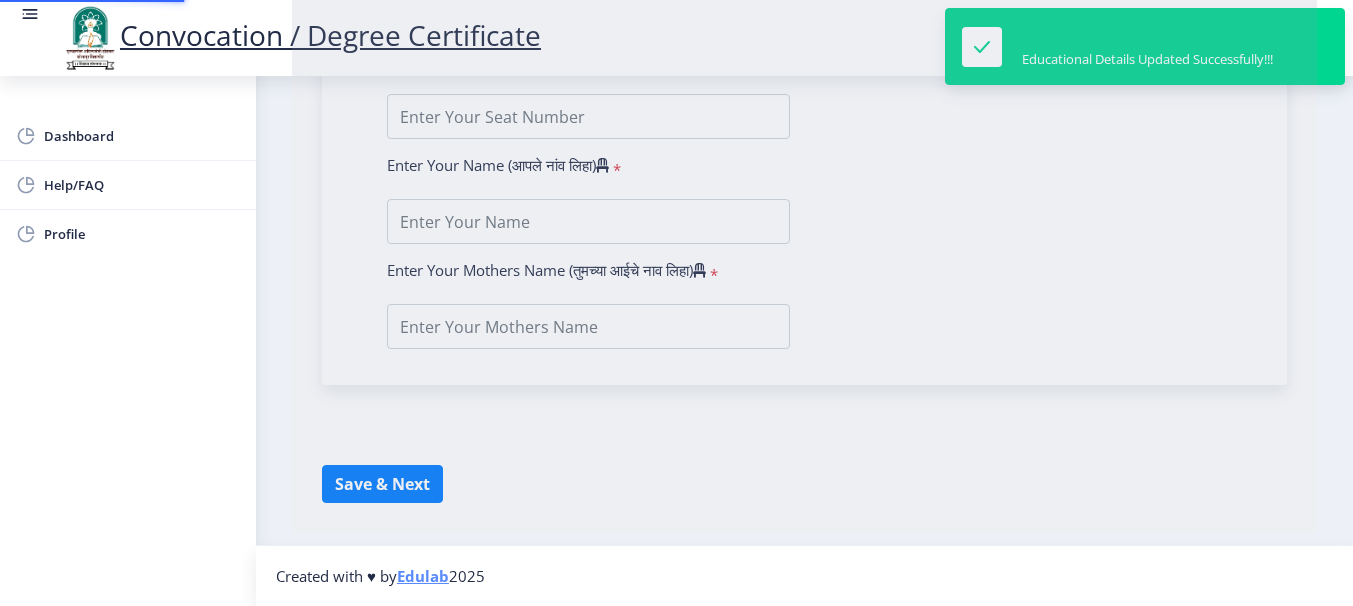 type on "SHRIPAD K" 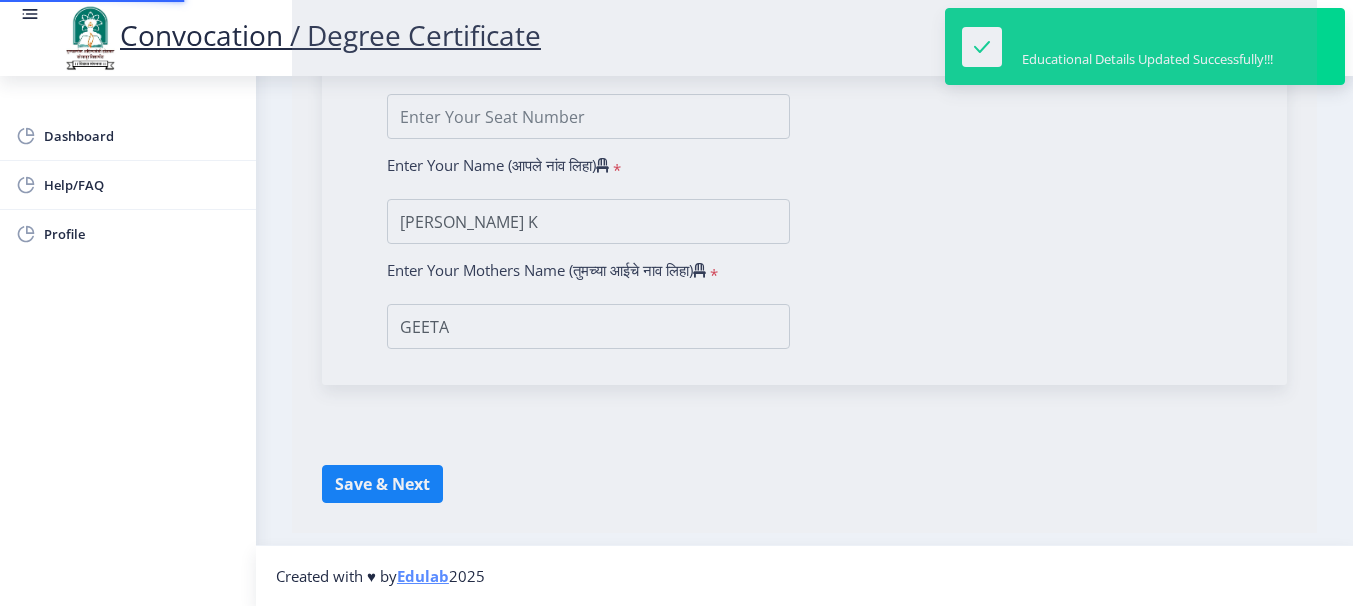 scroll, scrollTop: 0, scrollLeft: 0, axis: both 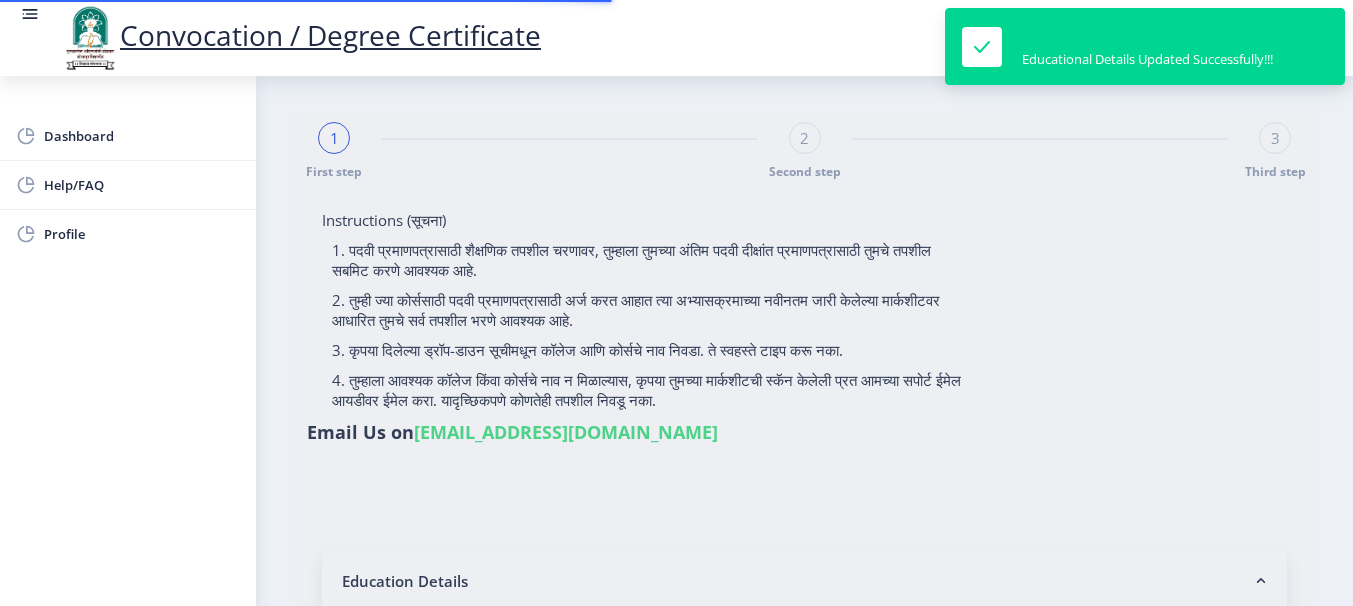 type on "202301044076356" 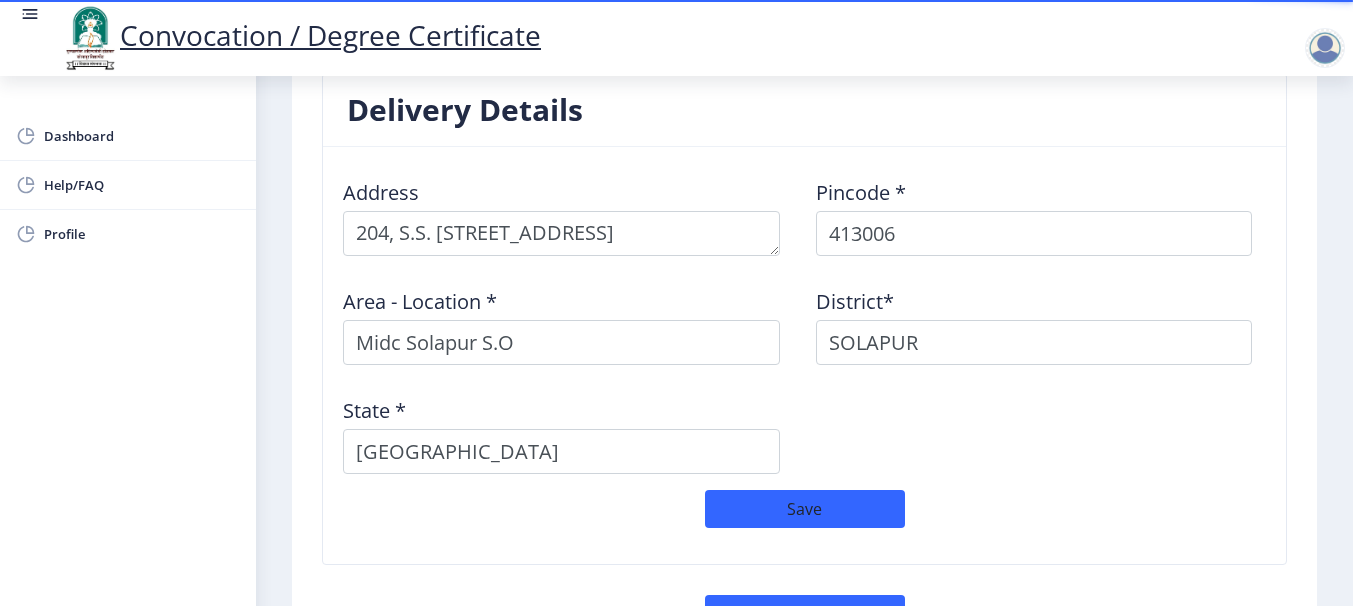 scroll, scrollTop: 1809, scrollLeft: 0, axis: vertical 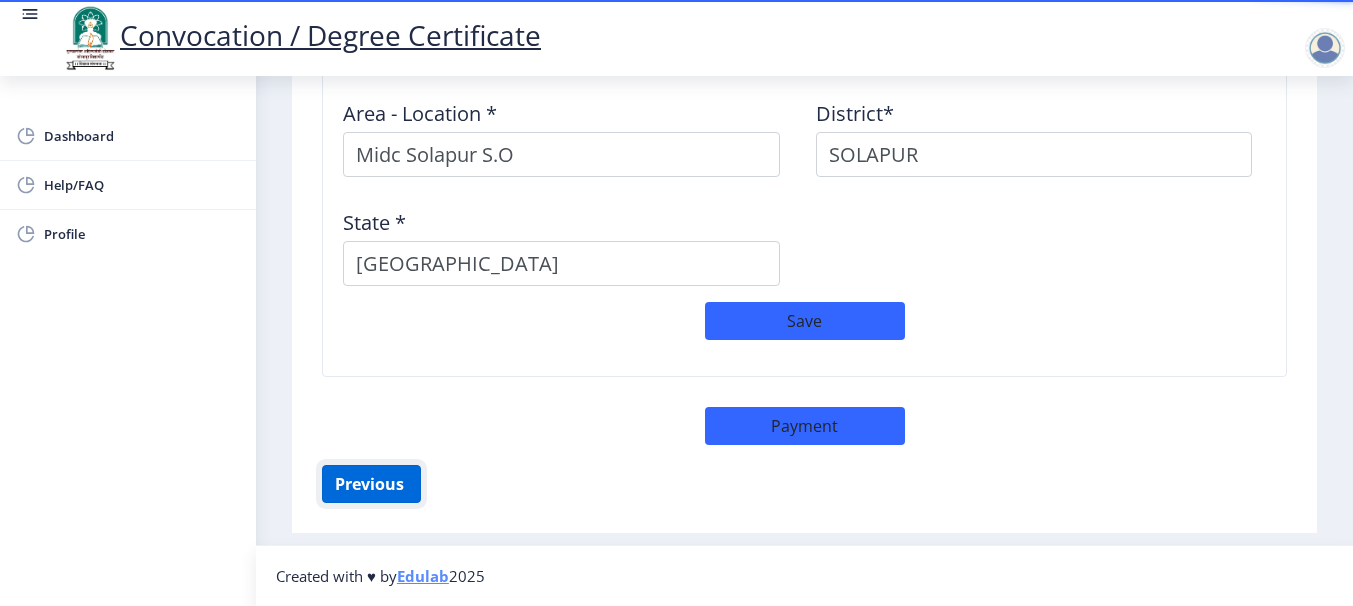 click on "Previous ‍" 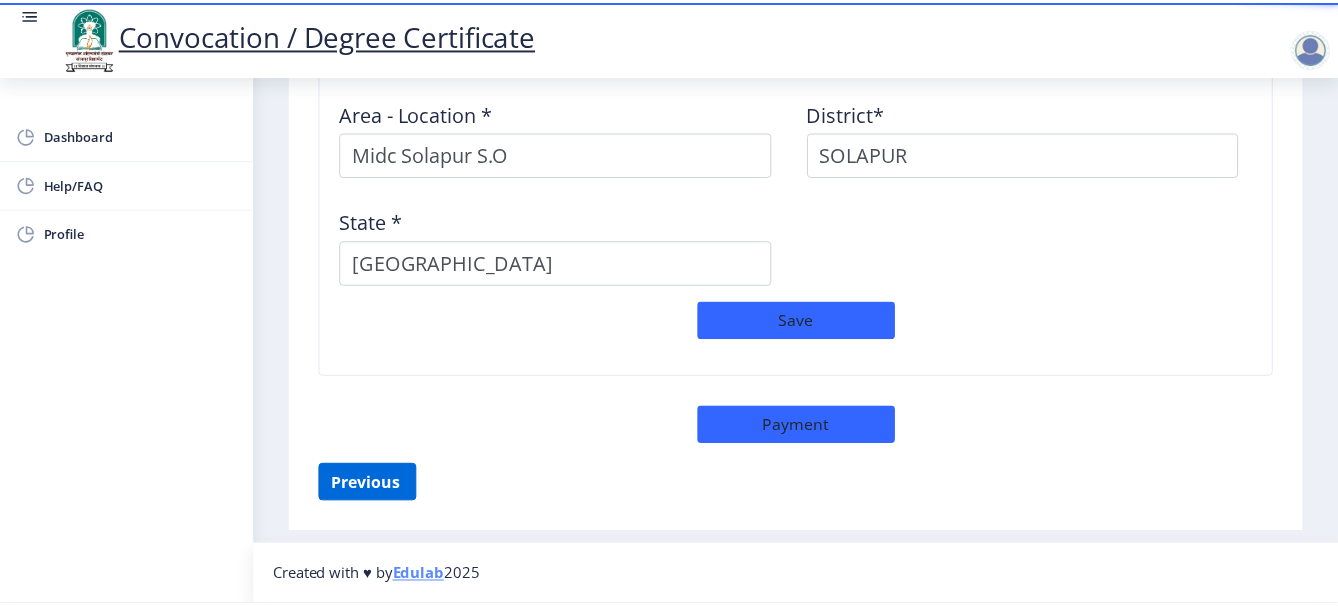 scroll, scrollTop: 424, scrollLeft: 0, axis: vertical 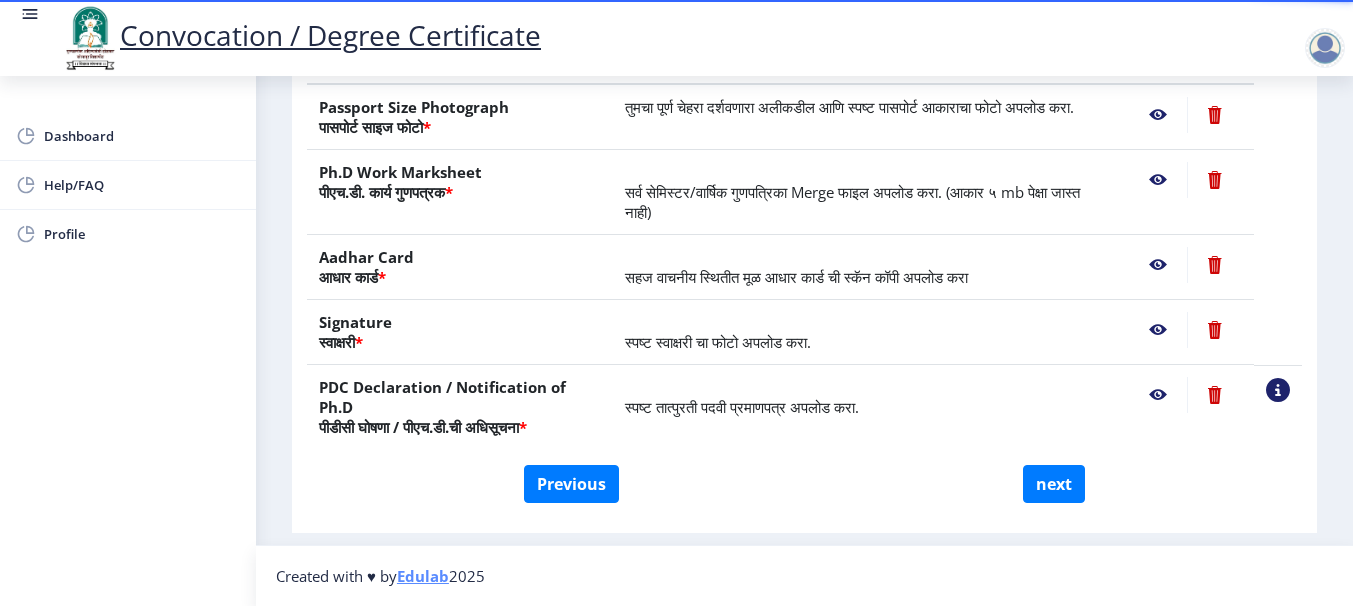 click 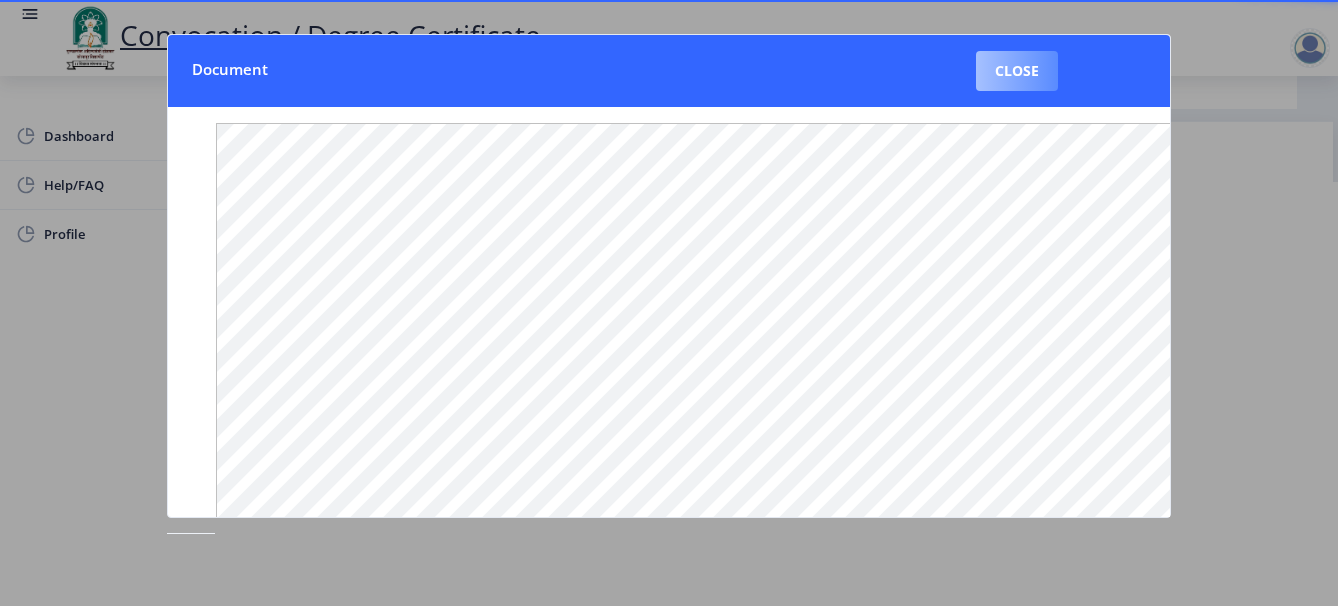 click on "Close" at bounding box center [1017, 71] 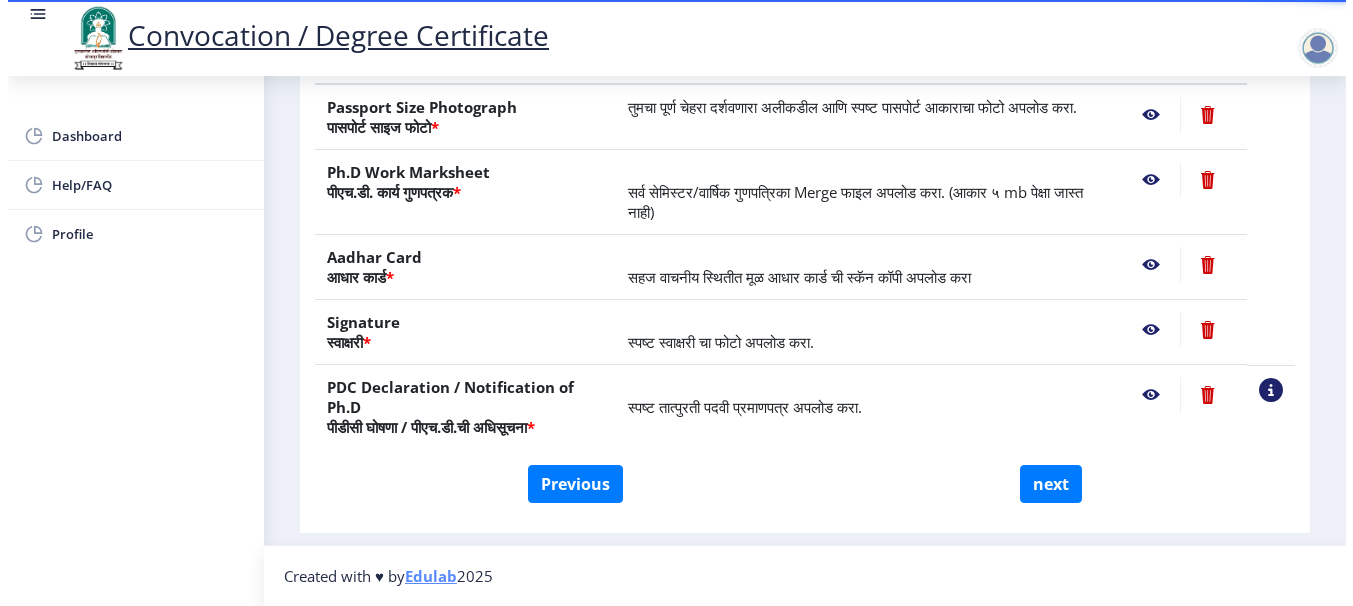 scroll, scrollTop: 208, scrollLeft: 0, axis: vertical 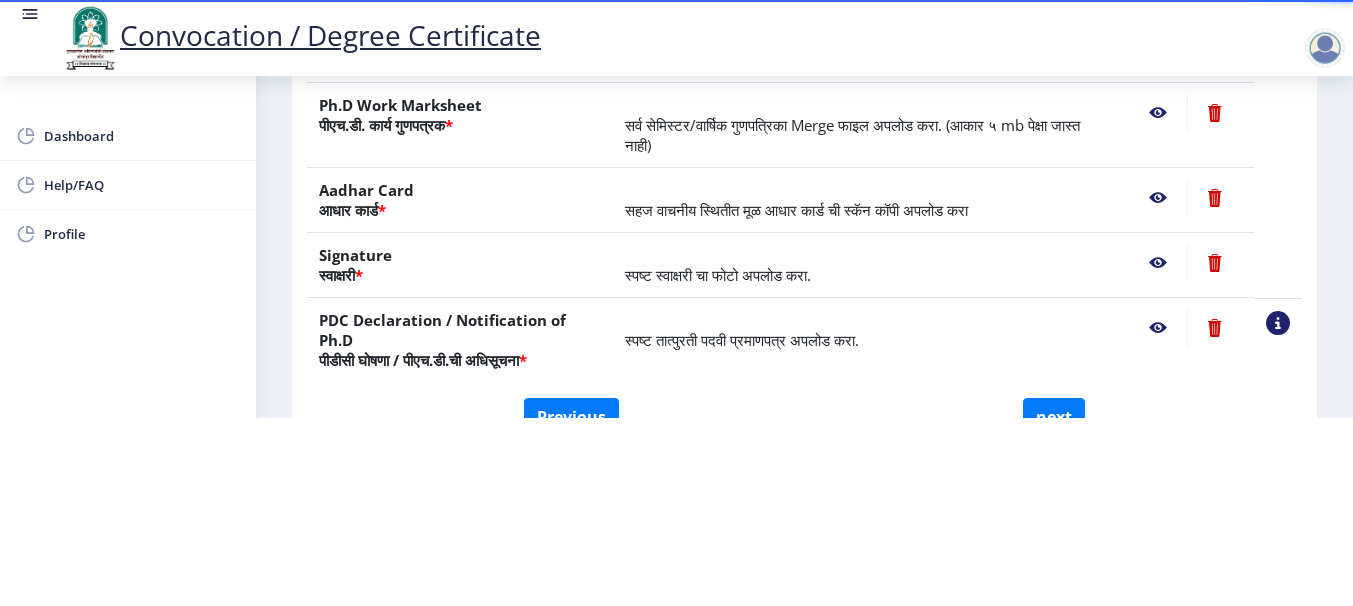 click 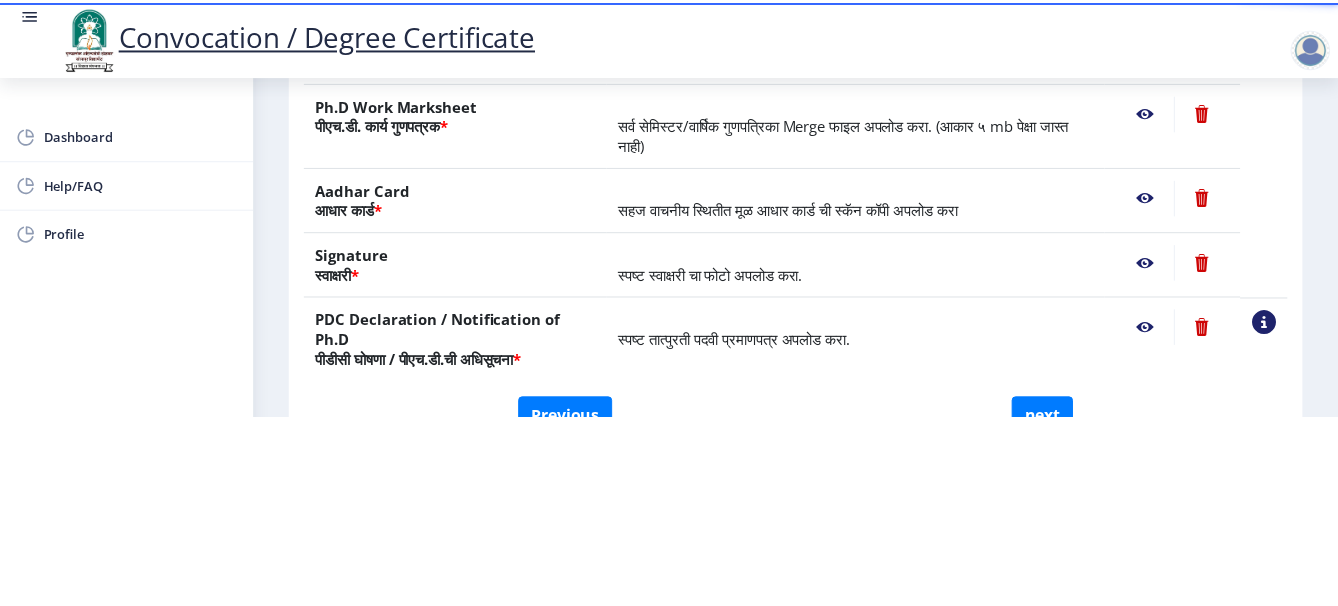 scroll, scrollTop: 0, scrollLeft: 0, axis: both 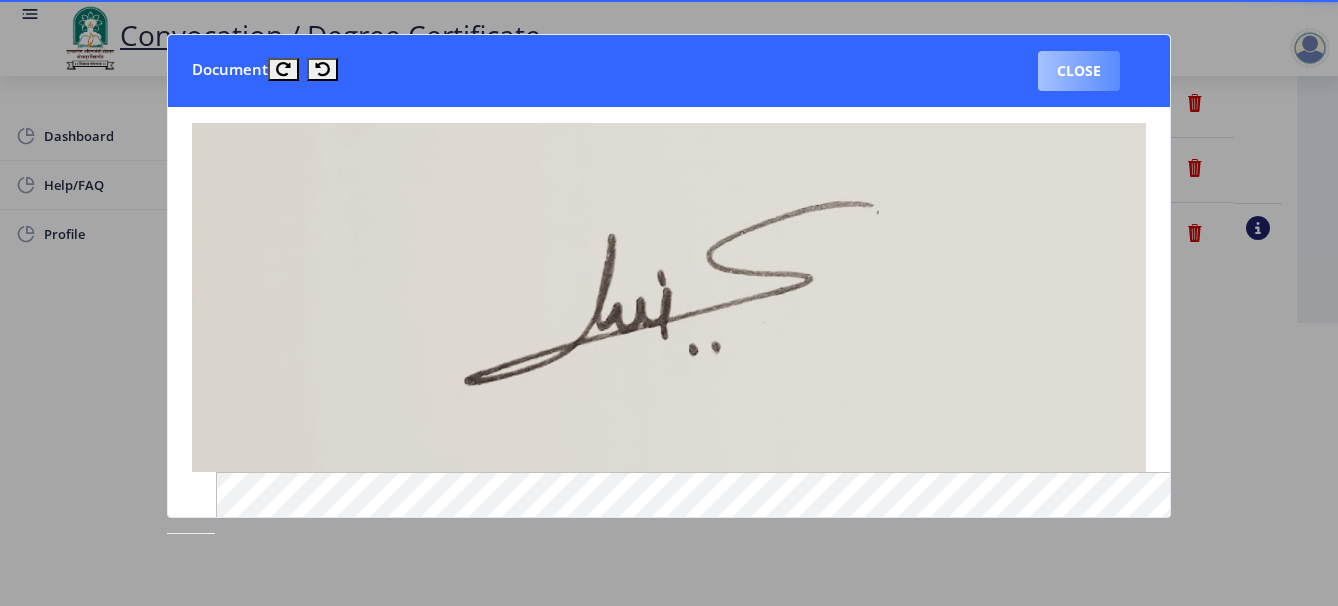 click on "Close" at bounding box center (1079, 71) 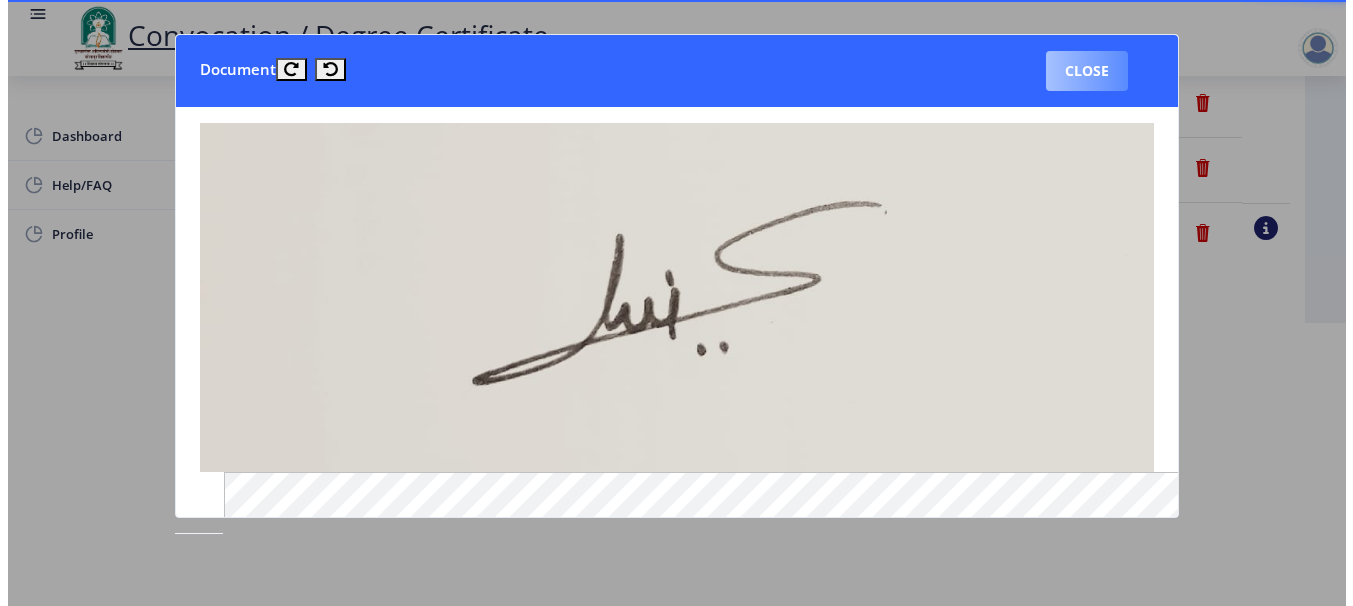 scroll, scrollTop: 208, scrollLeft: 0, axis: vertical 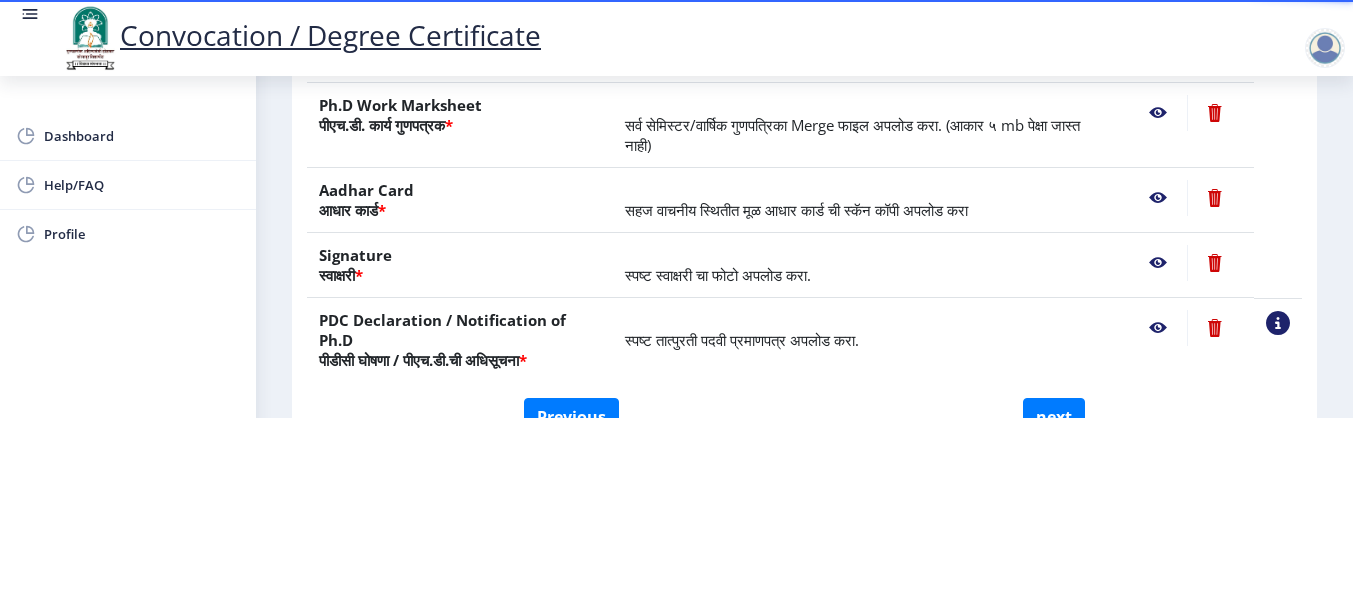 click 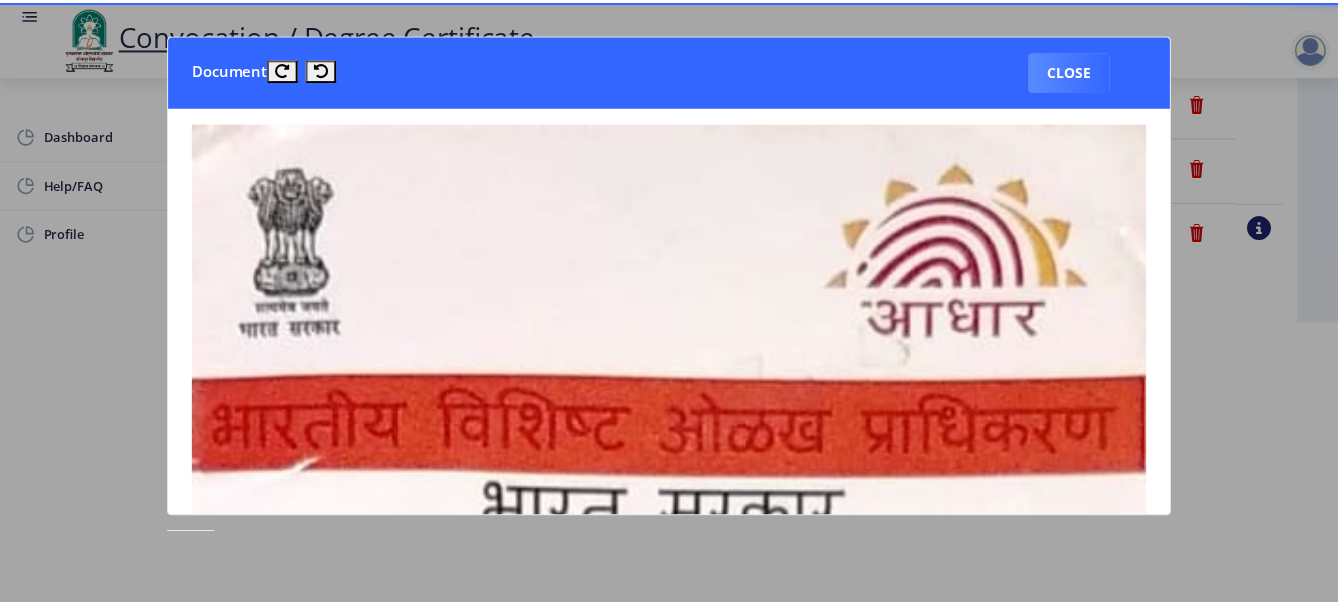 scroll, scrollTop: 0, scrollLeft: 0, axis: both 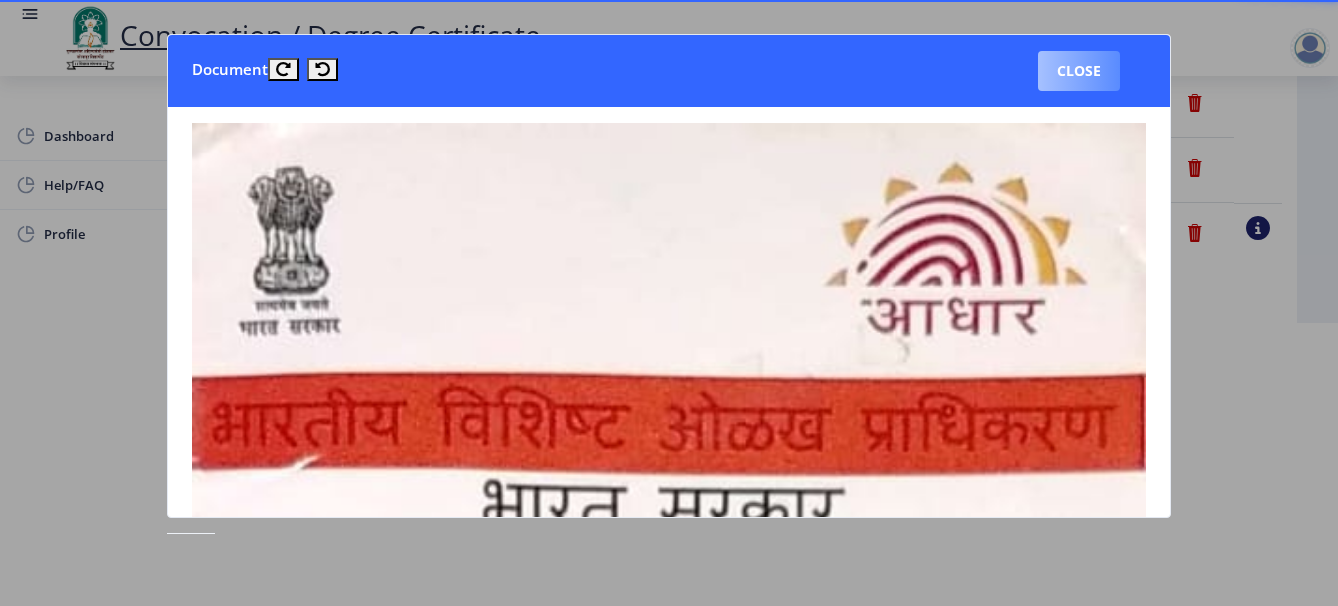 click on "Close" at bounding box center (1079, 71) 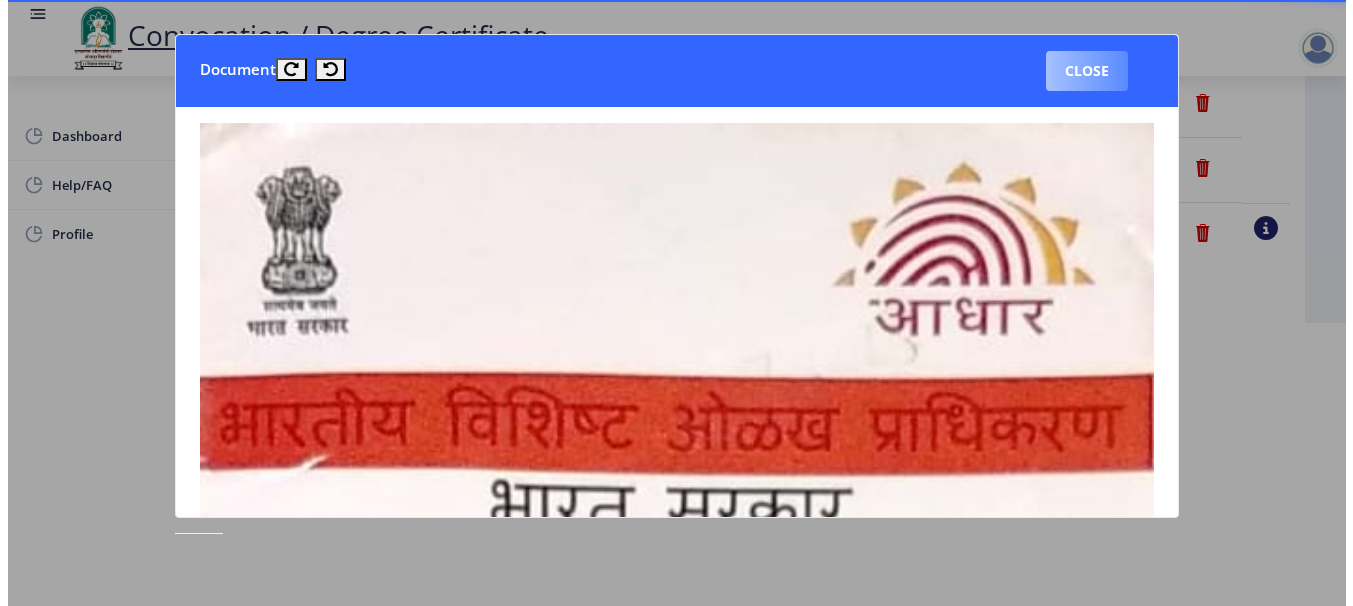 scroll, scrollTop: 208, scrollLeft: 0, axis: vertical 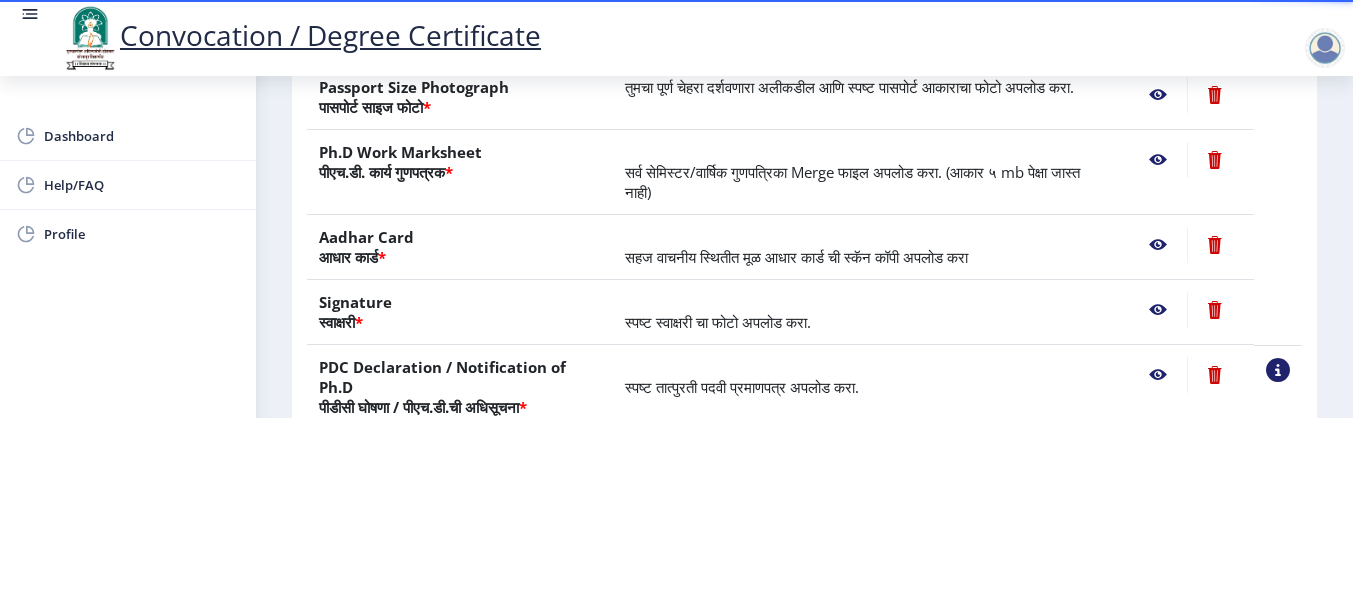 click 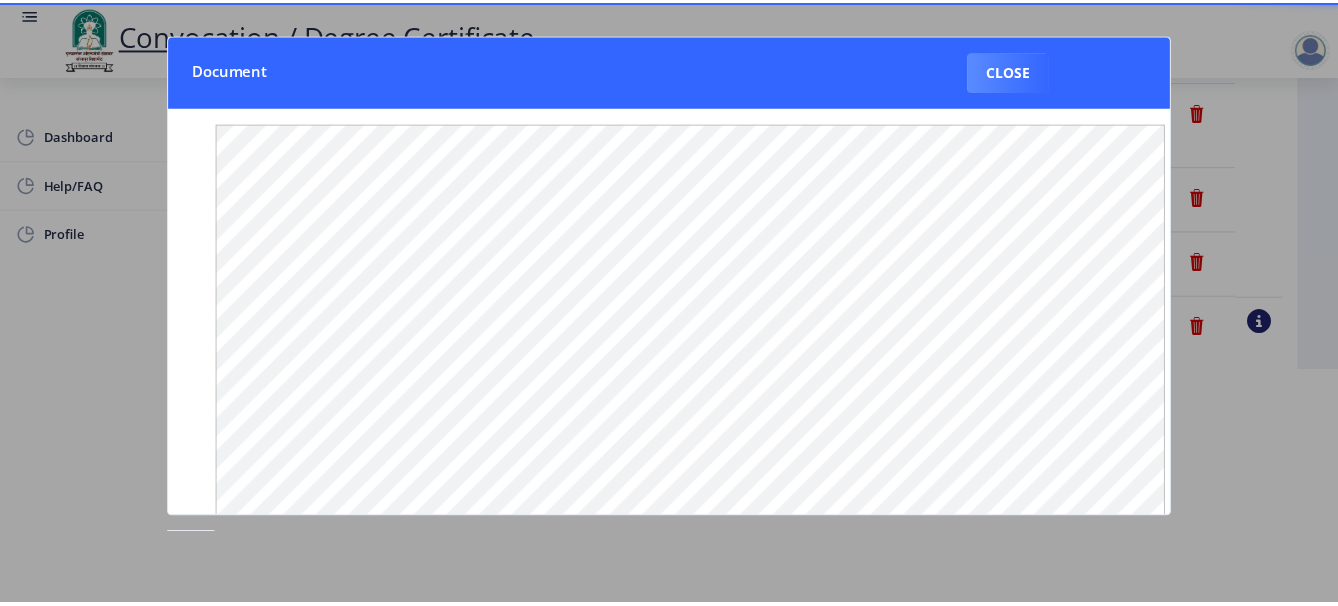 scroll, scrollTop: 0, scrollLeft: 0, axis: both 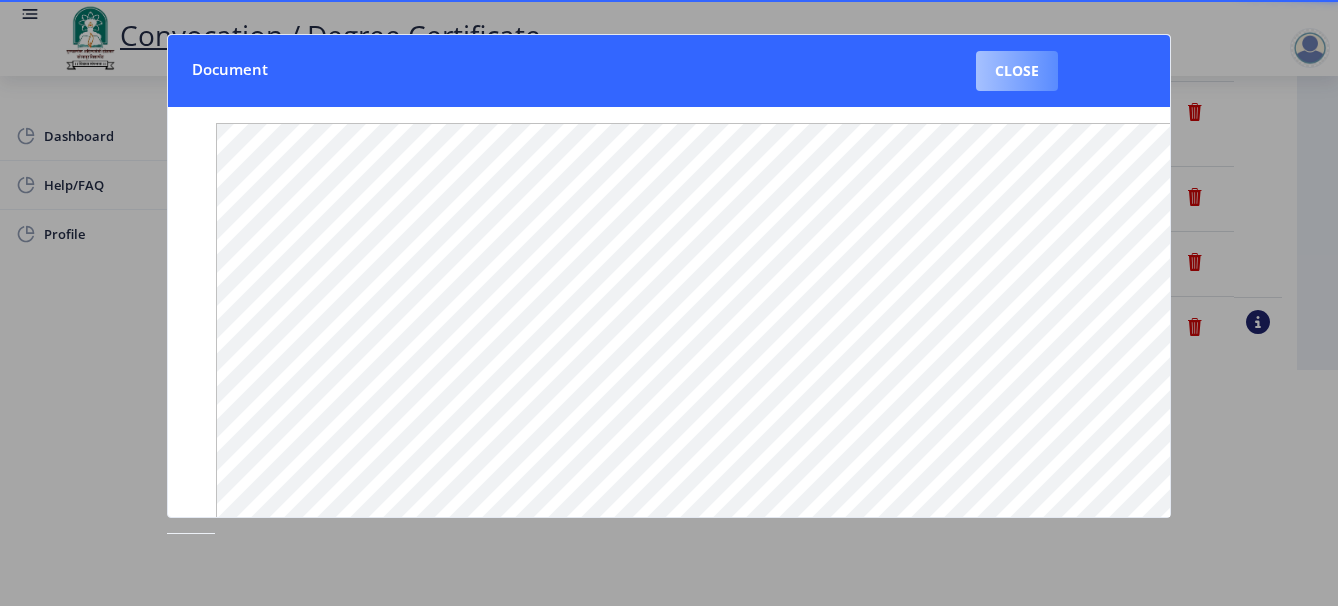 click on "Close" at bounding box center (1017, 71) 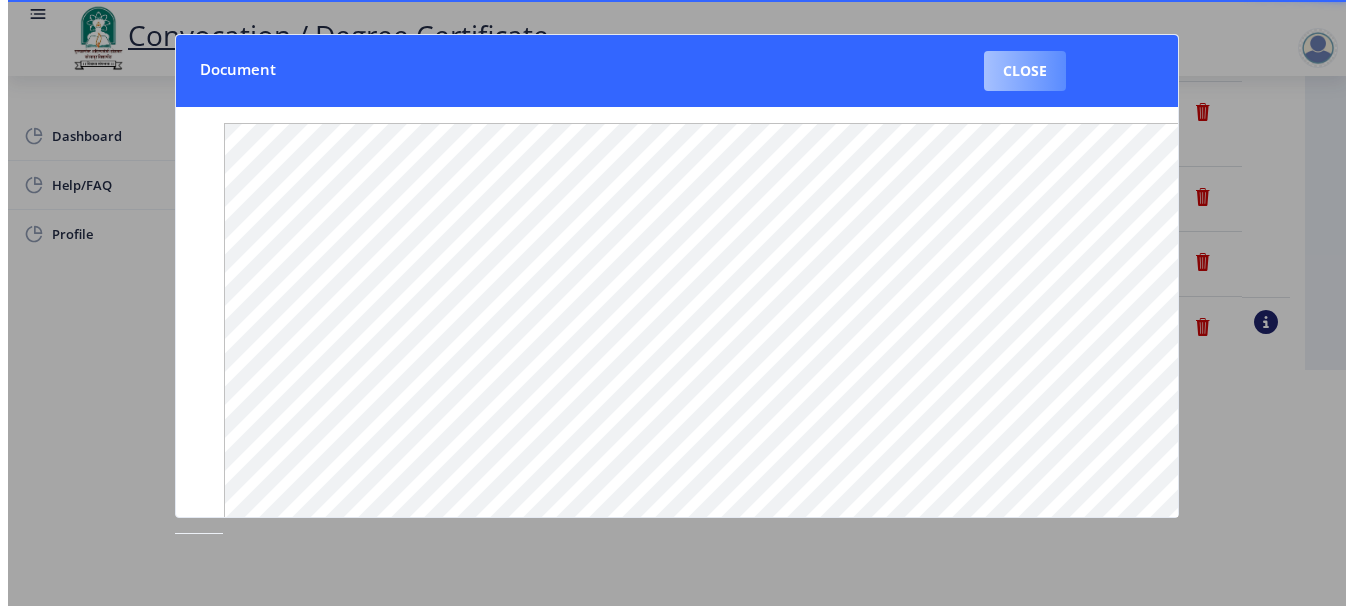 scroll, scrollTop: 208, scrollLeft: 0, axis: vertical 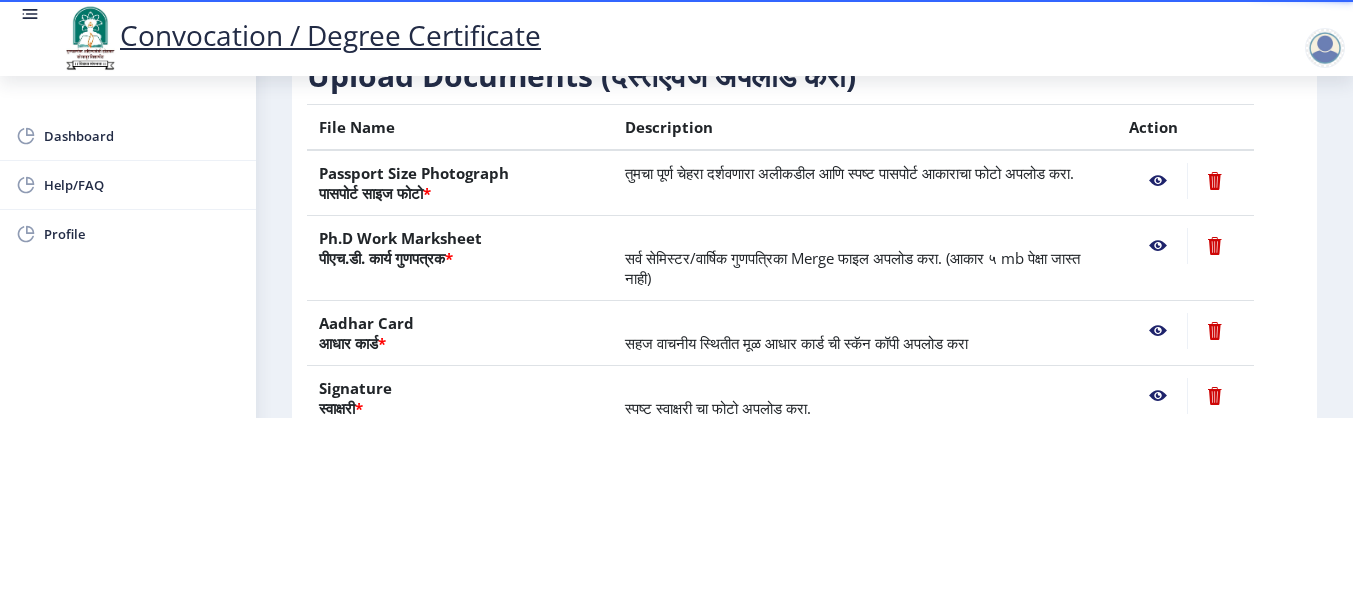 click 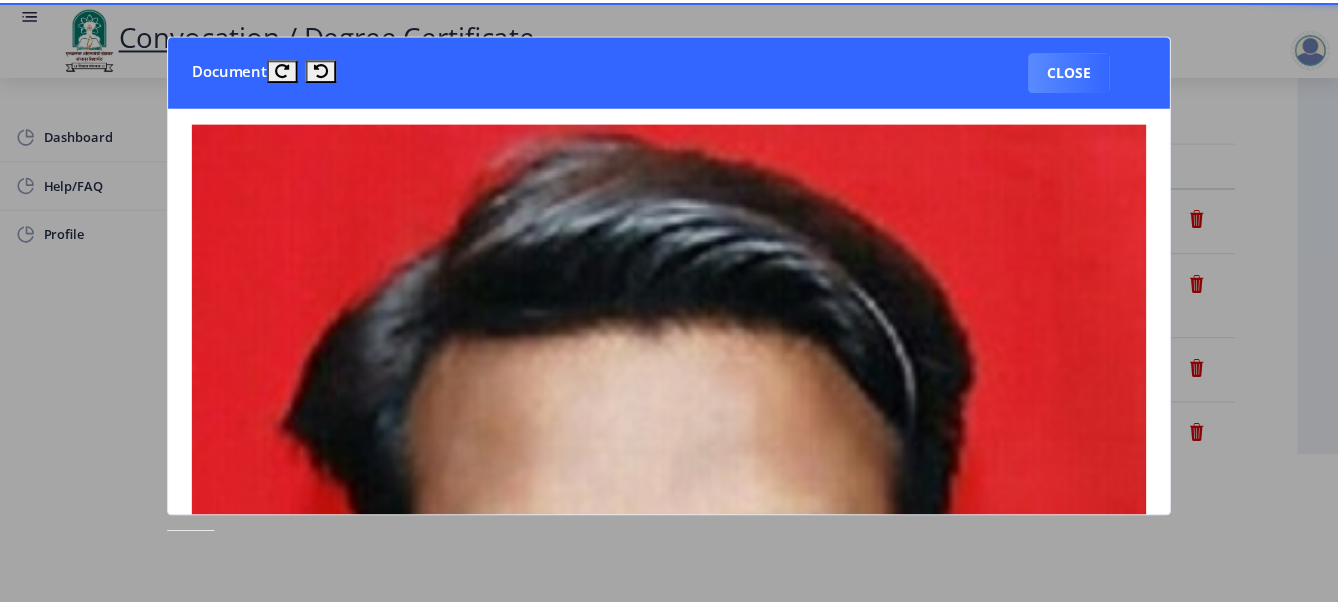 scroll, scrollTop: 0, scrollLeft: 0, axis: both 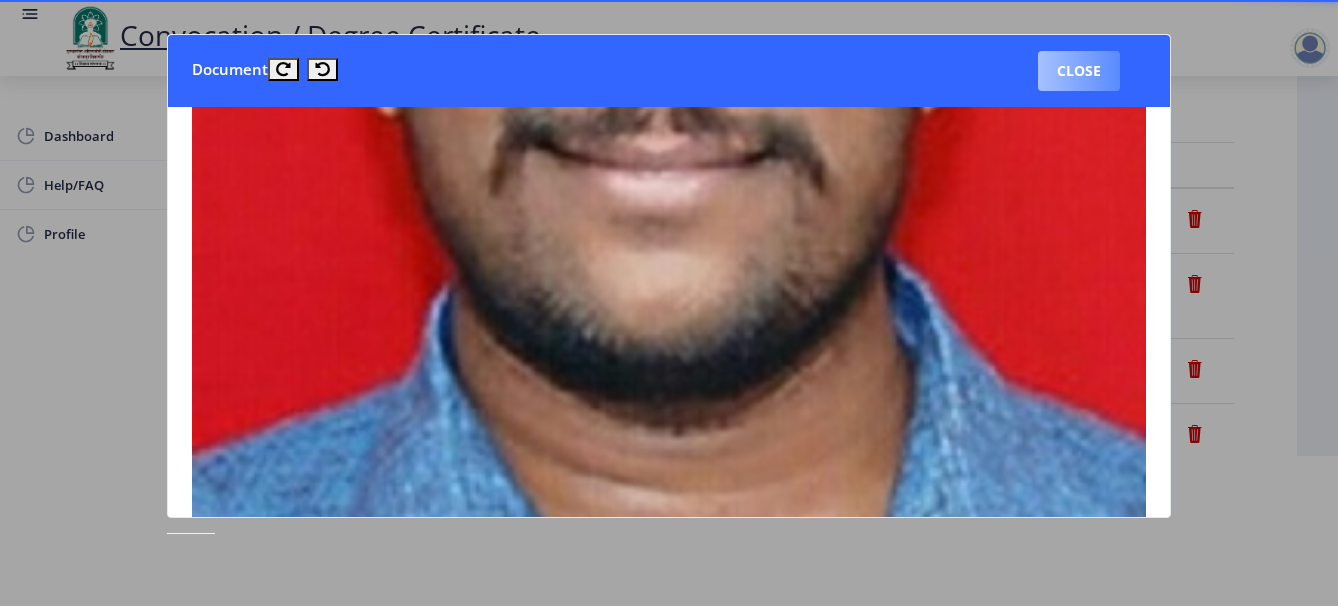 click on "Close" at bounding box center (1079, 71) 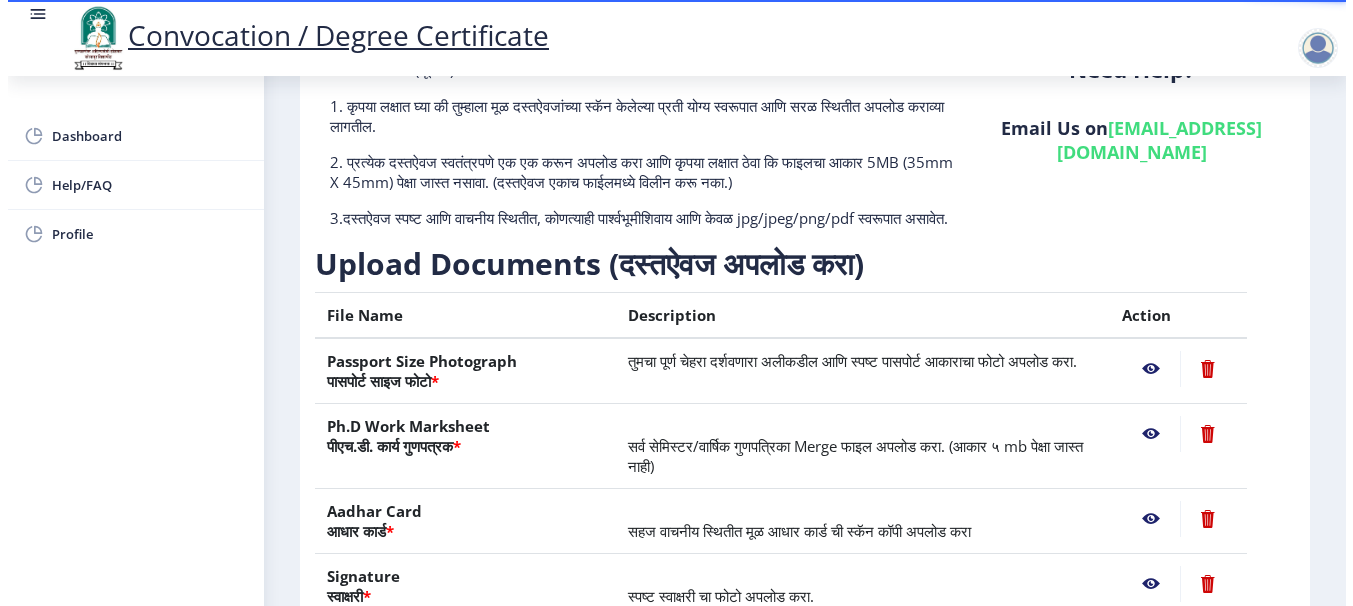 scroll, scrollTop: 150, scrollLeft: 0, axis: vertical 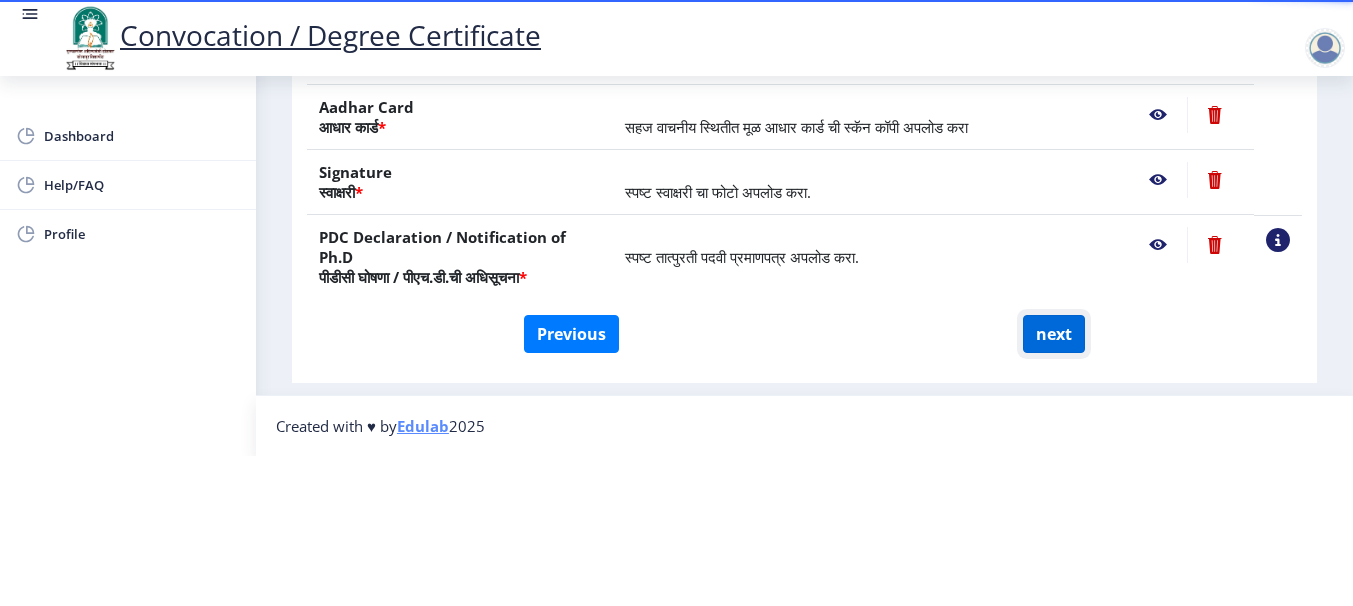 click on "next" 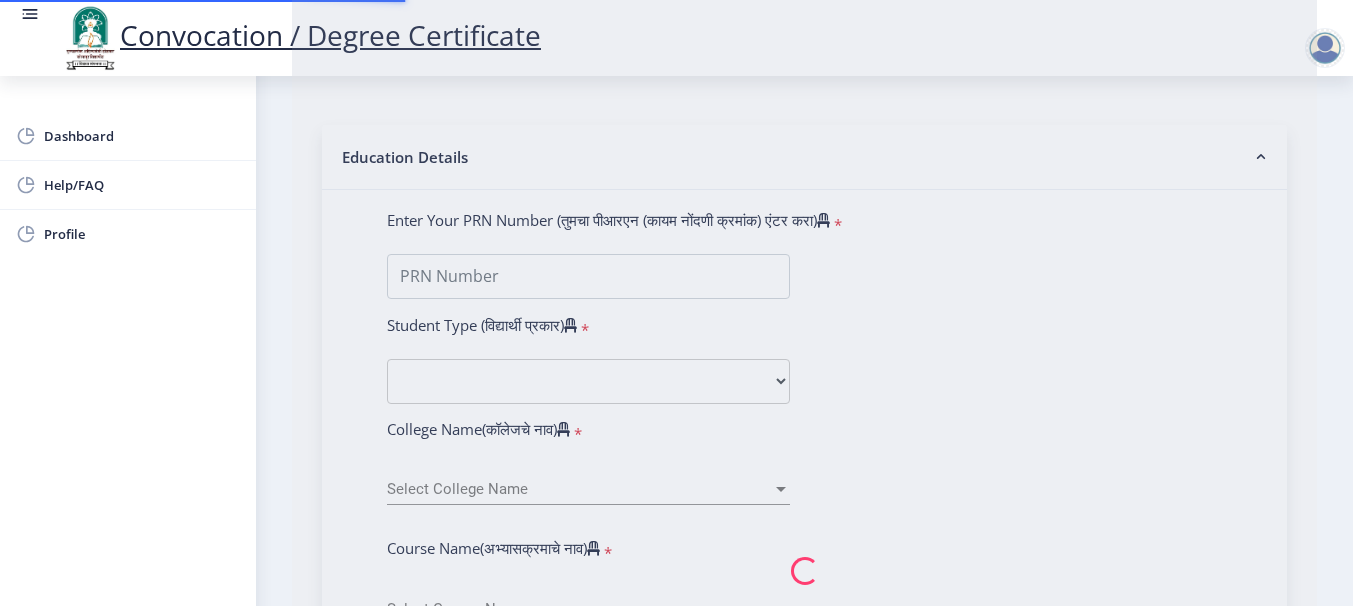 select 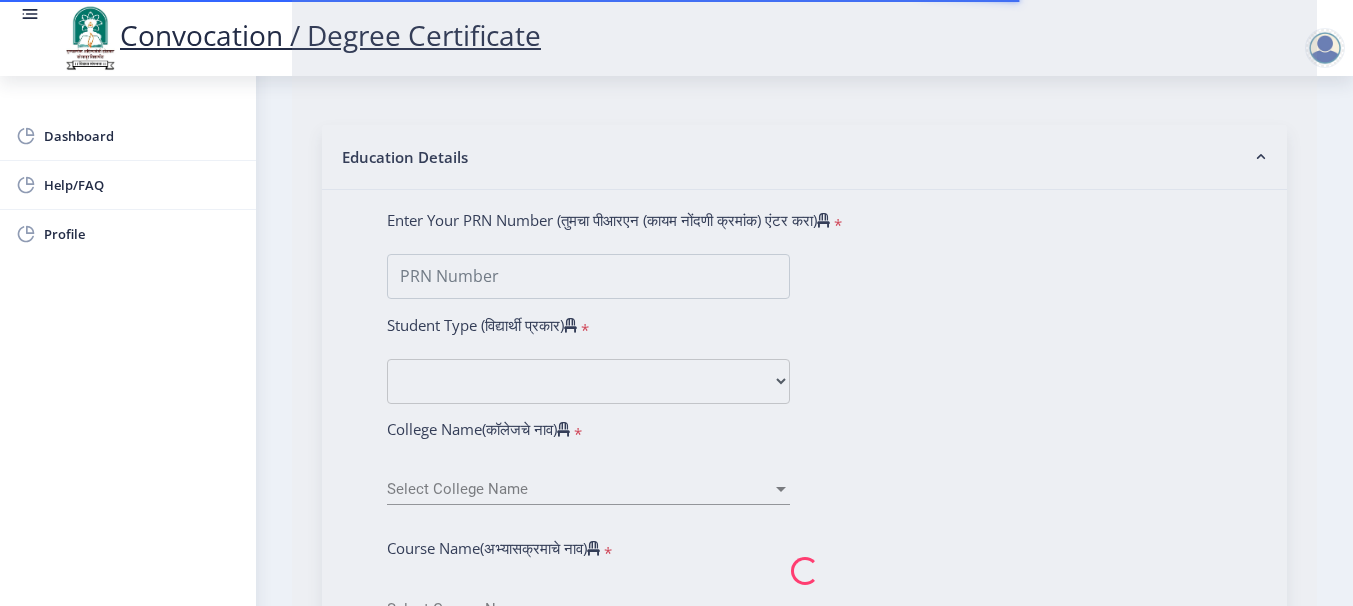 scroll, scrollTop: 0, scrollLeft: 0, axis: both 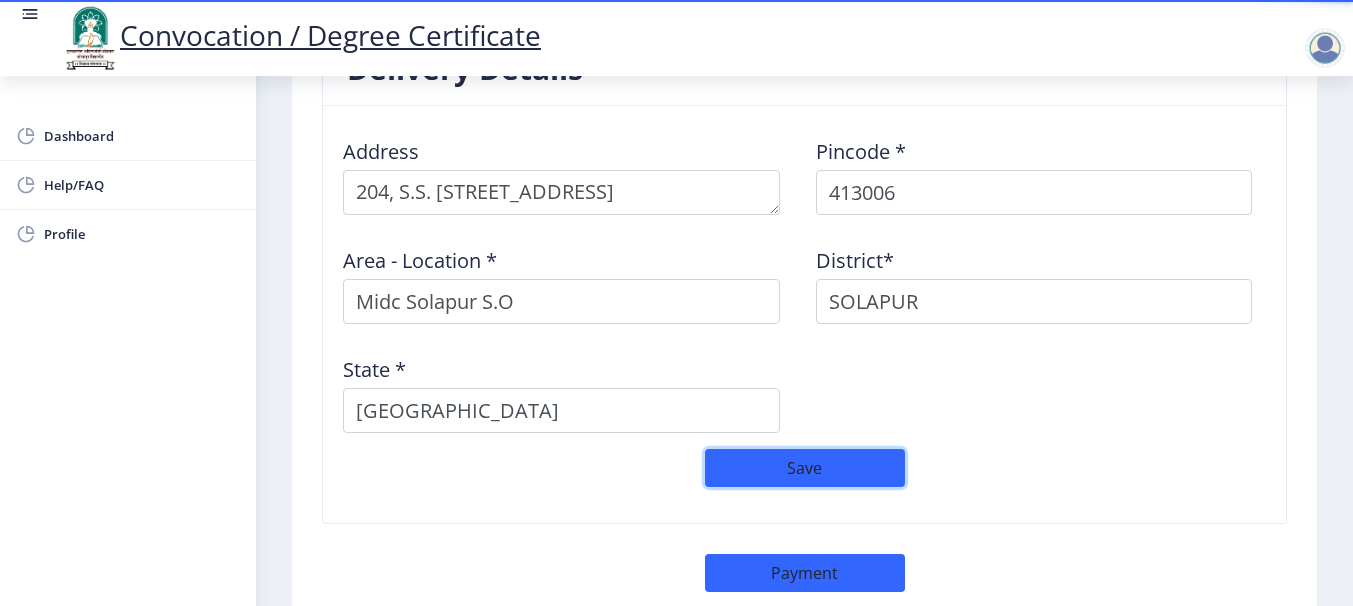 click on "Save" 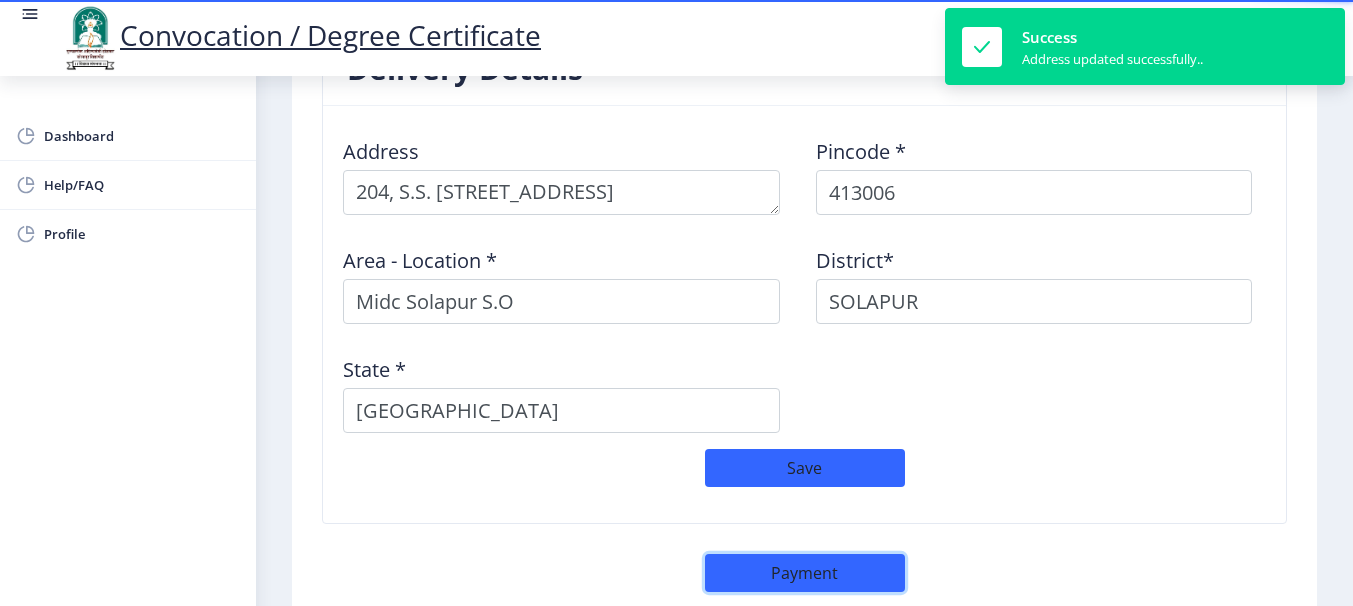 click on "Payment" 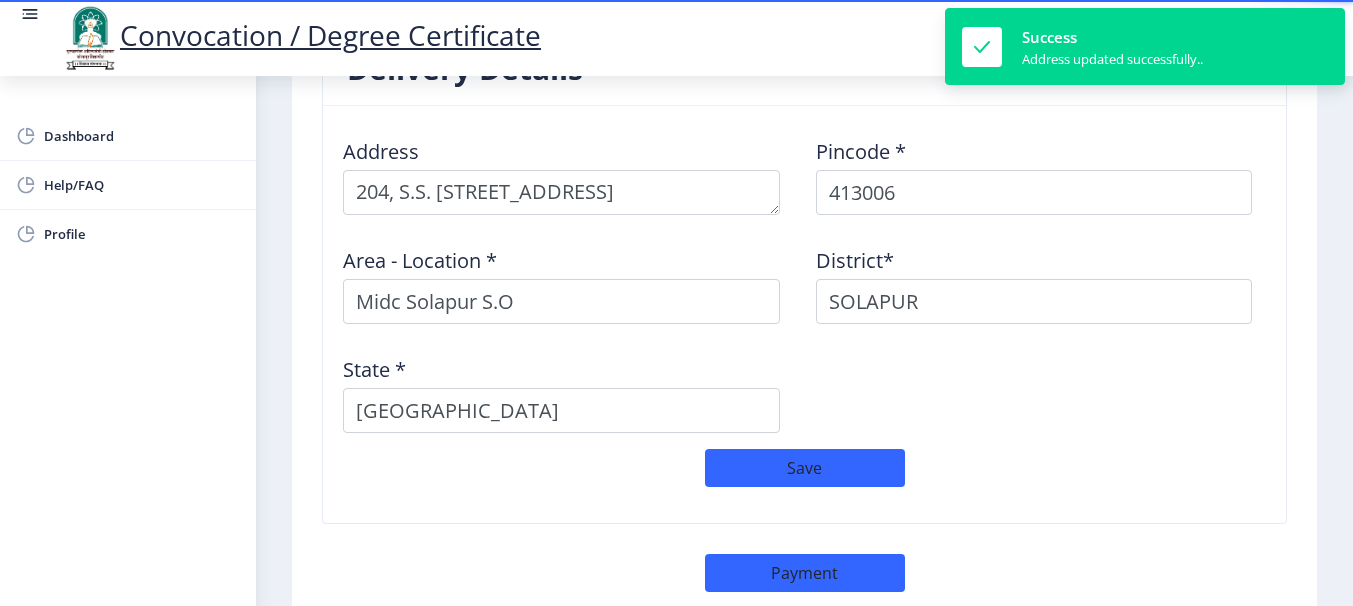 select on "sealed" 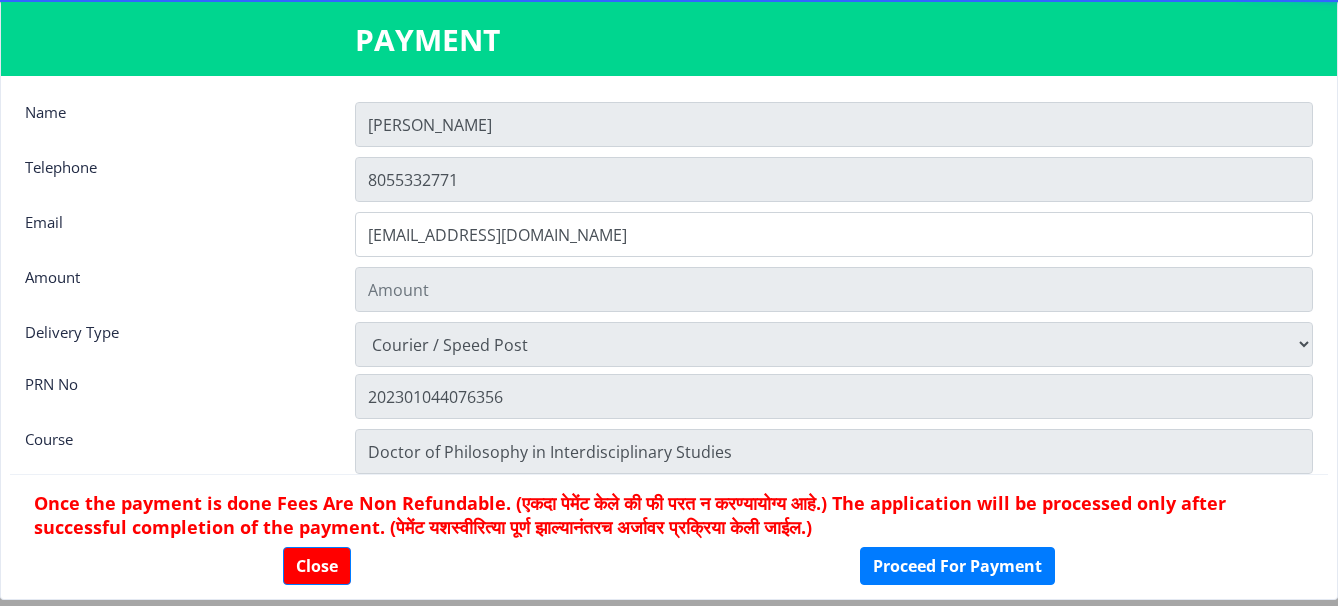 click on "SHRIPAD" 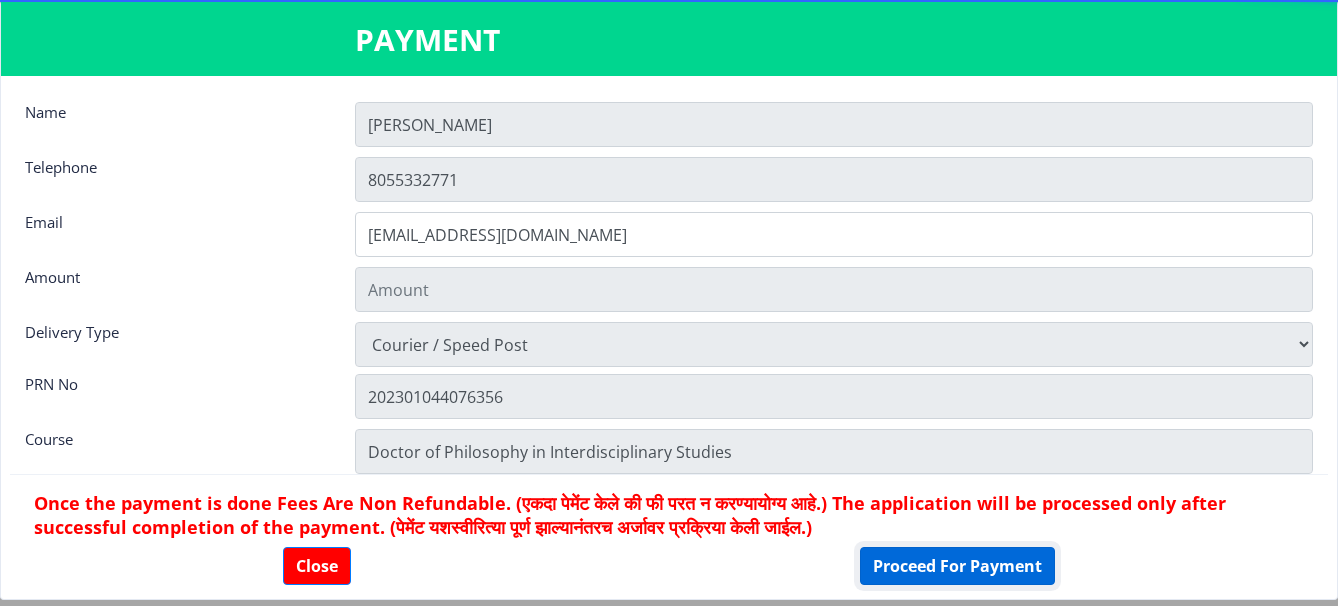 click on "Proceed For Payment" 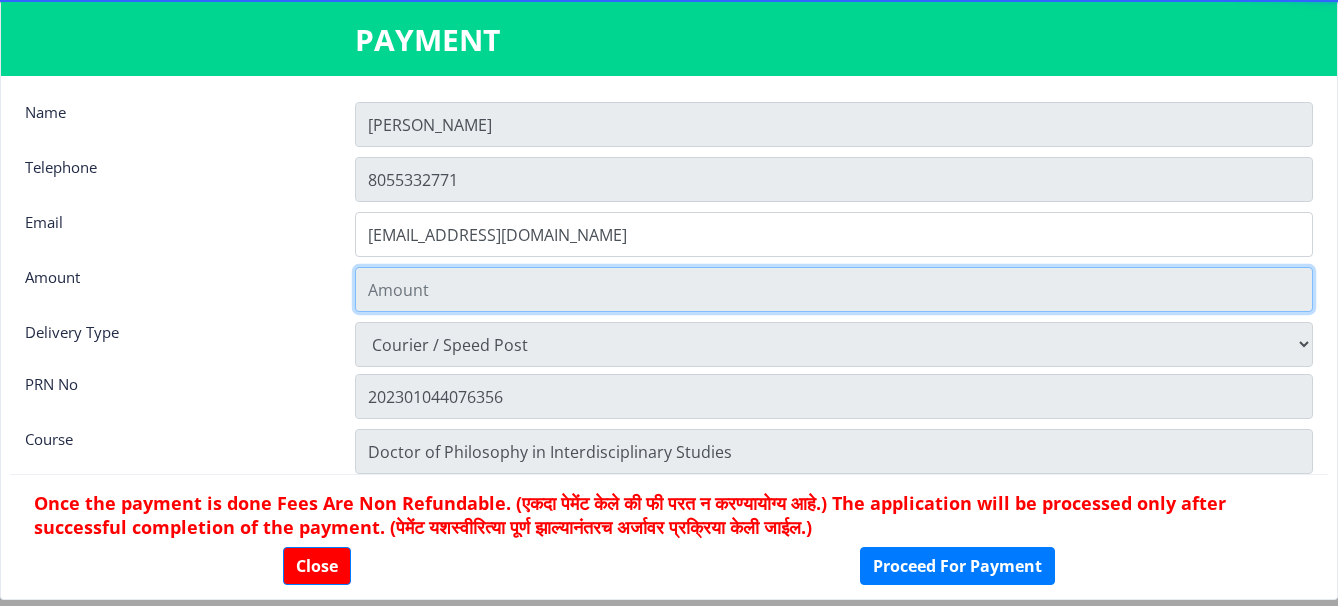 click 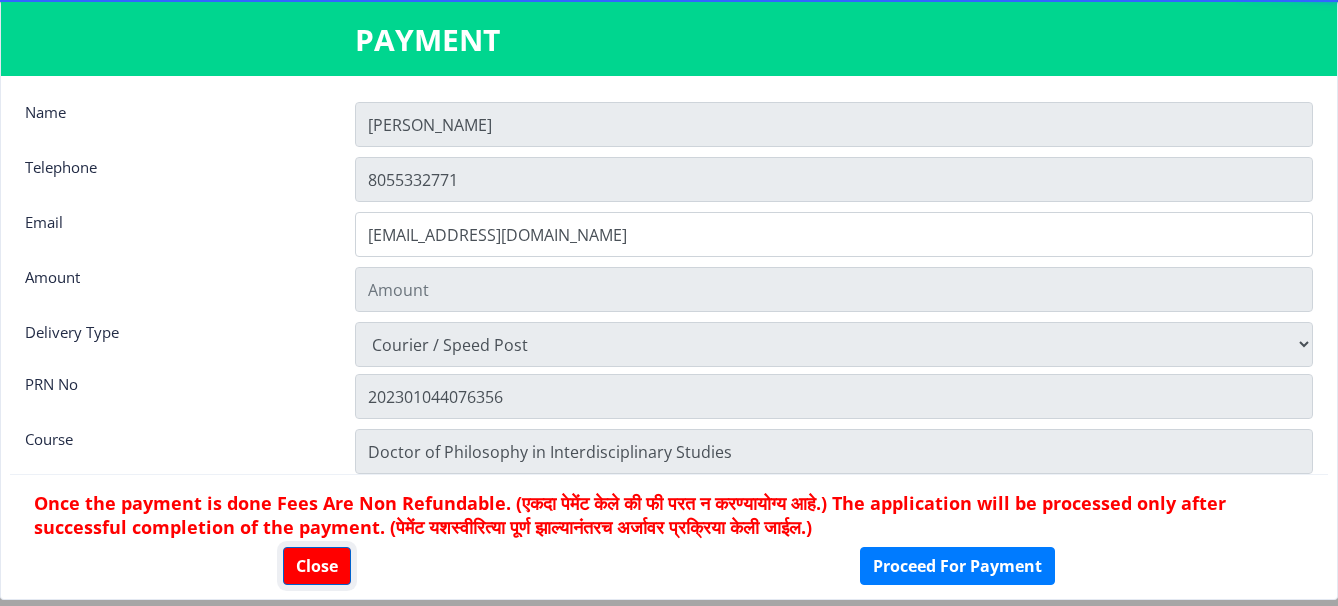 click on "Close" 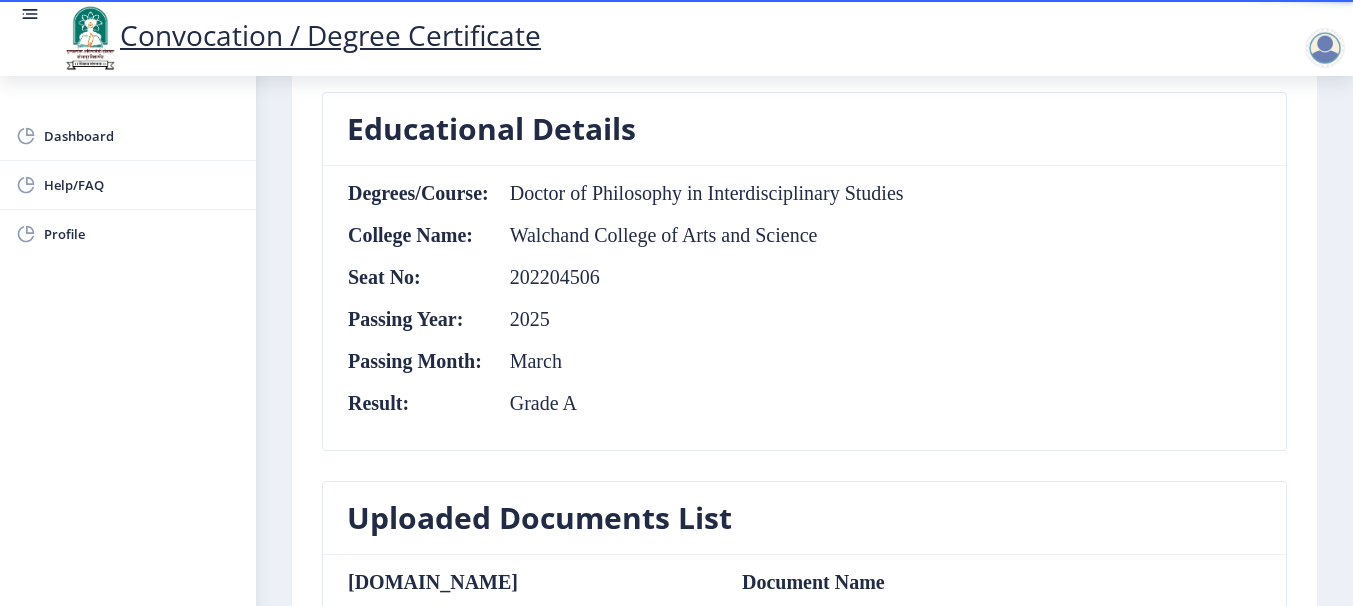 scroll, scrollTop: 872, scrollLeft: 0, axis: vertical 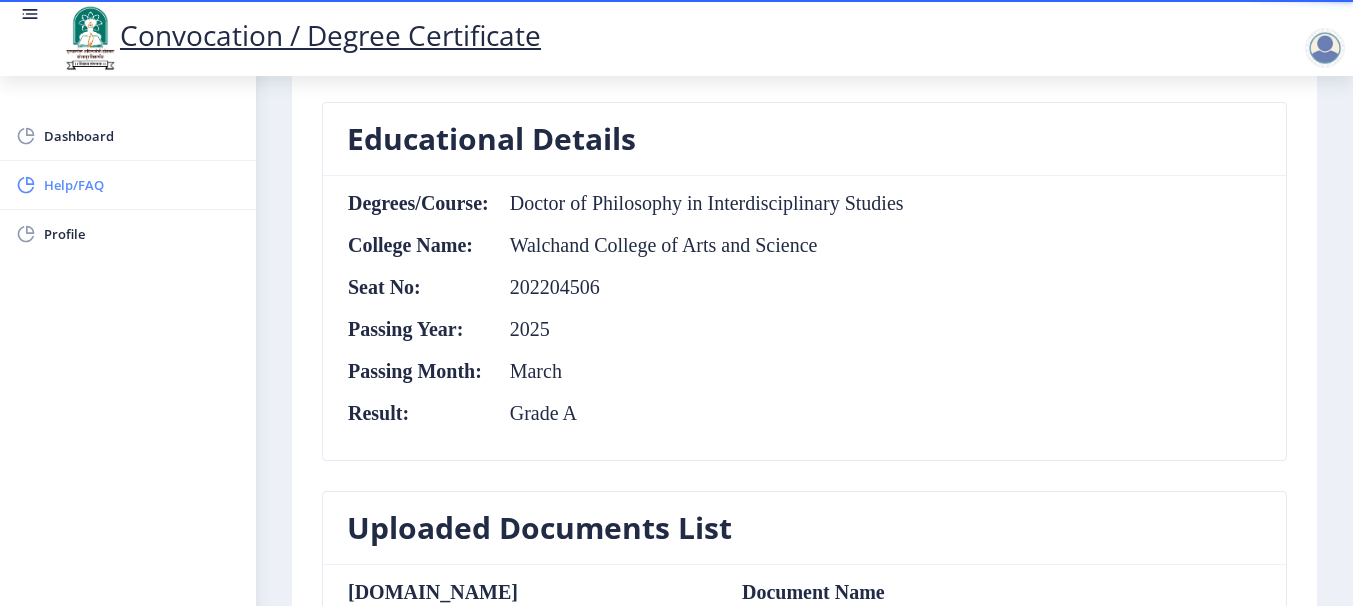 drag, startPoint x: 557, startPoint y: 371, endPoint x: 73, endPoint y: 186, distance: 518.15155 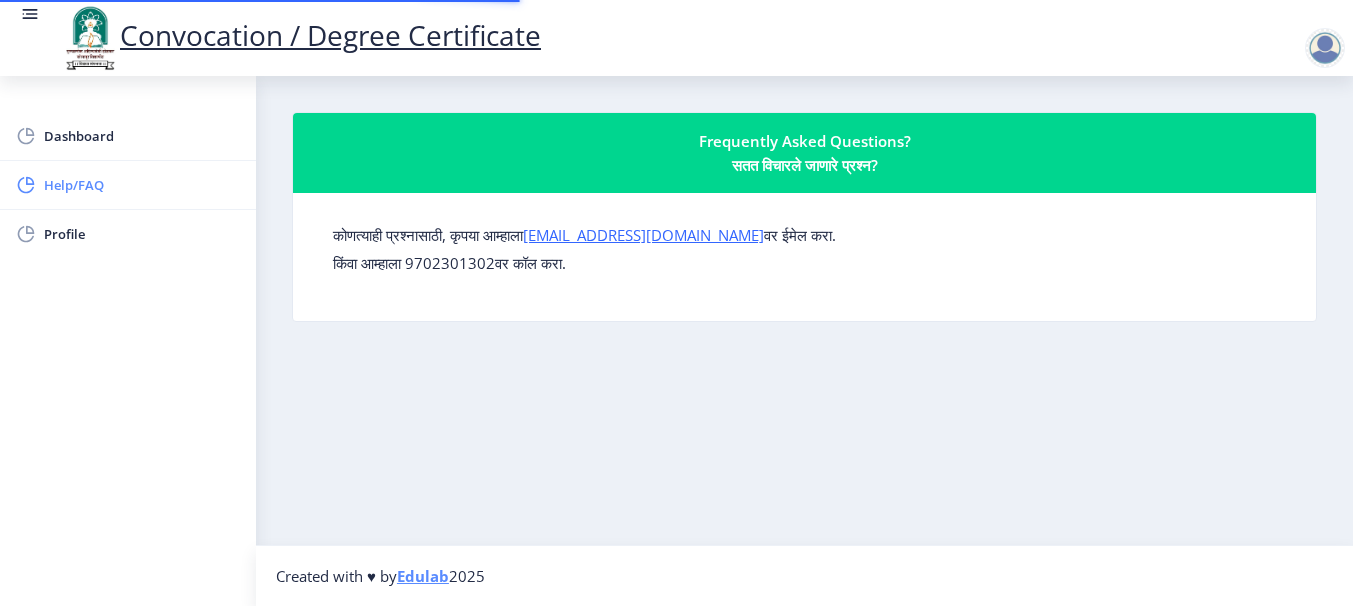 scroll, scrollTop: 0, scrollLeft: 0, axis: both 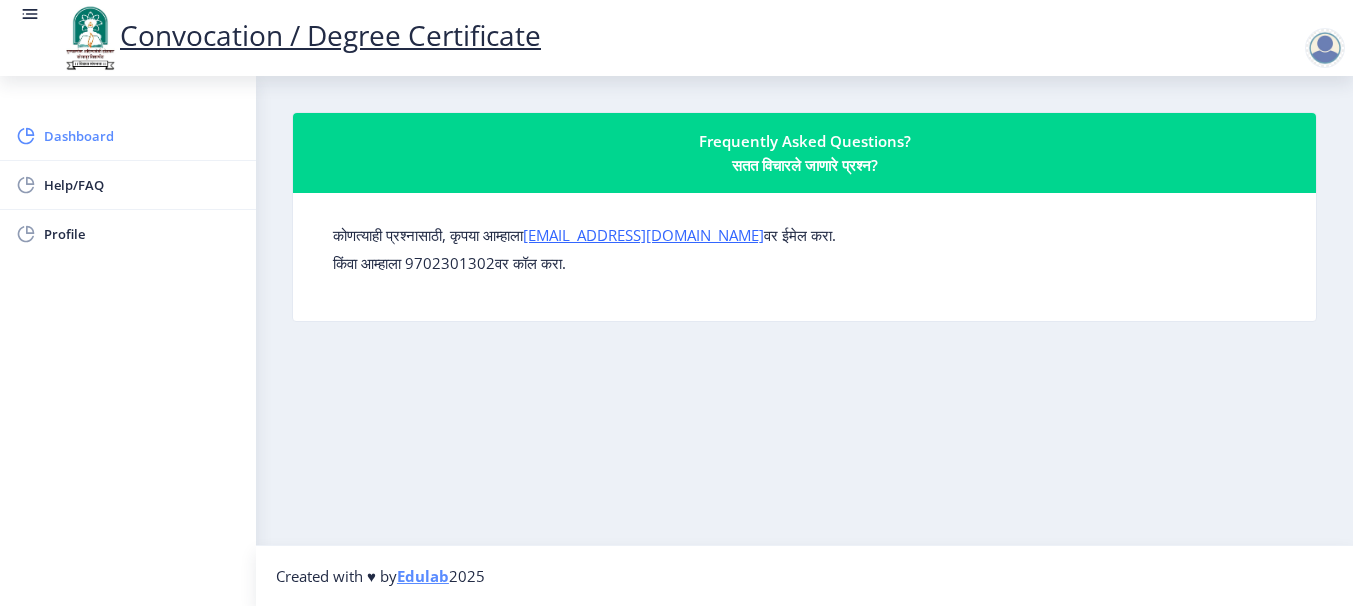 click on "Dashboard" 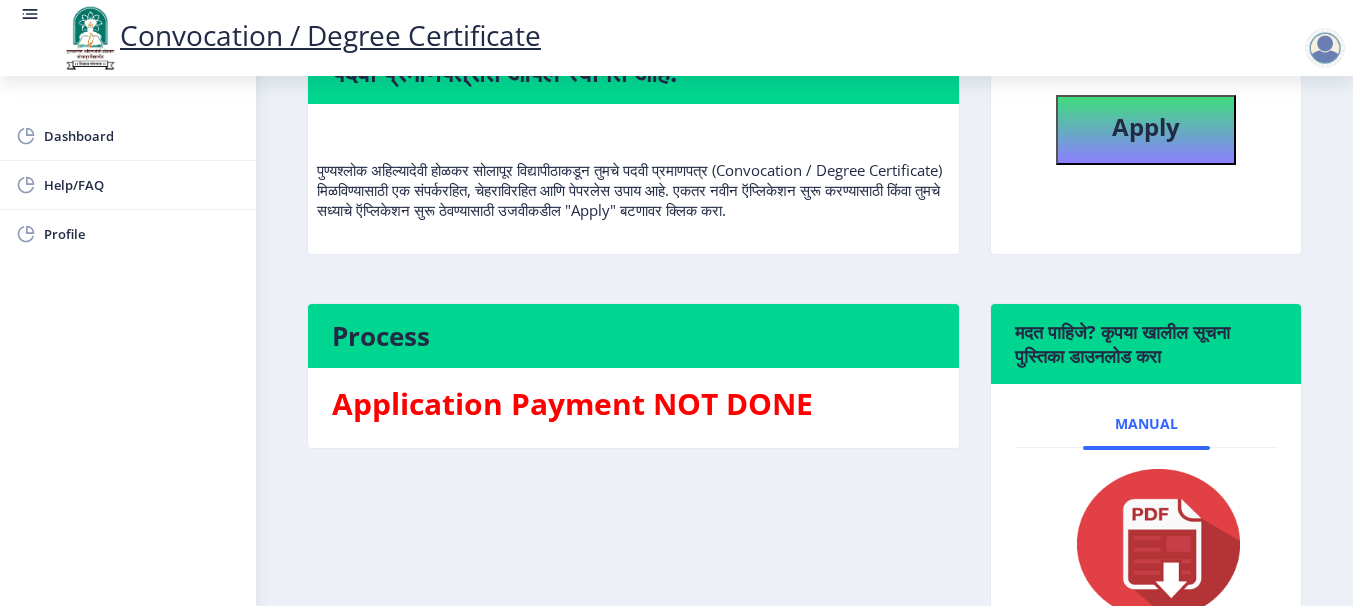 scroll, scrollTop: 211, scrollLeft: 0, axis: vertical 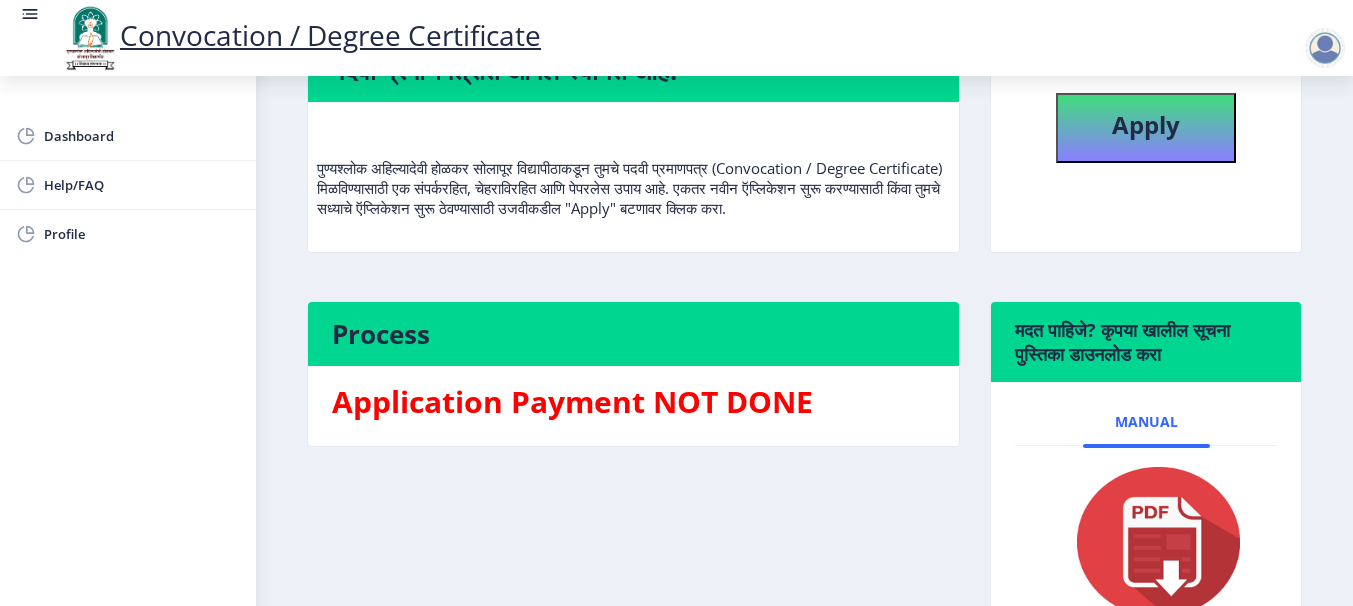click on "Application Payment NOT DONE" 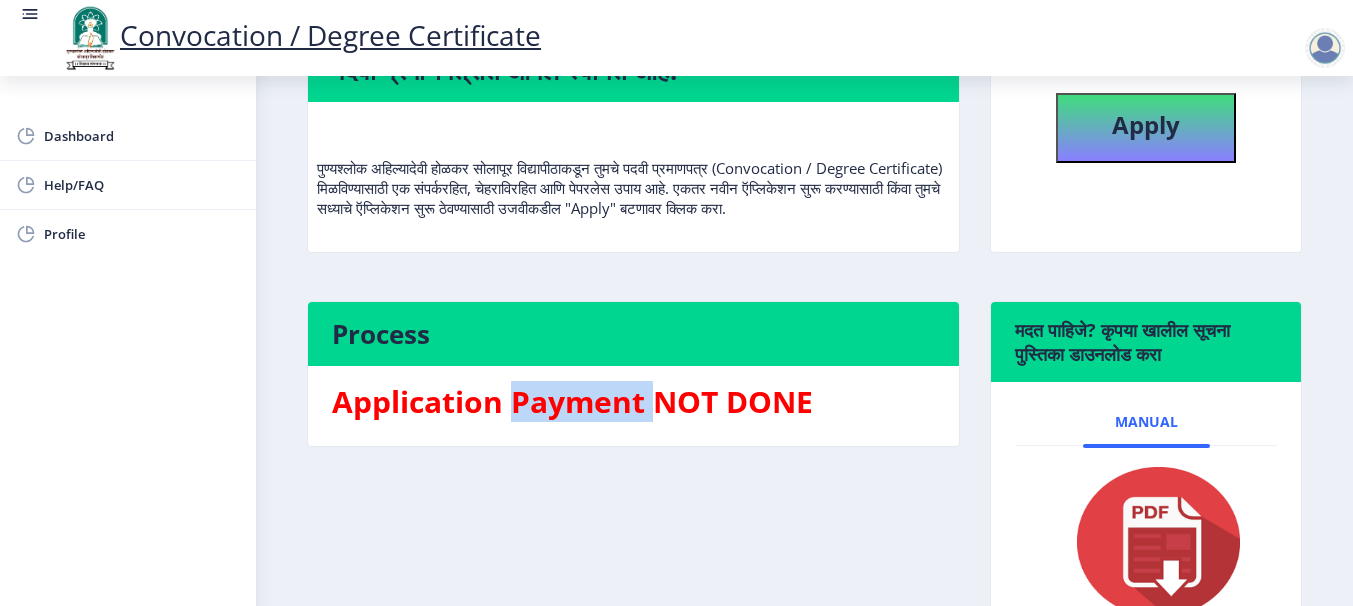 click on "Application Payment NOT DONE" 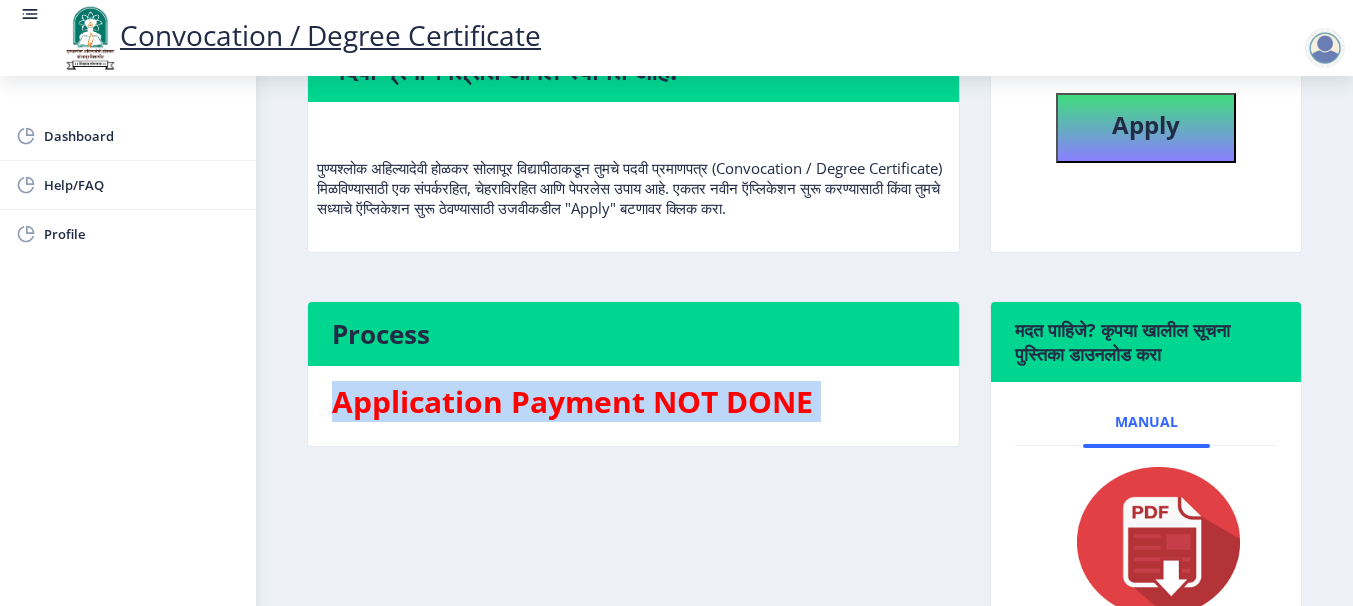 click on "Application Payment NOT DONE" 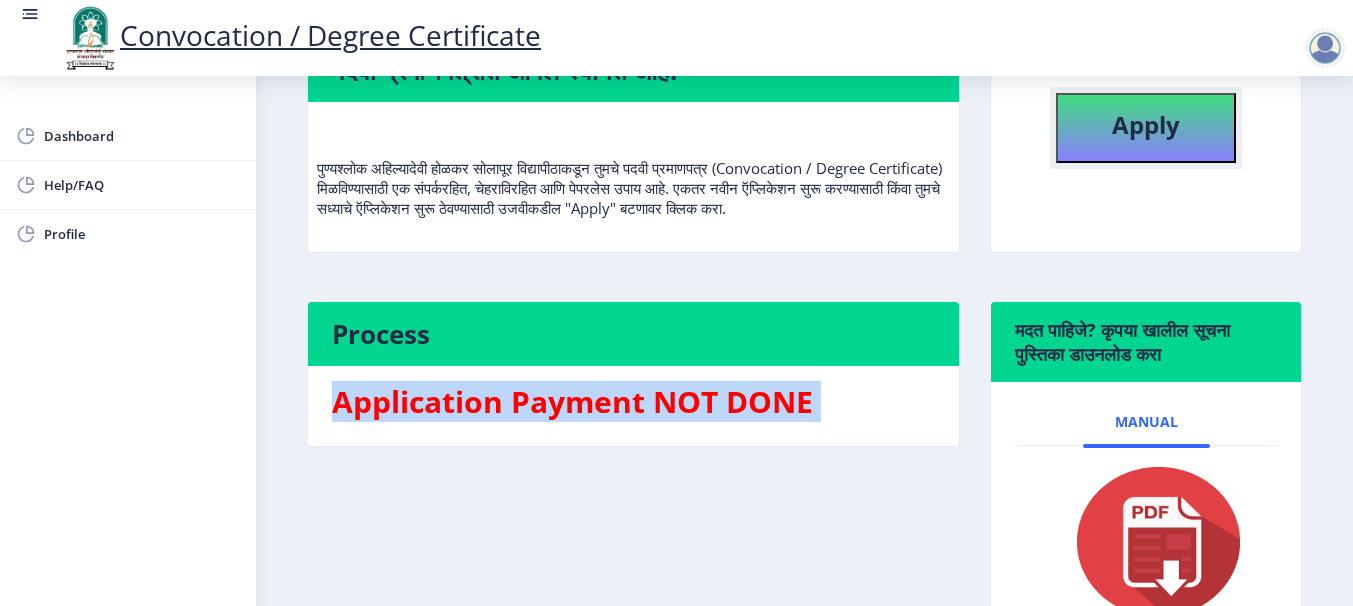 click on "Apply" 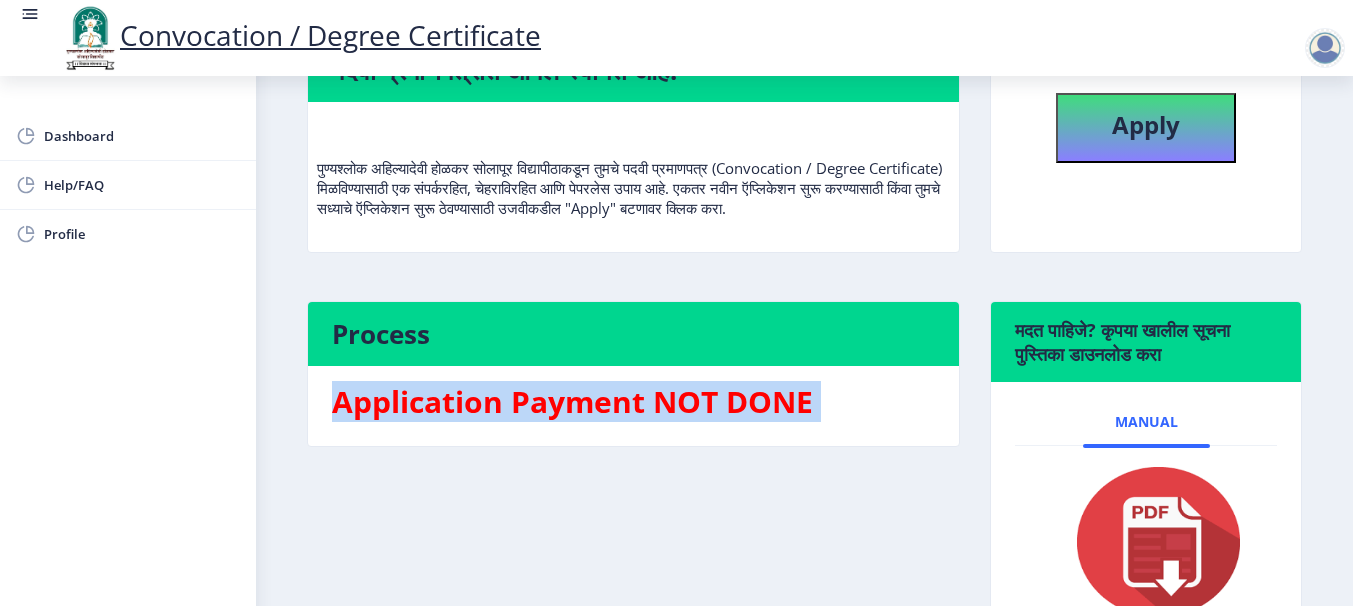 select 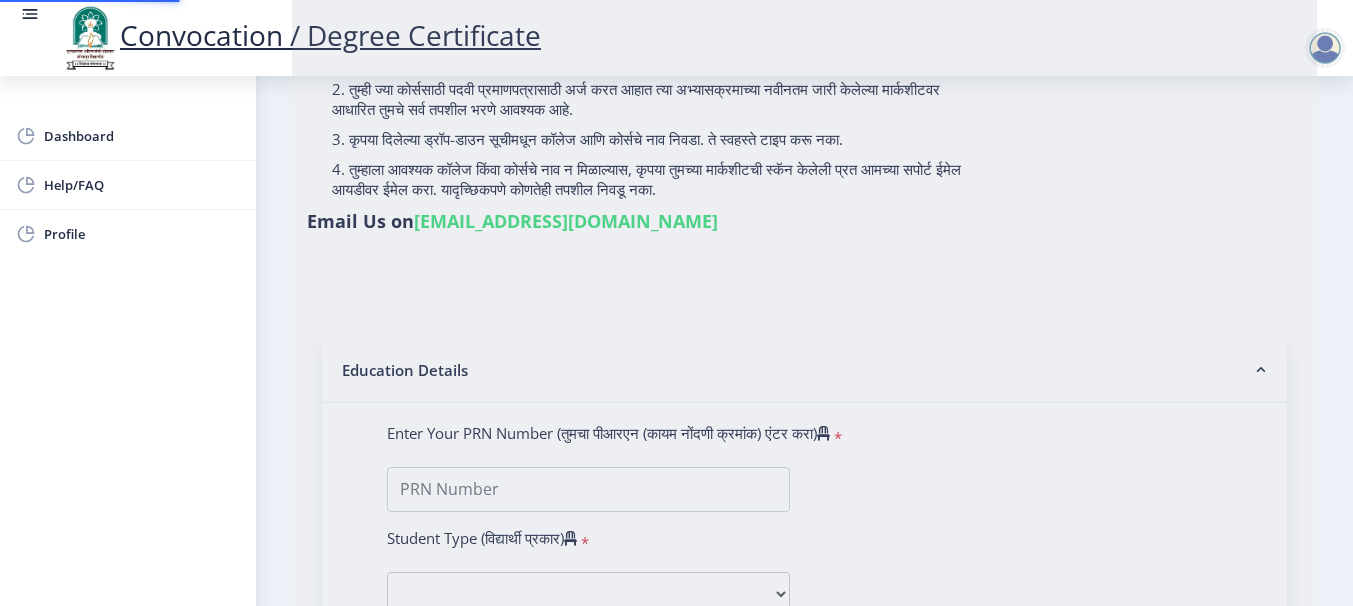 scroll, scrollTop: 0, scrollLeft: 0, axis: both 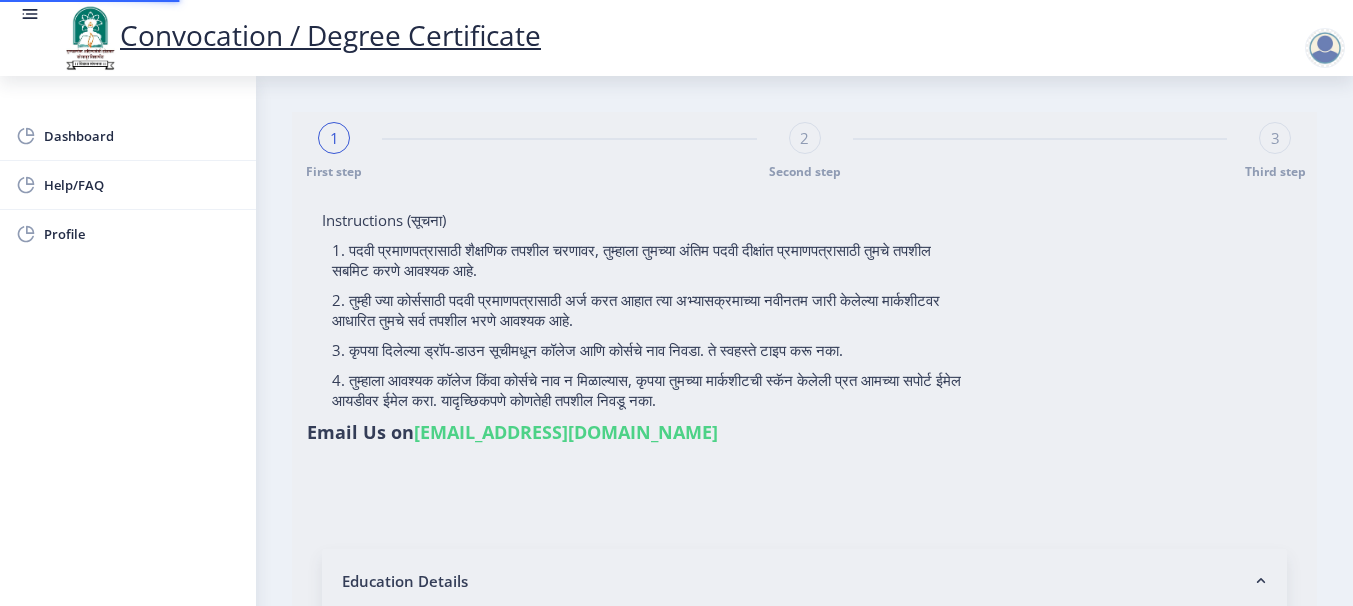 type on "SHRIPAD K" 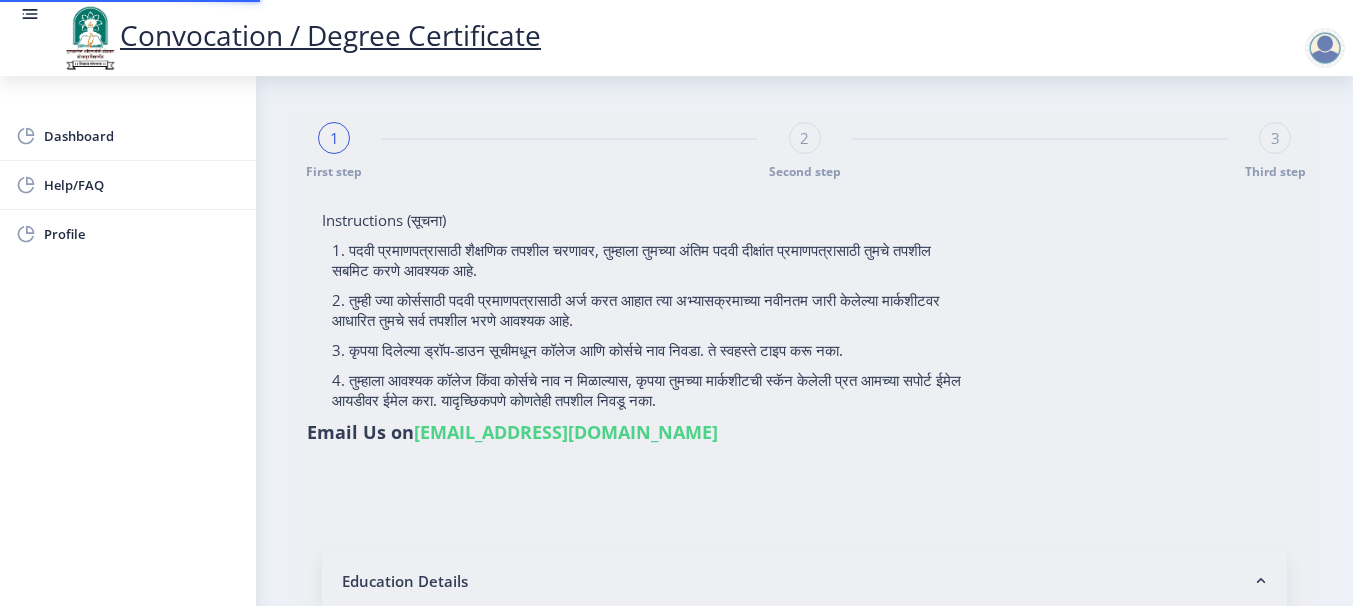 type on "202301044076356" 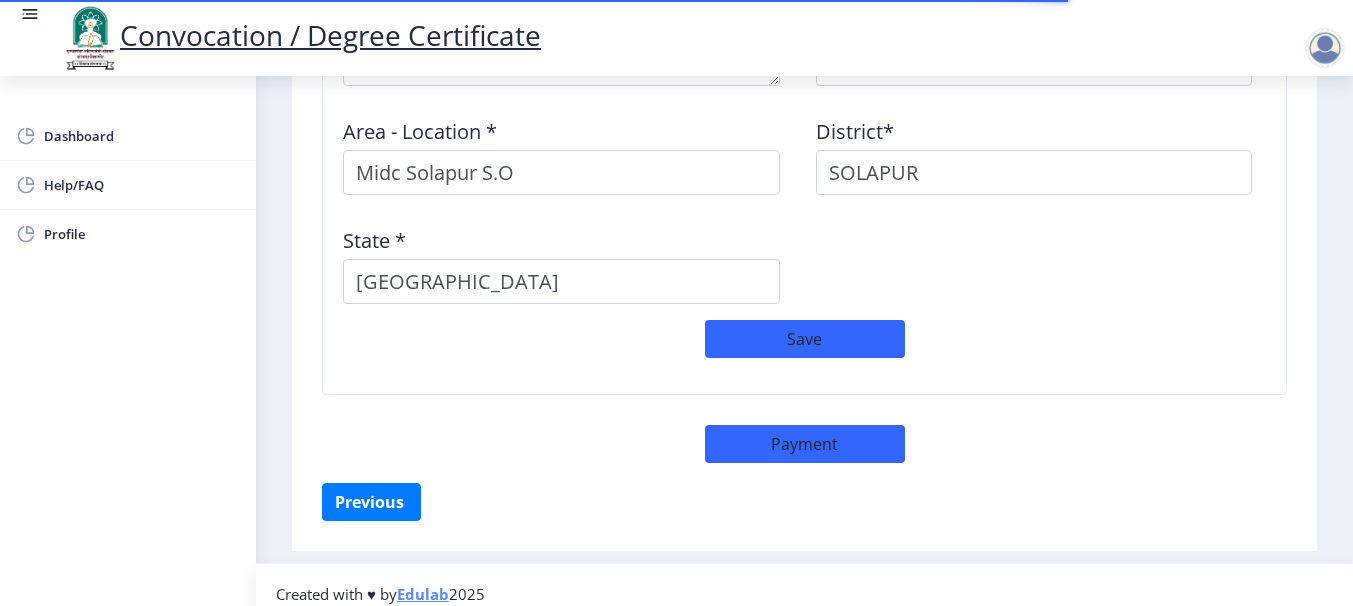 scroll, scrollTop: 1807, scrollLeft: 0, axis: vertical 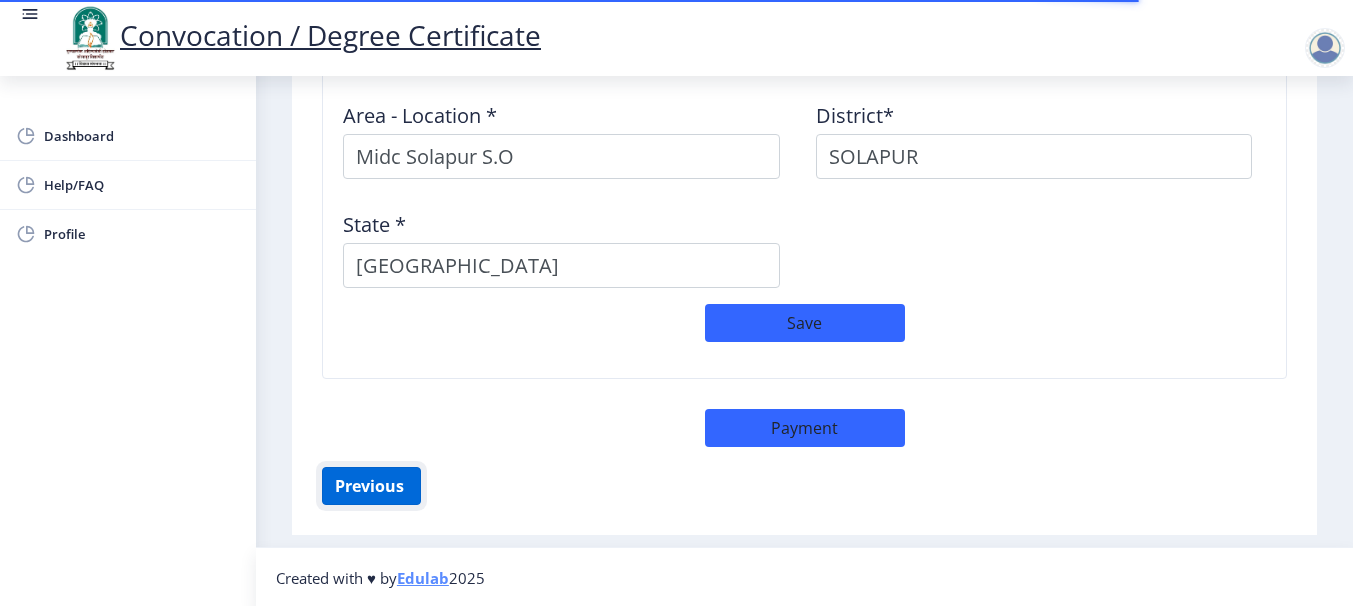 click on "Previous ‍" 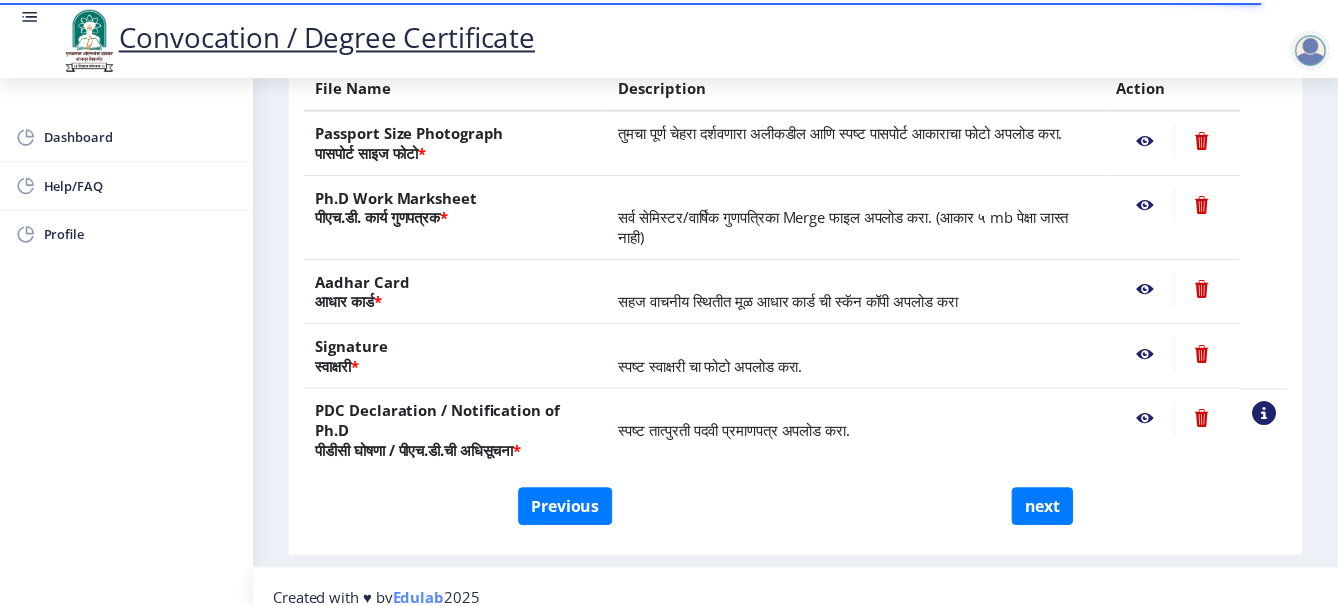 scroll, scrollTop: 372, scrollLeft: 0, axis: vertical 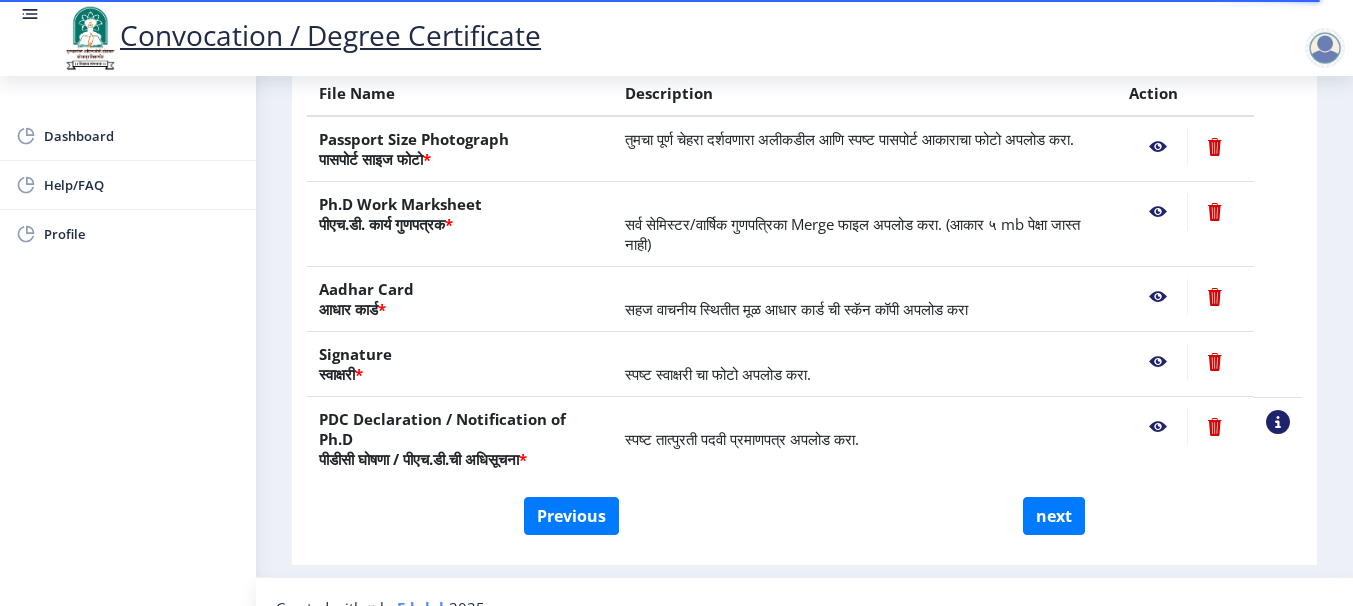 click 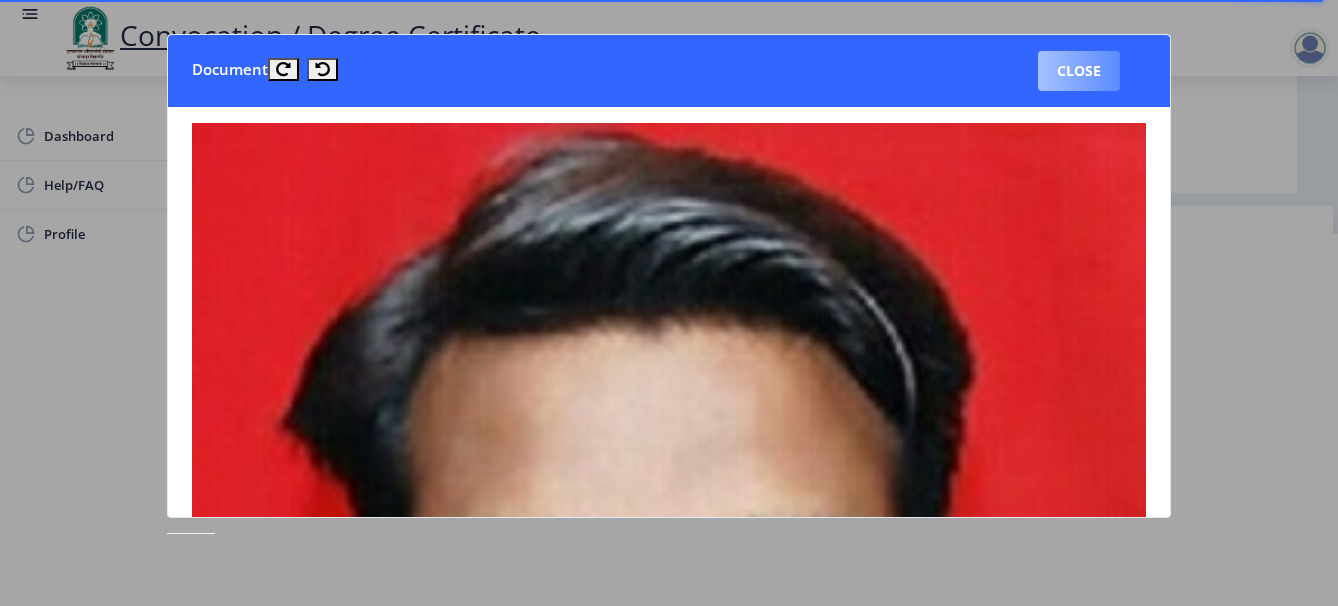 click on "Close" at bounding box center (1079, 71) 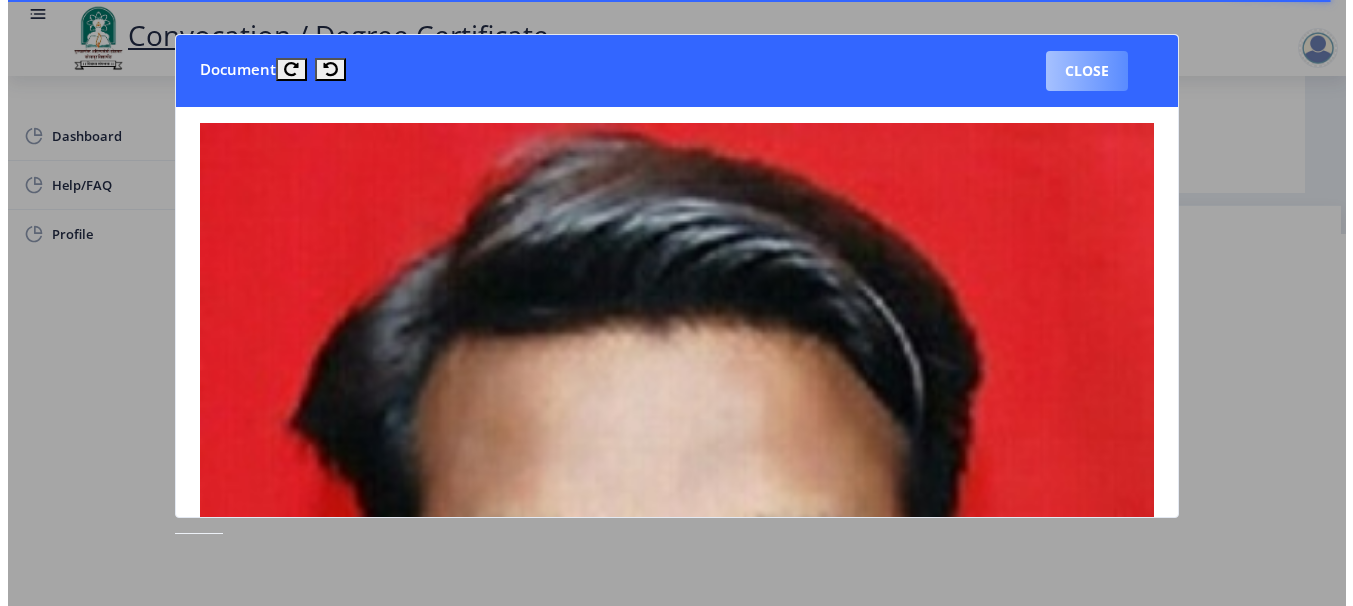 scroll, scrollTop: 208, scrollLeft: 0, axis: vertical 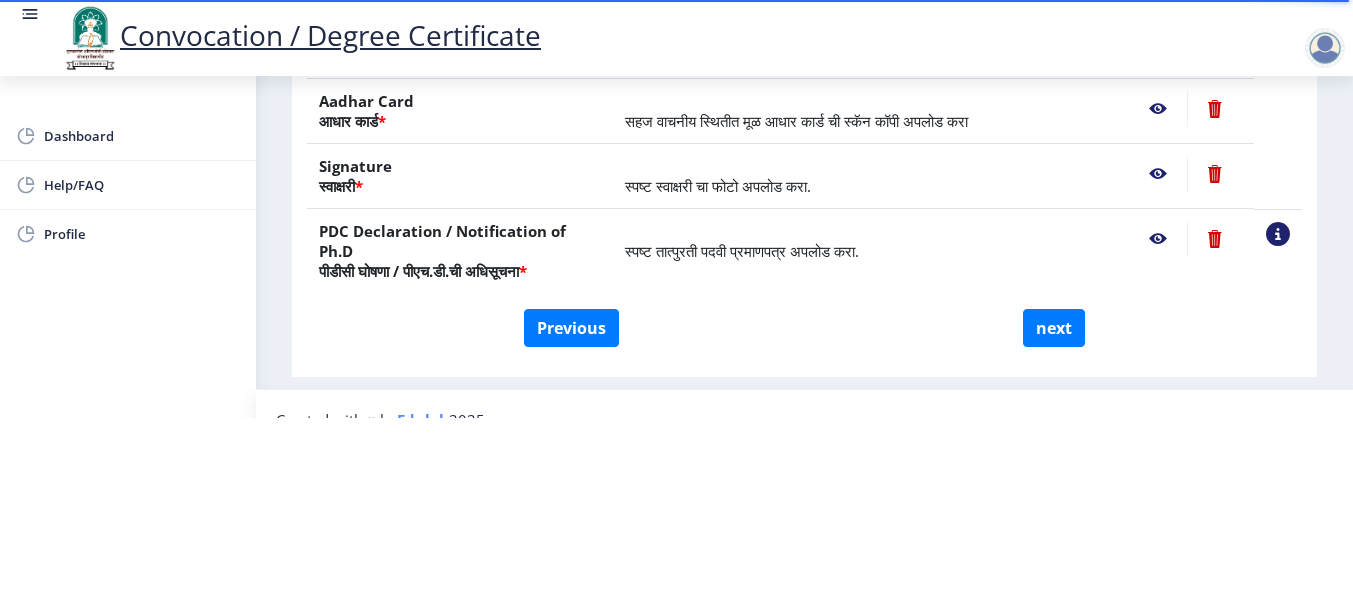 click 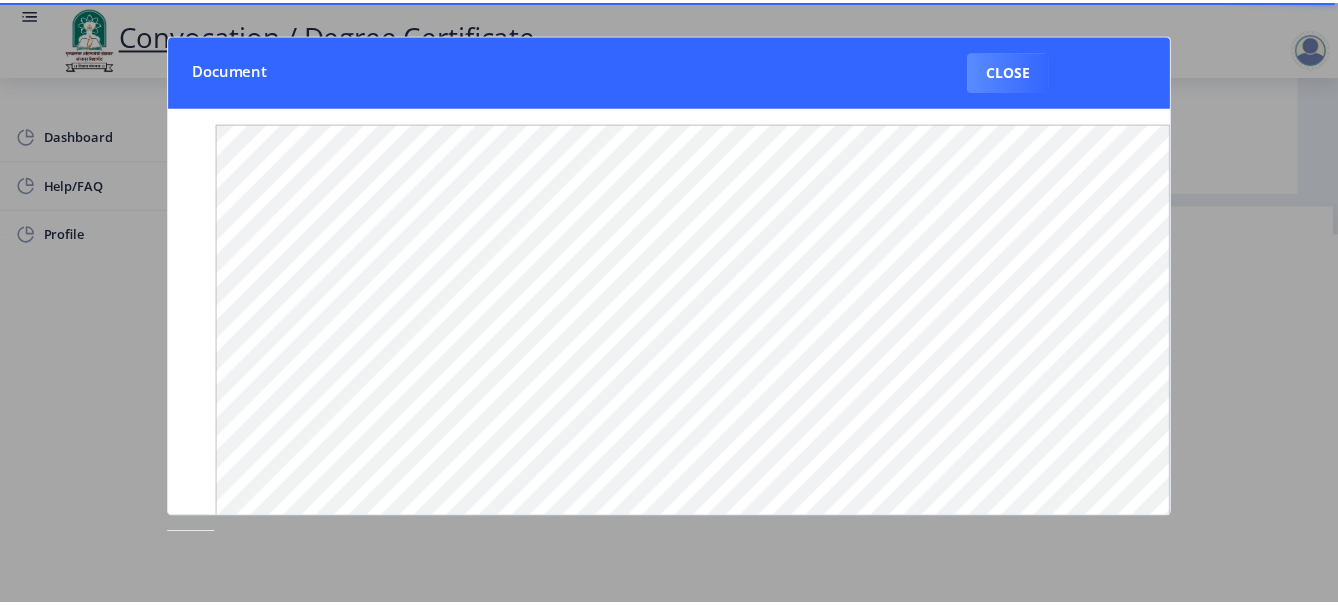 scroll, scrollTop: 0, scrollLeft: 0, axis: both 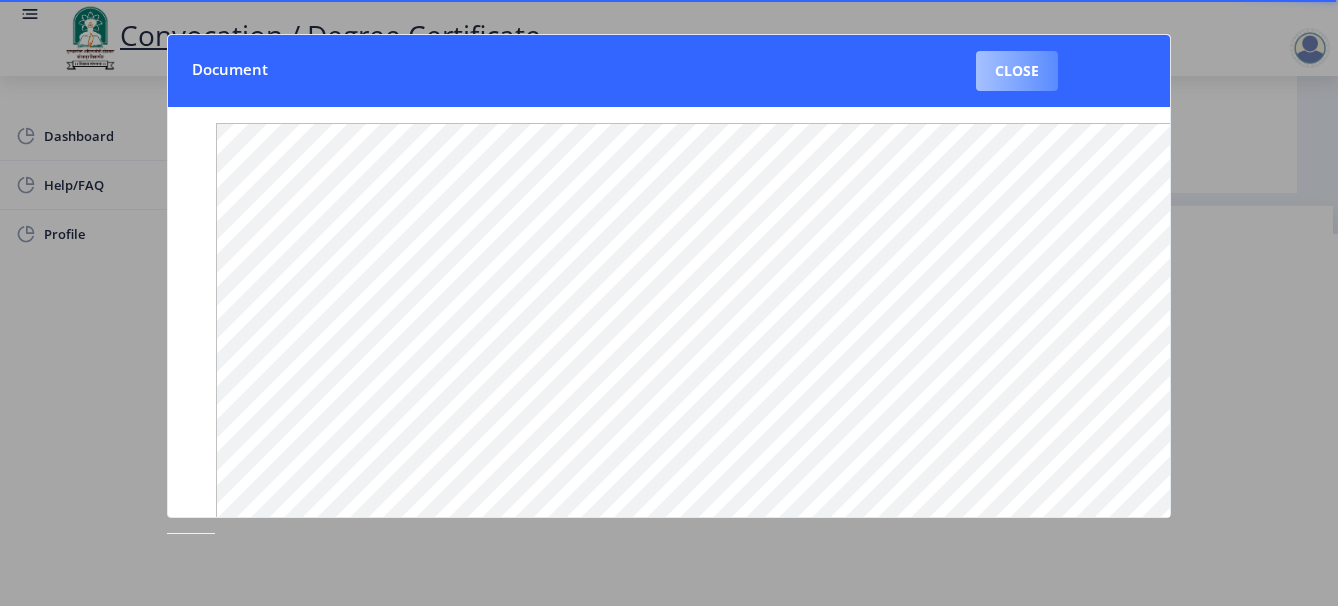 click on "Close" at bounding box center (1017, 71) 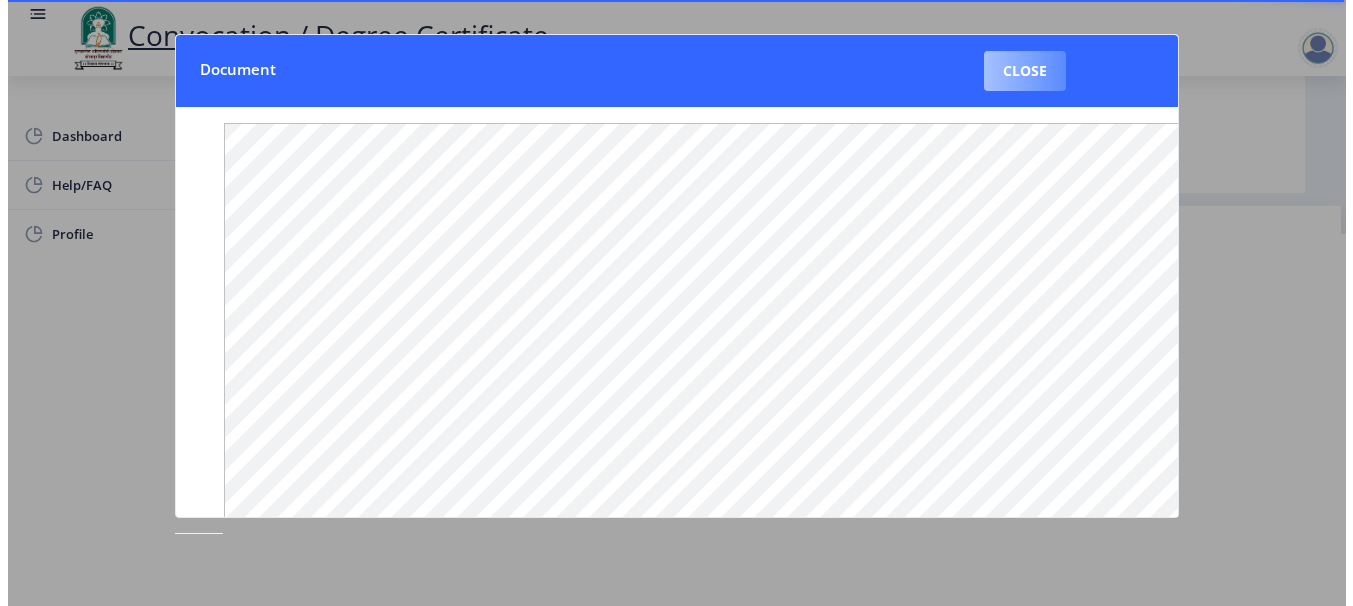 scroll, scrollTop: 208, scrollLeft: 0, axis: vertical 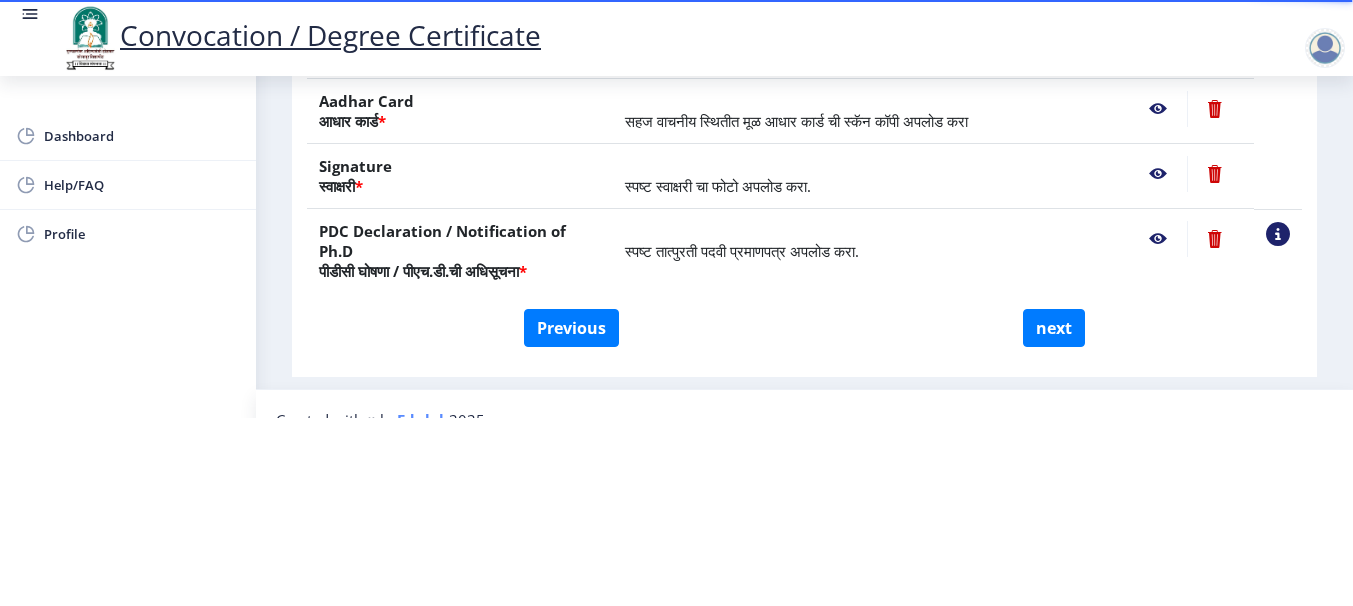 click 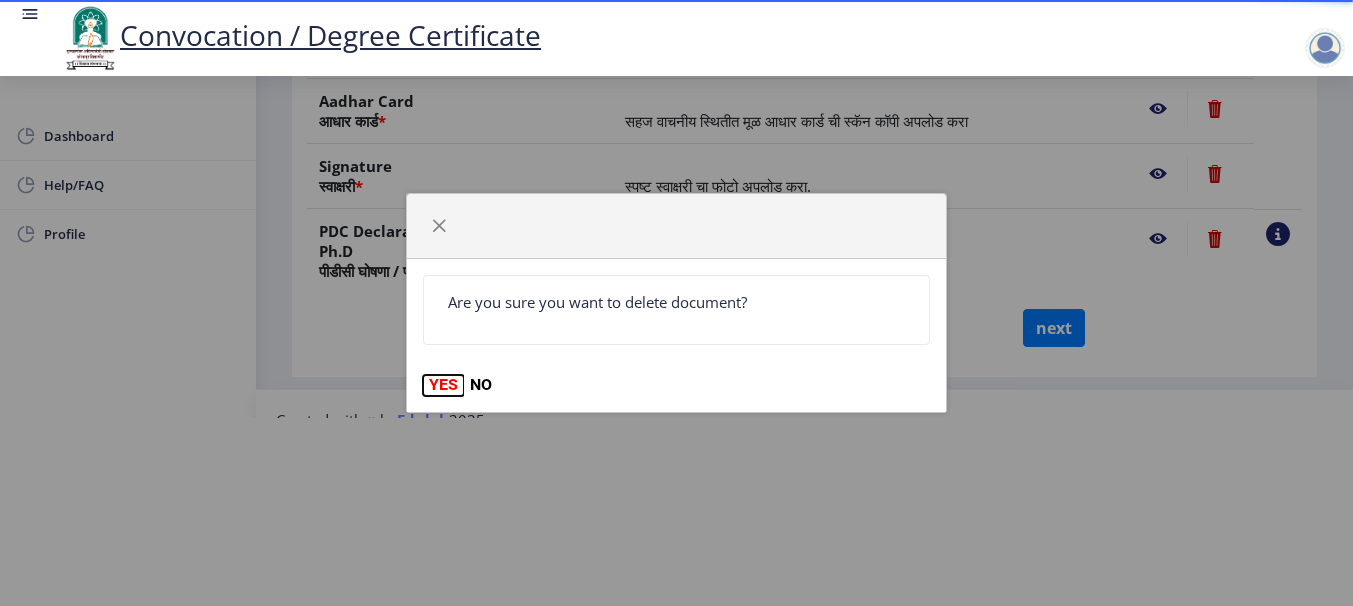 click on "YES" 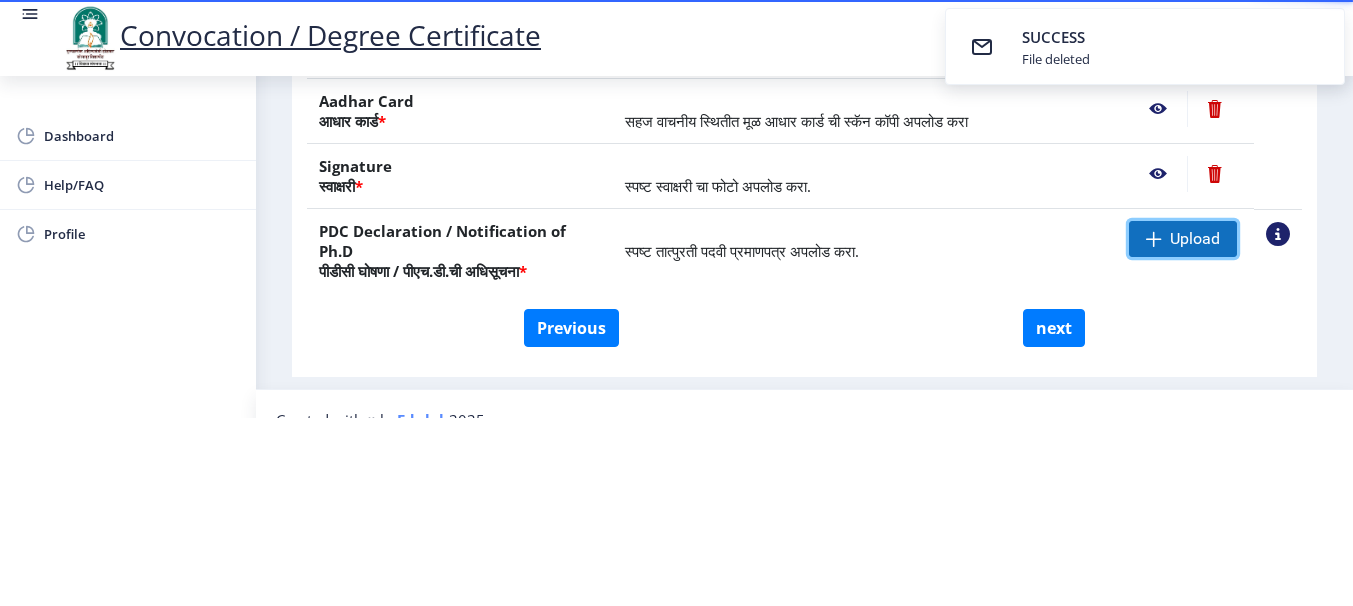 click 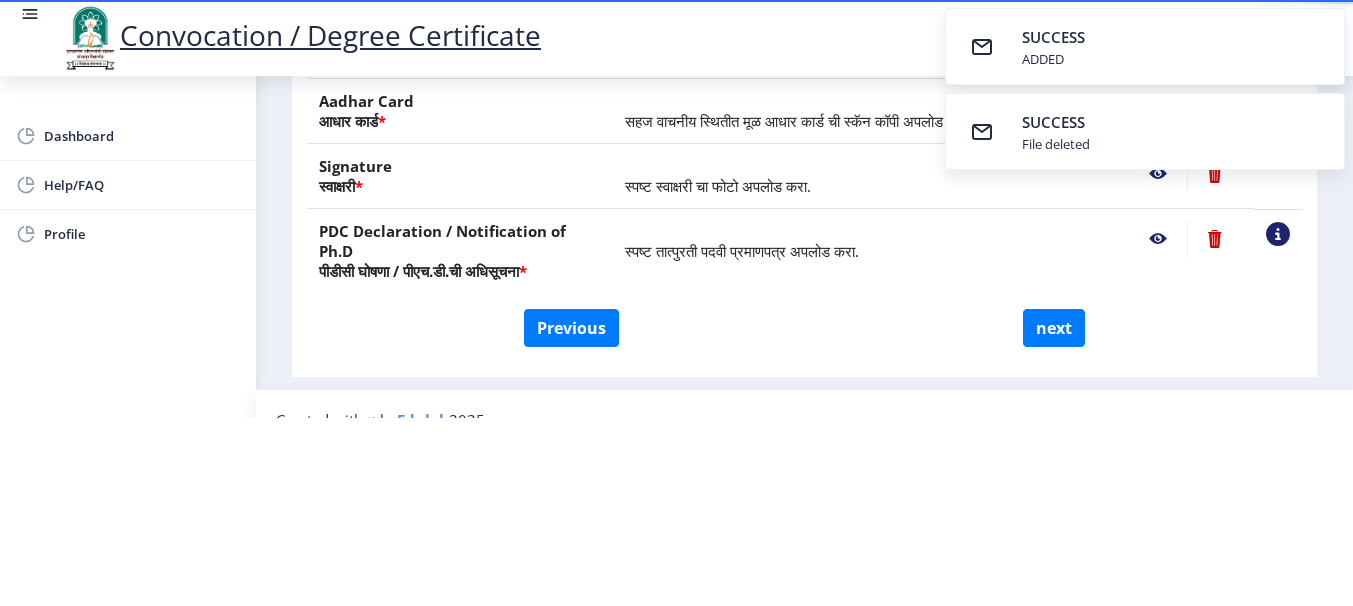click 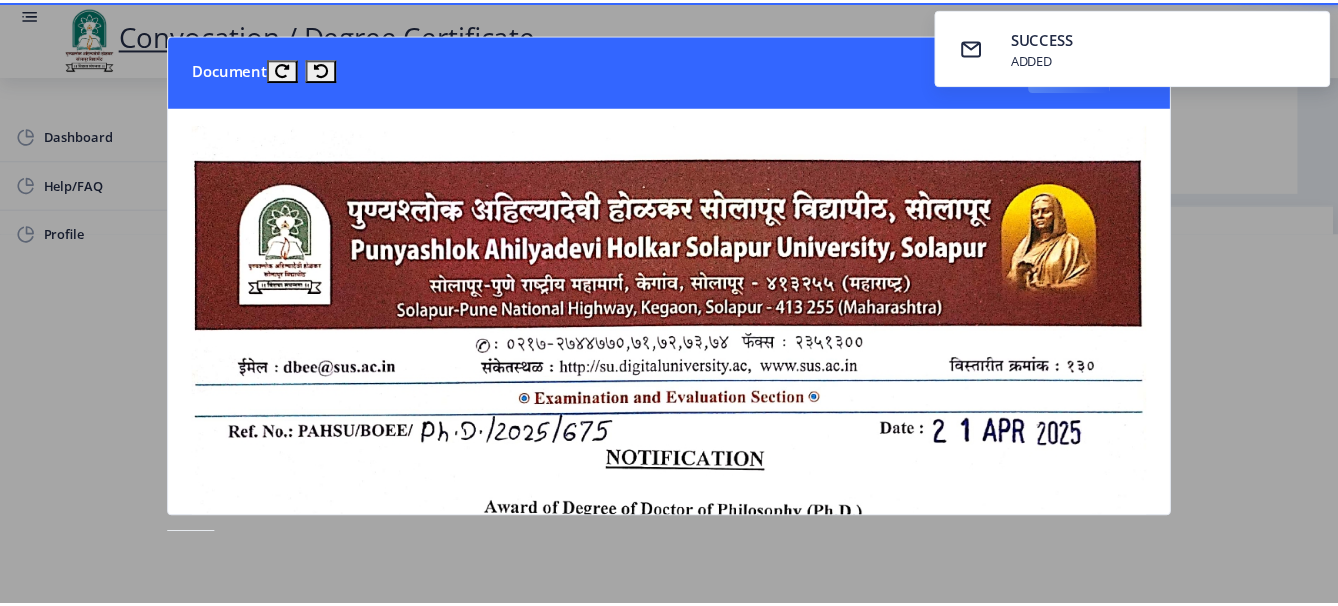 scroll, scrollTop: 0, scrollLeft: 0, axis: both 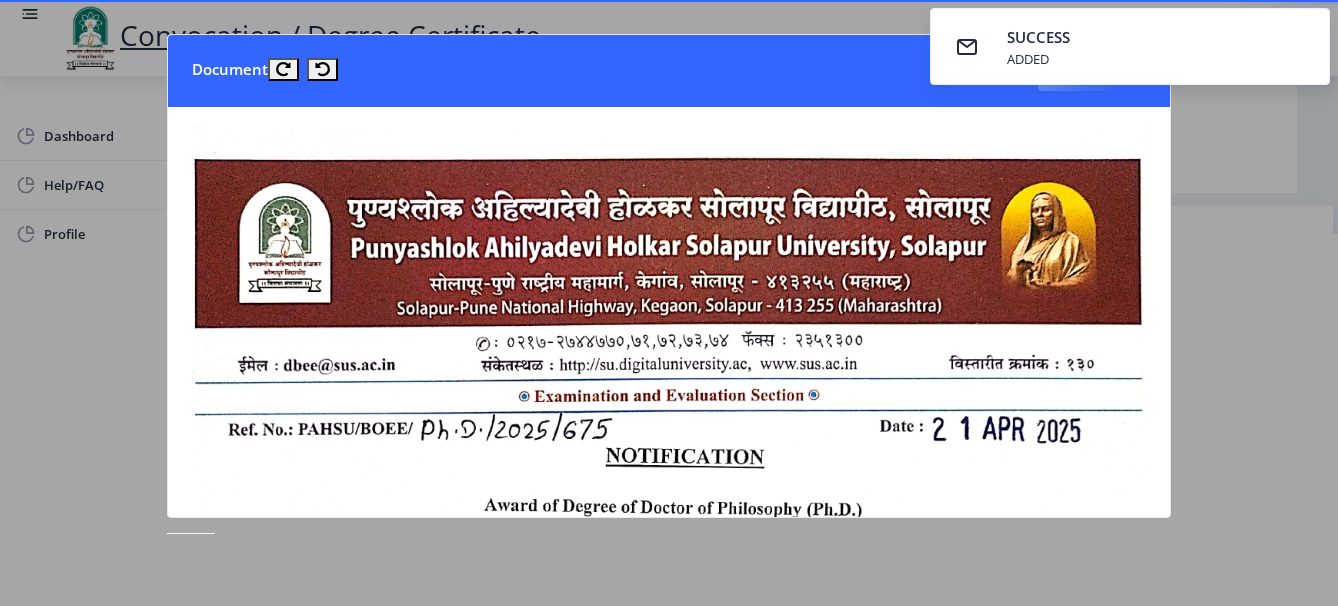 click 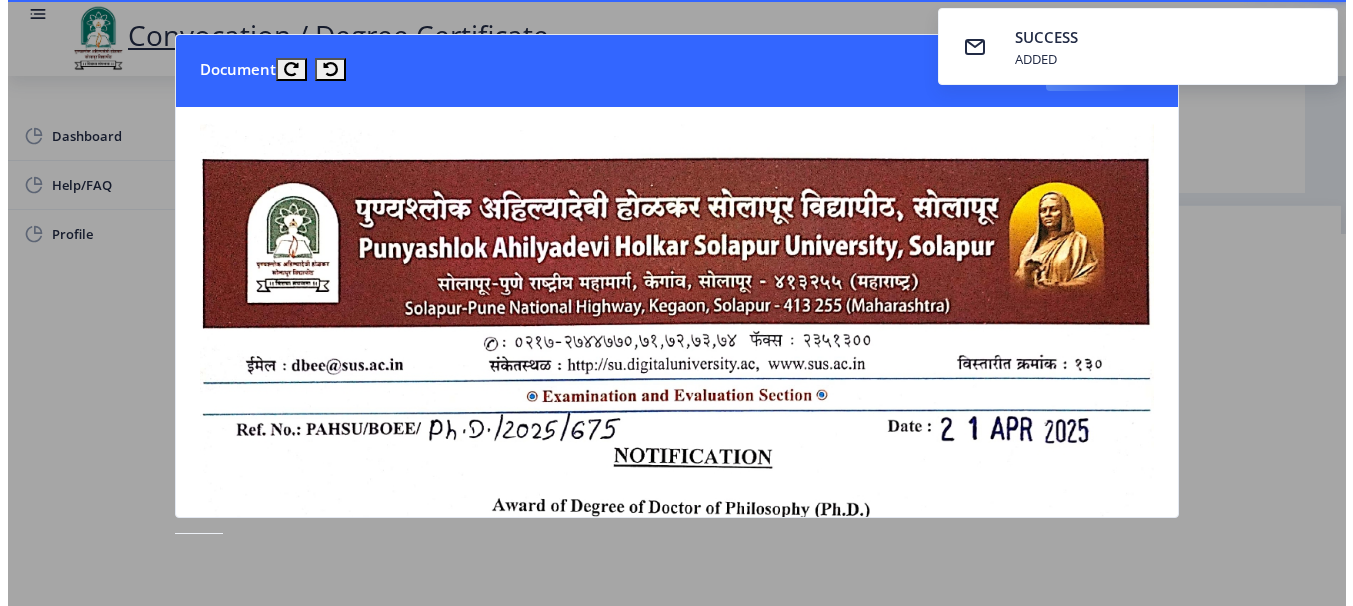 scroll, scrollTop: 208, scrollLeft: 0, axis: vertical 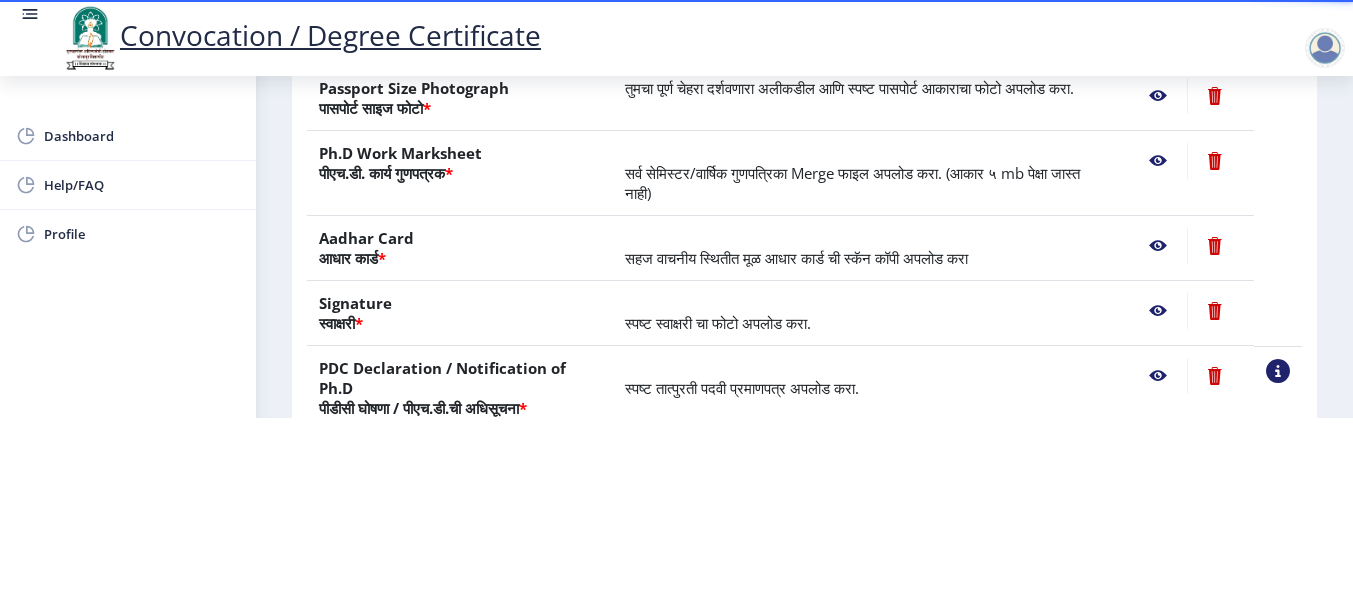 click 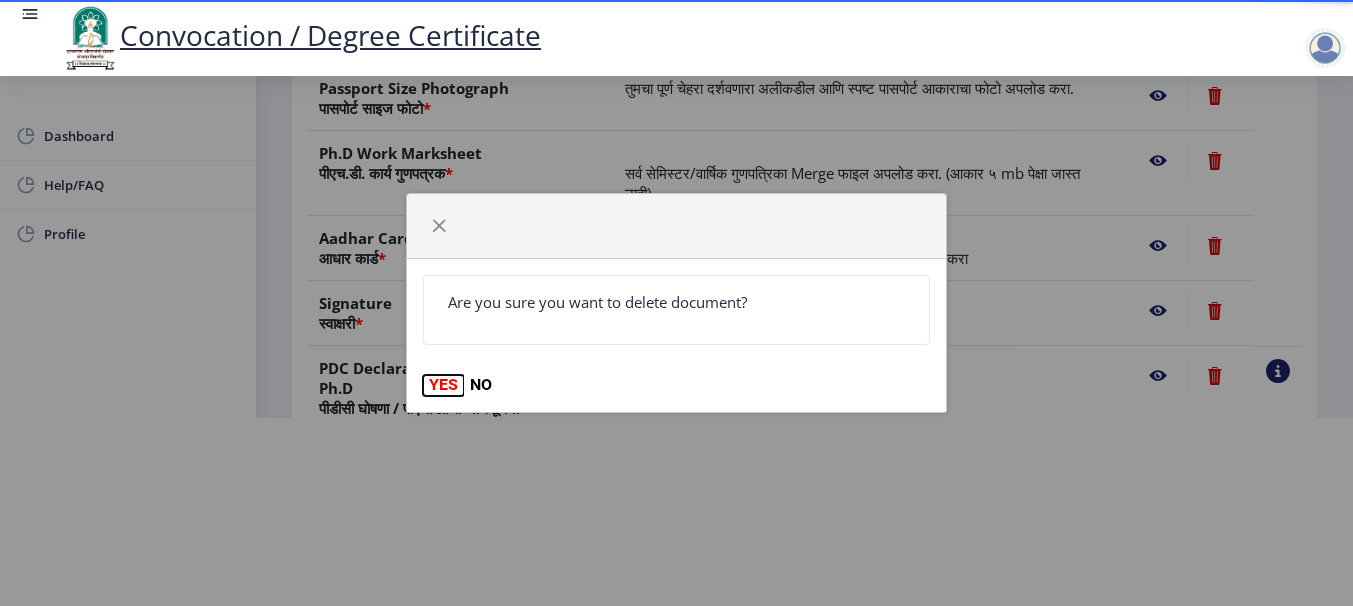 click on "YES" 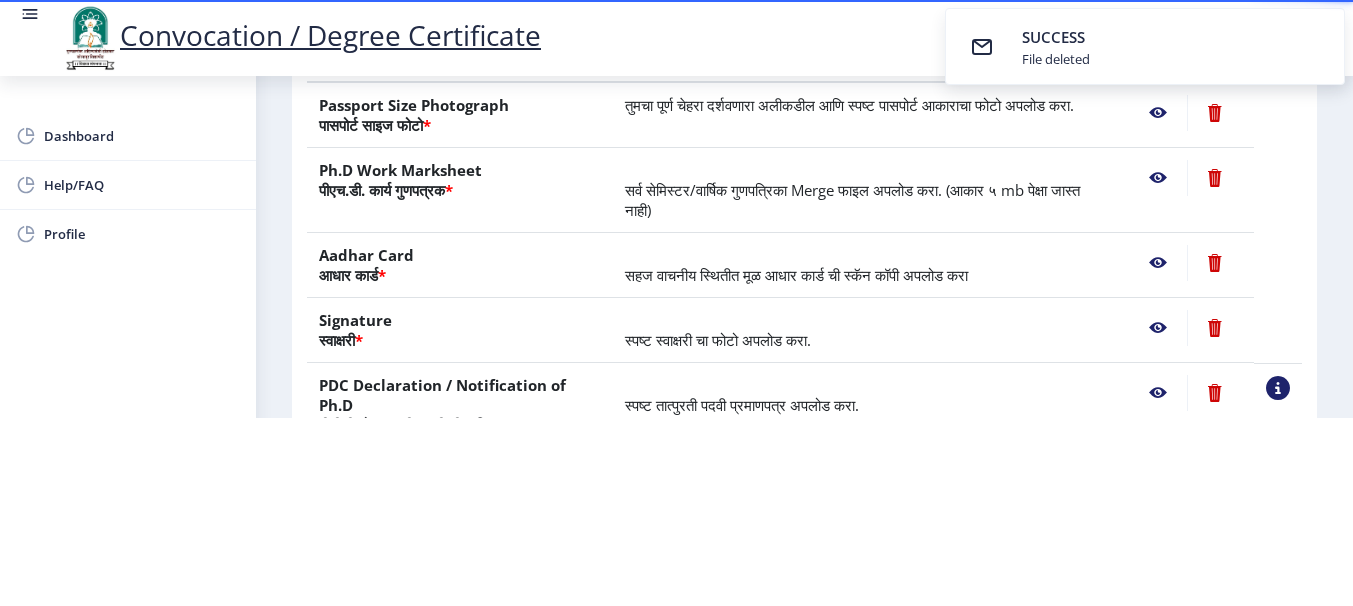 scroll, scrollTop: 215, scrollLeft: 0, axis: vertical 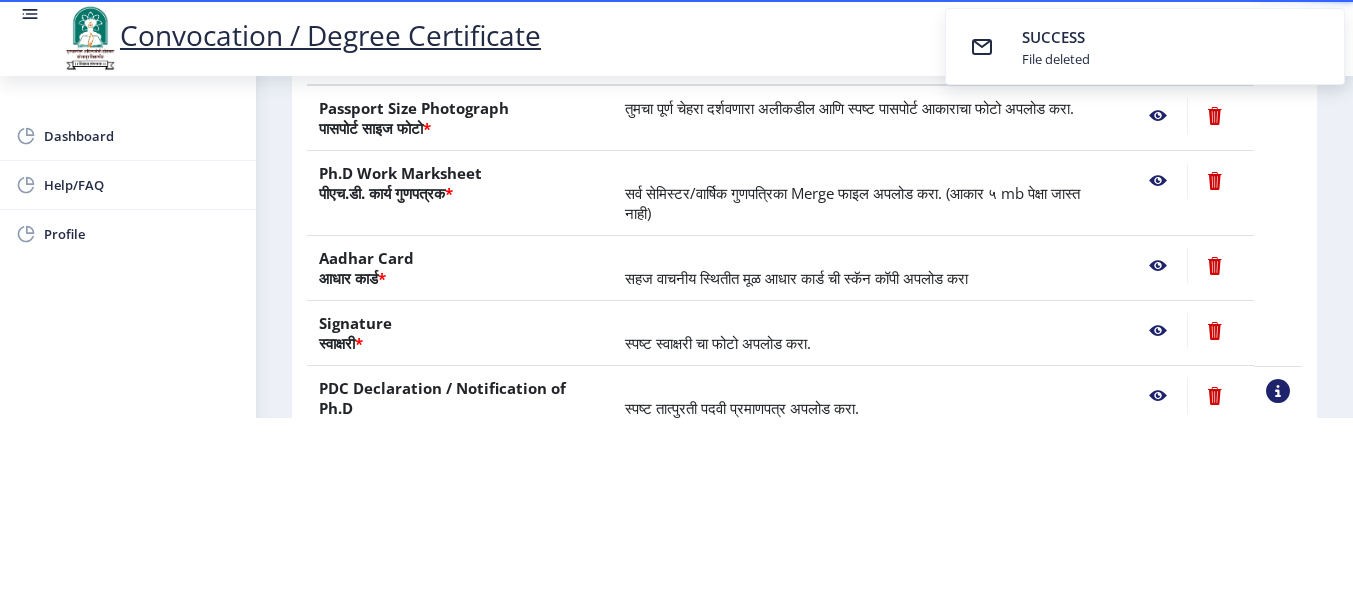 click 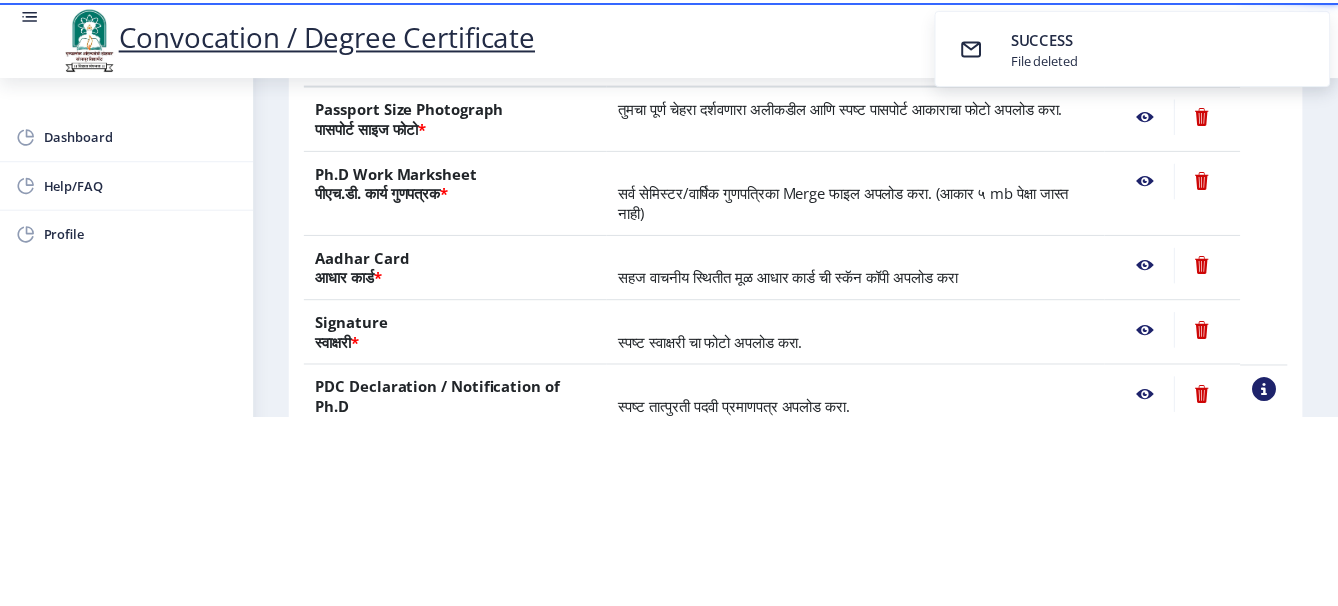 scroll, scrollTop: 0, scrollLeft: 0, axis: both 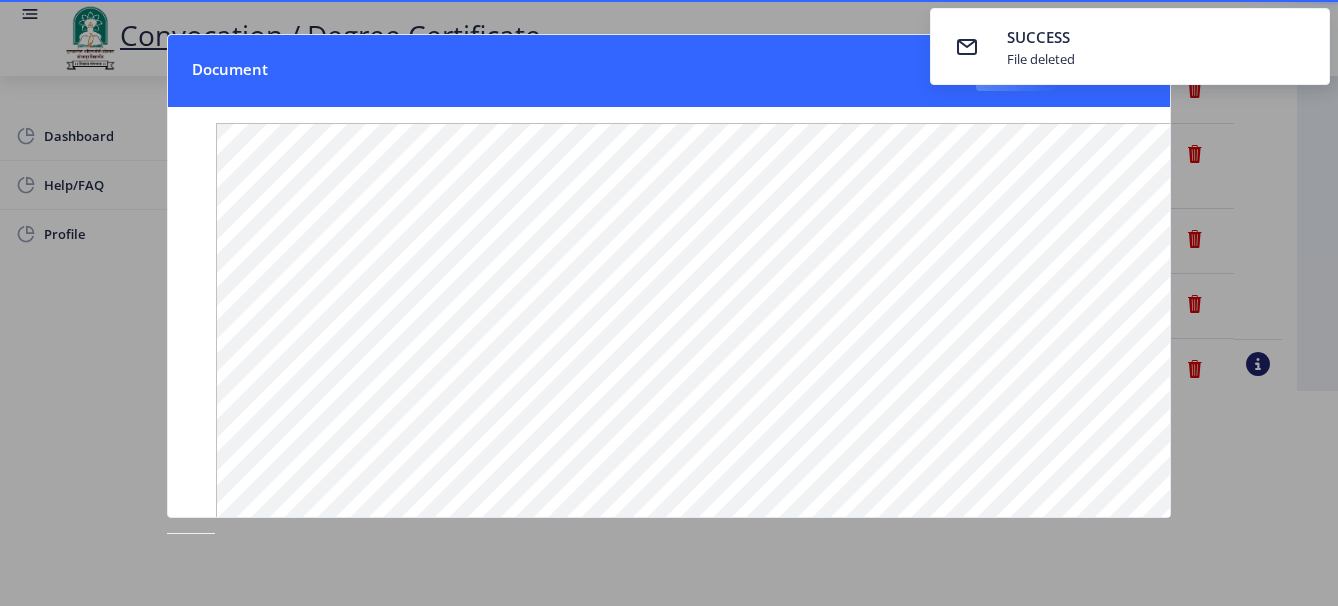 click 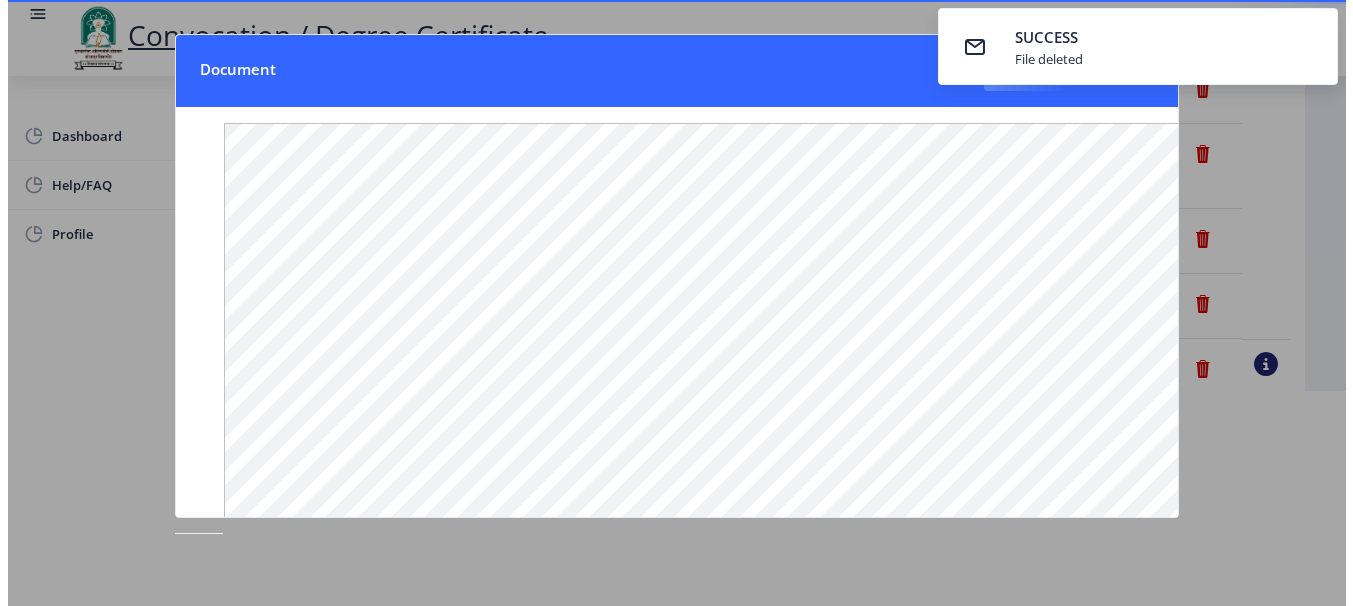 scroll, scrollTop: 208, scrollLeft: 0, axis: vertical 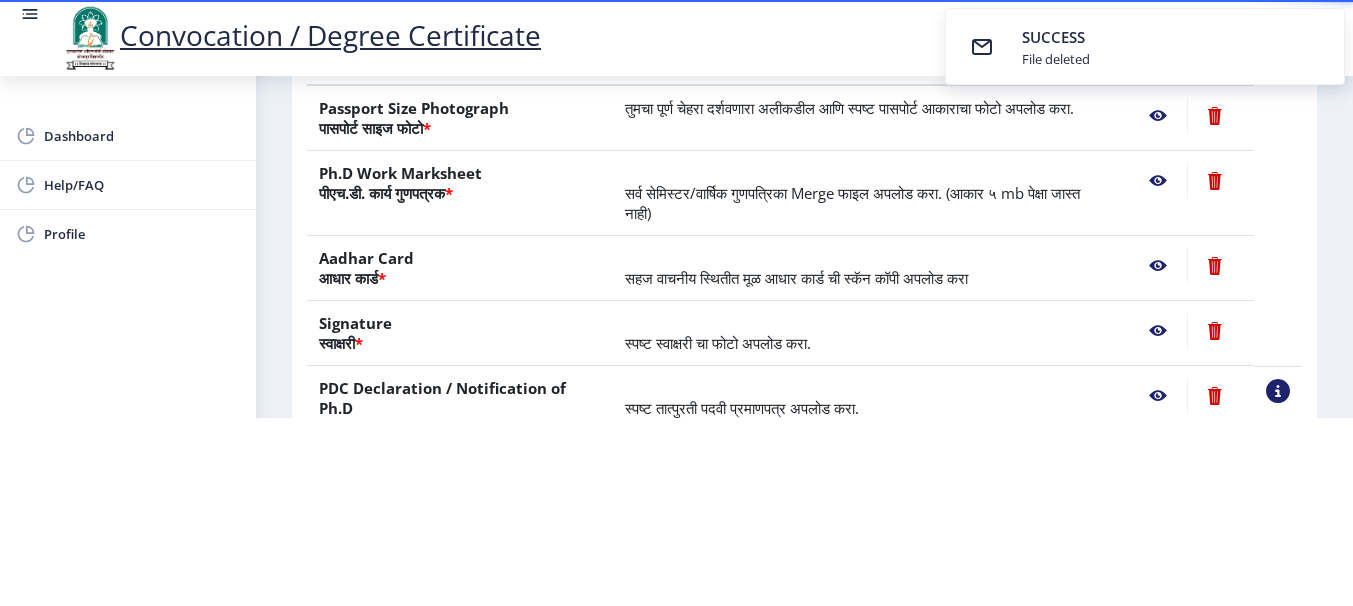 click 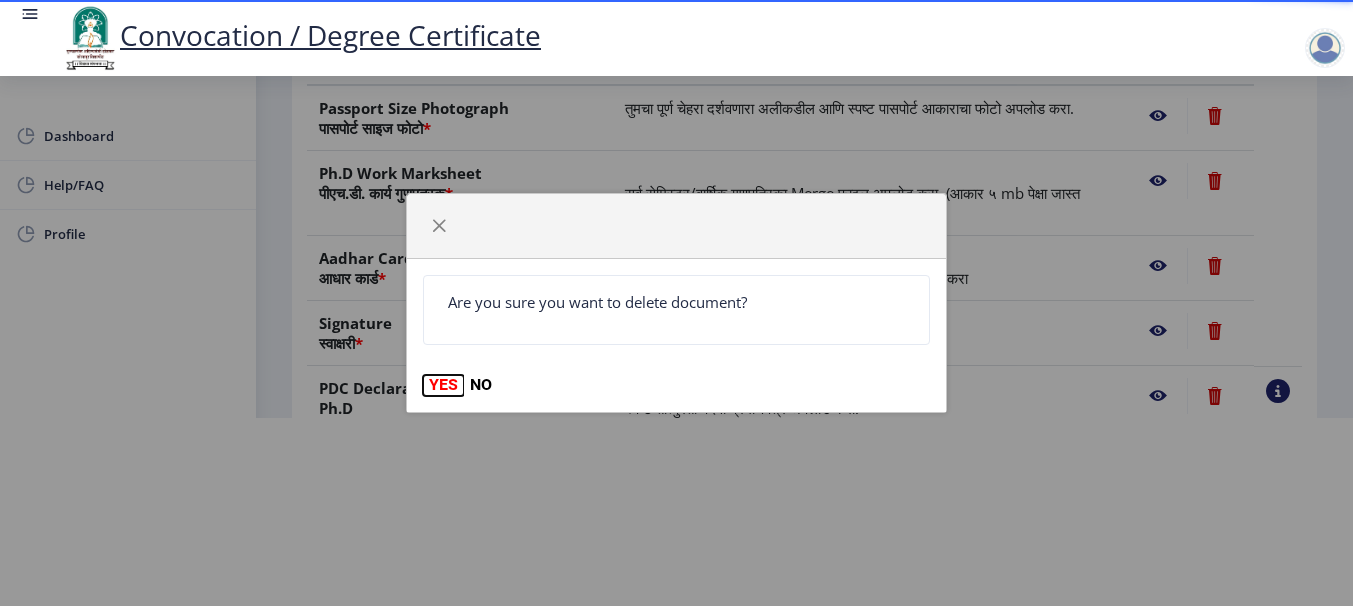 click on "YES" 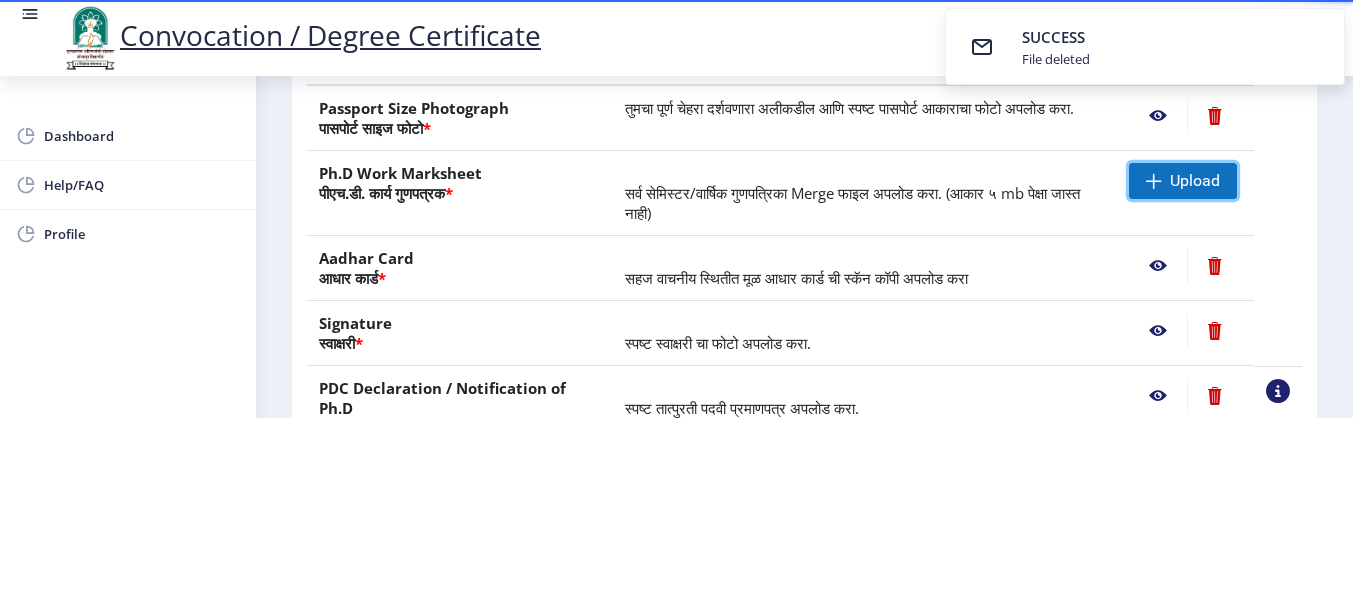 click on "Upload" 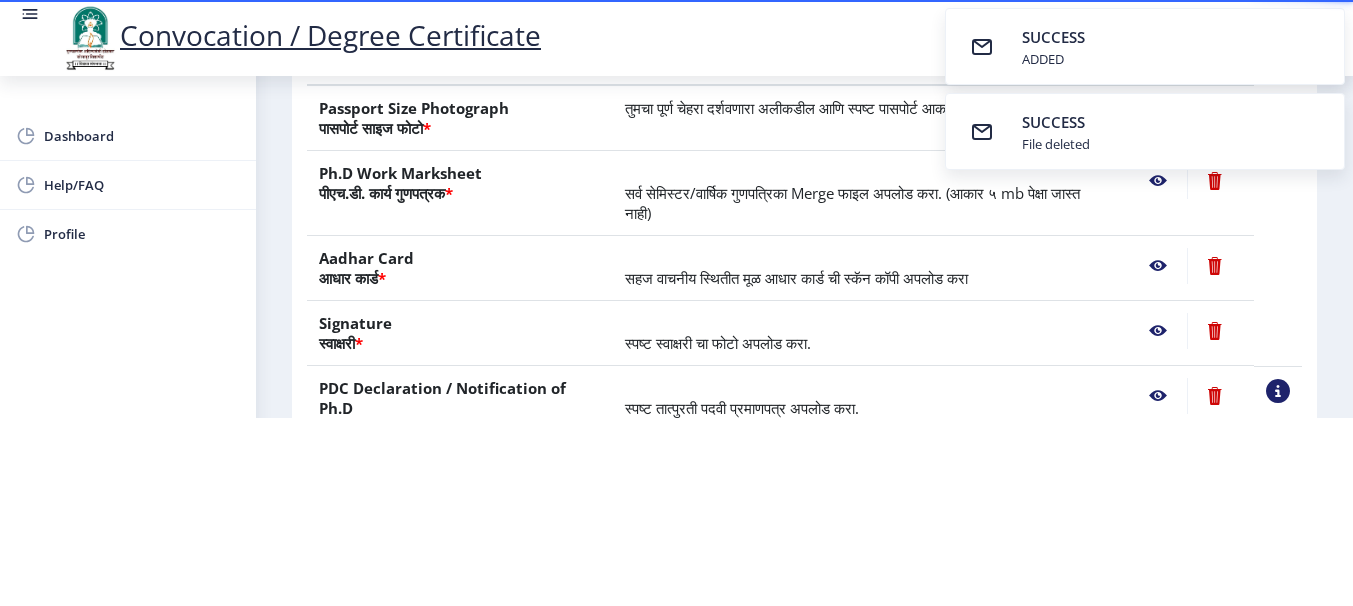 click on "Convocation / Degree Certificate Dashboard Help/FAQ Profile First step 2 Second step Third step Instructions (सूचना) 1. कृपया लक्षात घ्या की तुम्हाला मूळ दस्तऐवजांच्या स्कॅन केलेल्या प्रती योग्य स्वरूपात आणि सरळ स्थितीत अपलोड कराव्या लागतील.  2. प्रत्येक दस्तऐवज स्वतंत्रपणे एक एक करून अपलोड करा आणि कृपया लक्षात ठेवा कि फाइलचा आकार 5MB (35mm X 45mm) पेक्षा जास्त नसावा. (दस्तऐवज एकाच फाईलमध्ये विलीन करू नका.)  Need Help? Email Us on   su.sfc@studentscenter.in  Upload Documents (दस्तऐवज अपलोड करा)  File Name Description * *" at bounding box center [676, 115] 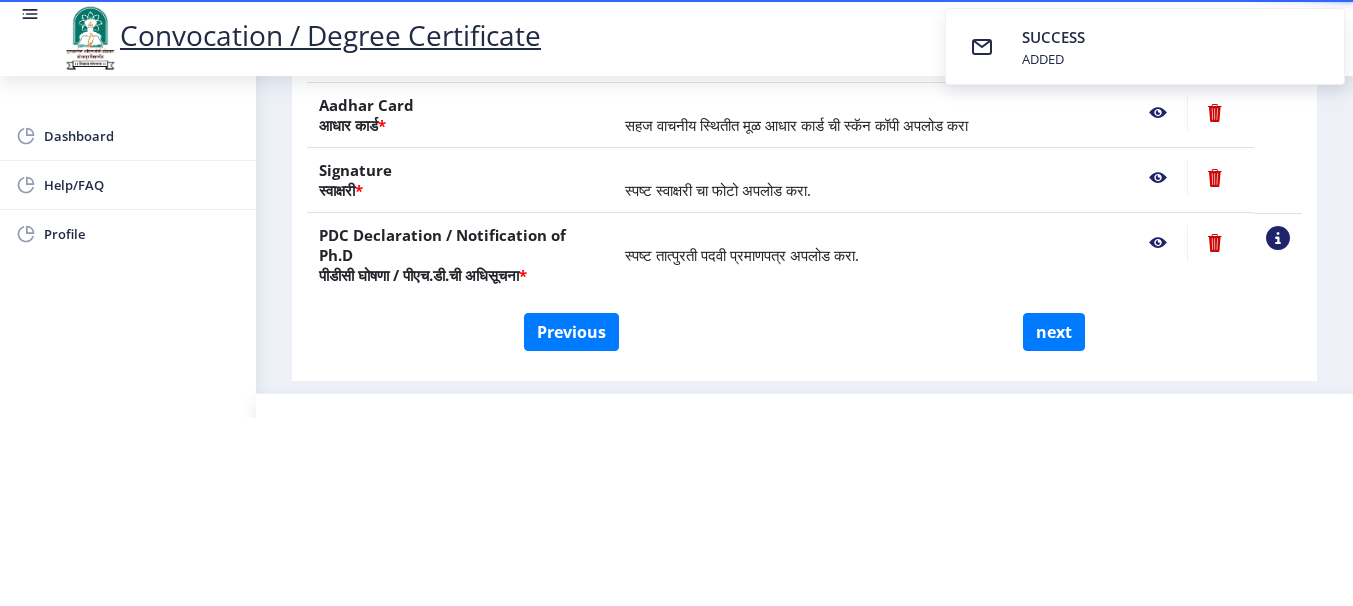 scroll, scrollTop: 424, scrollLeft: 0, axis: vertical 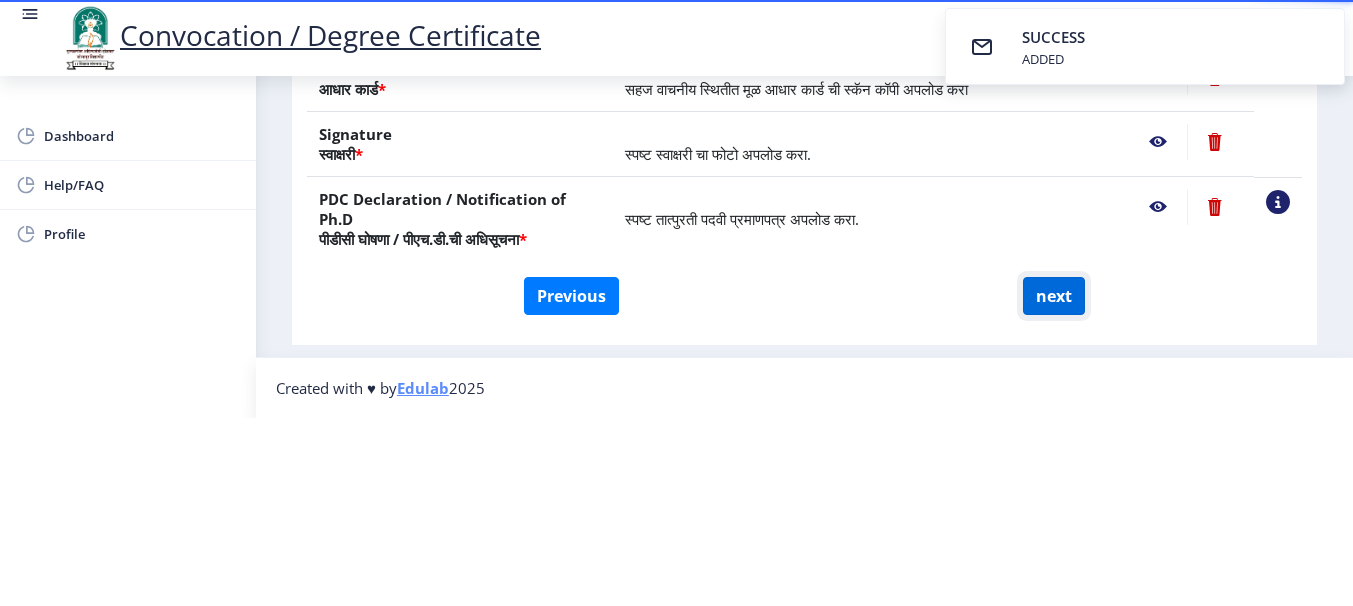 click on "next" 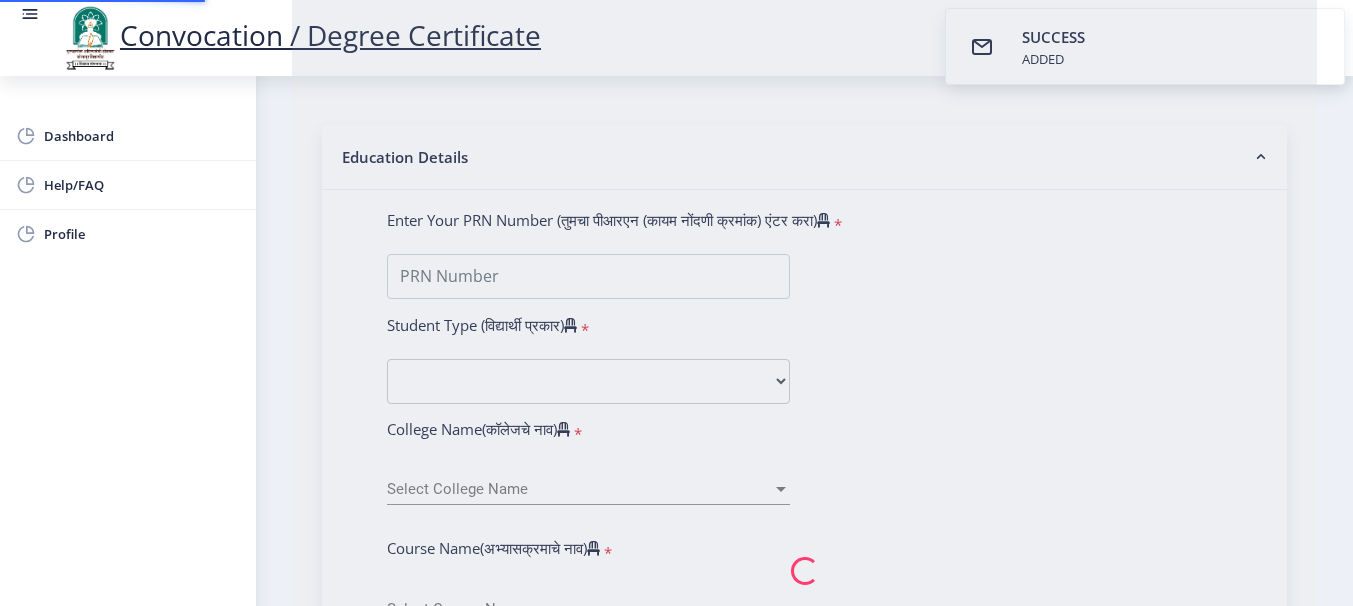 scroll, scrollTop: 0, scrollLeft: 0, axis: both 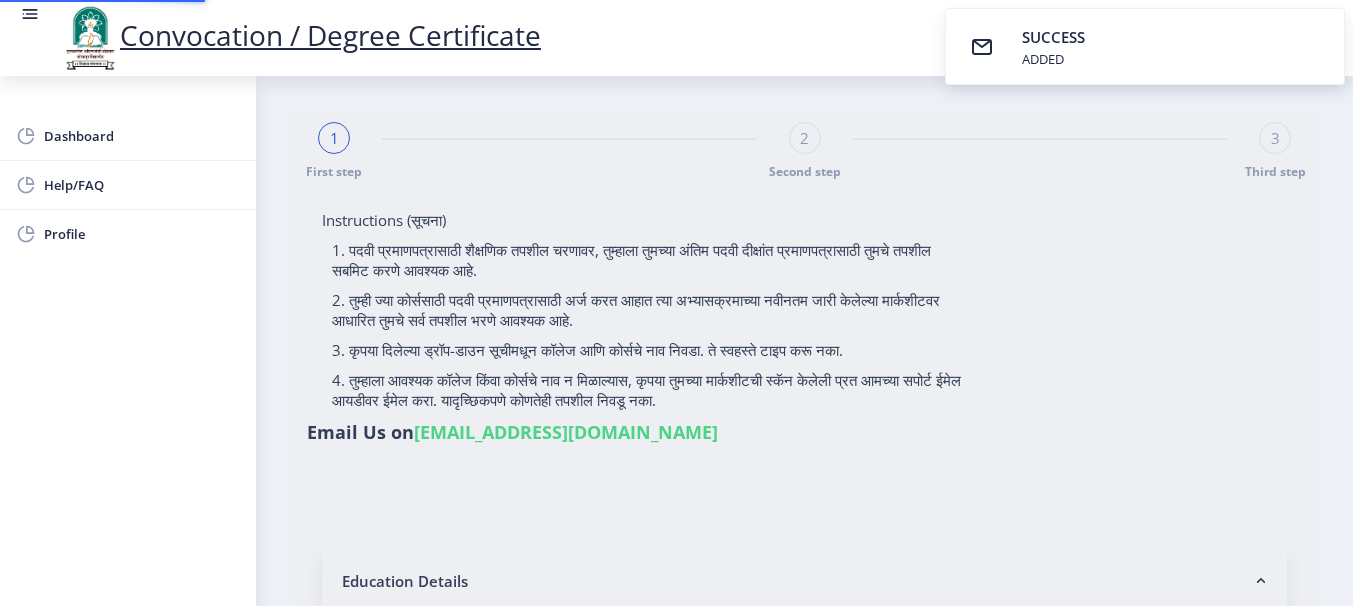 select 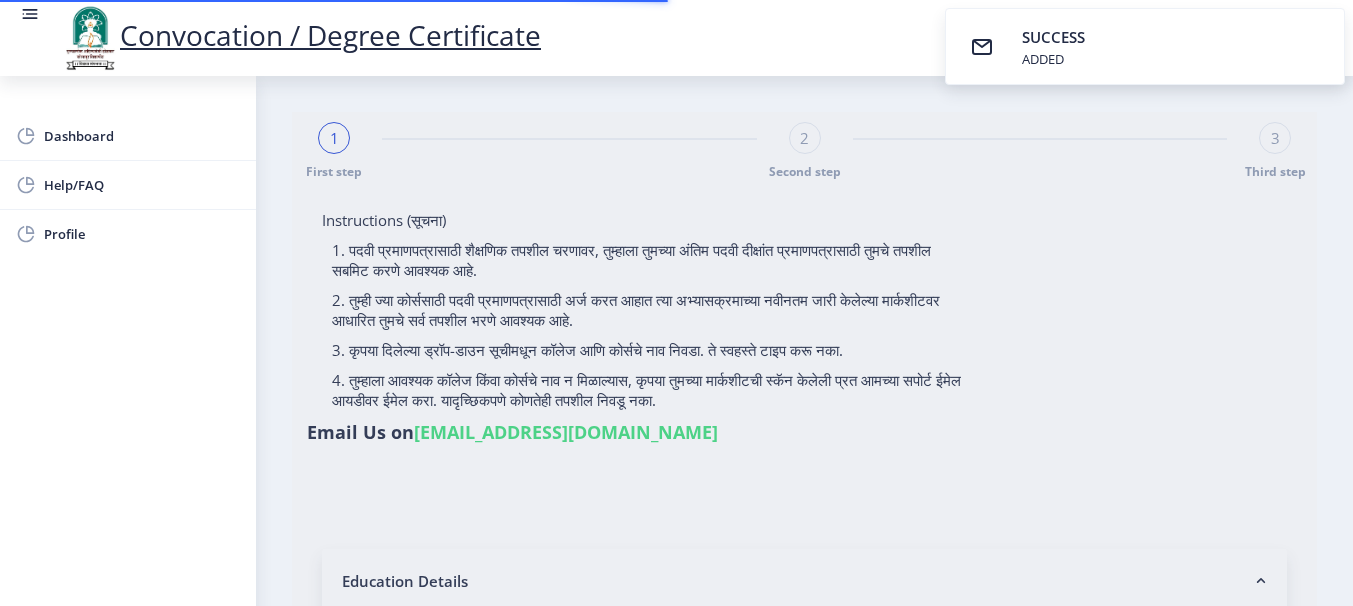 type on "202301044076356" 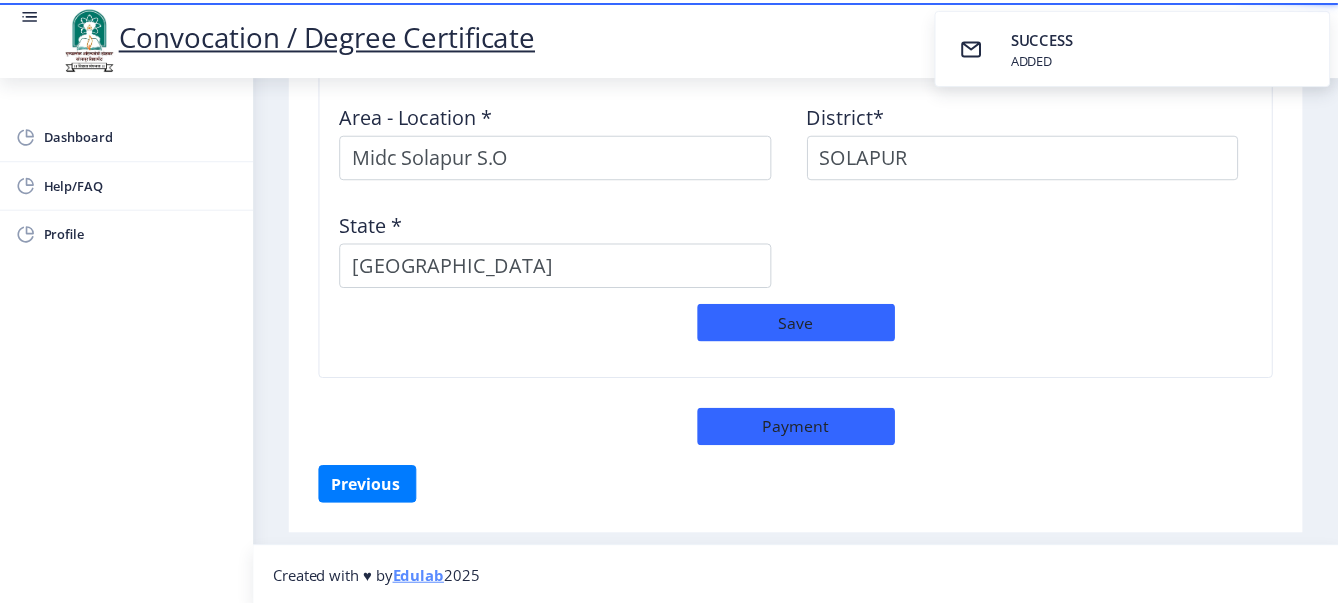 scroll, scrollTop: 1787, scrollLeft: 0, axis: vertical 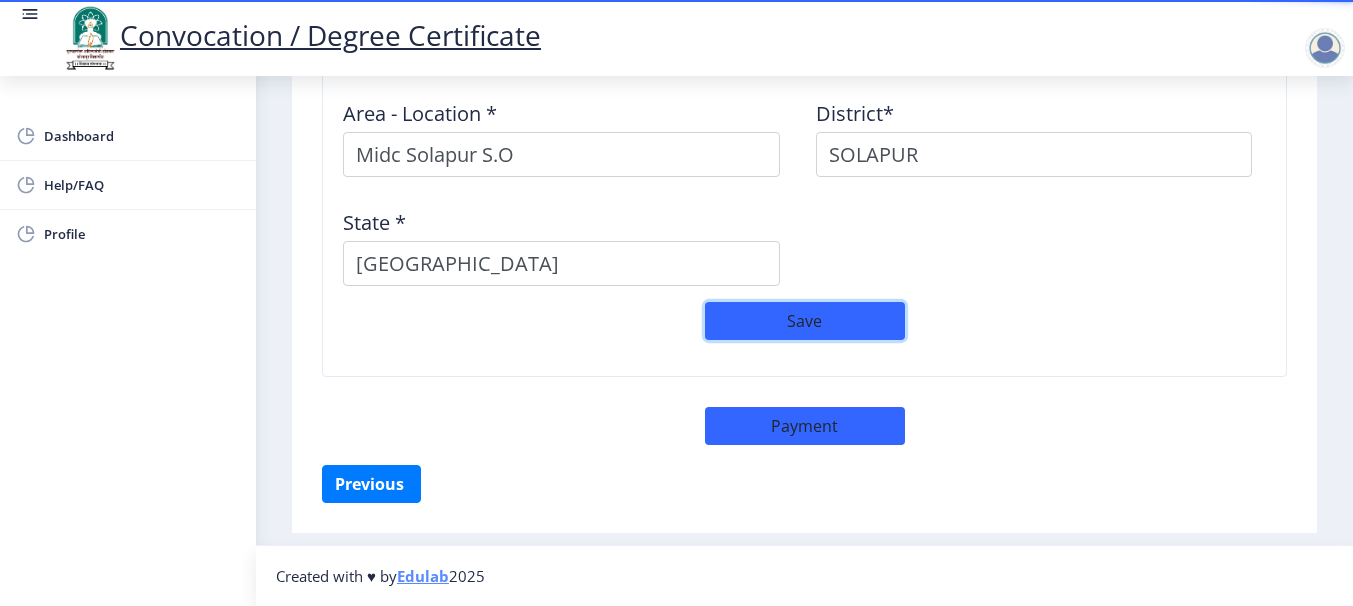 click on "Save" 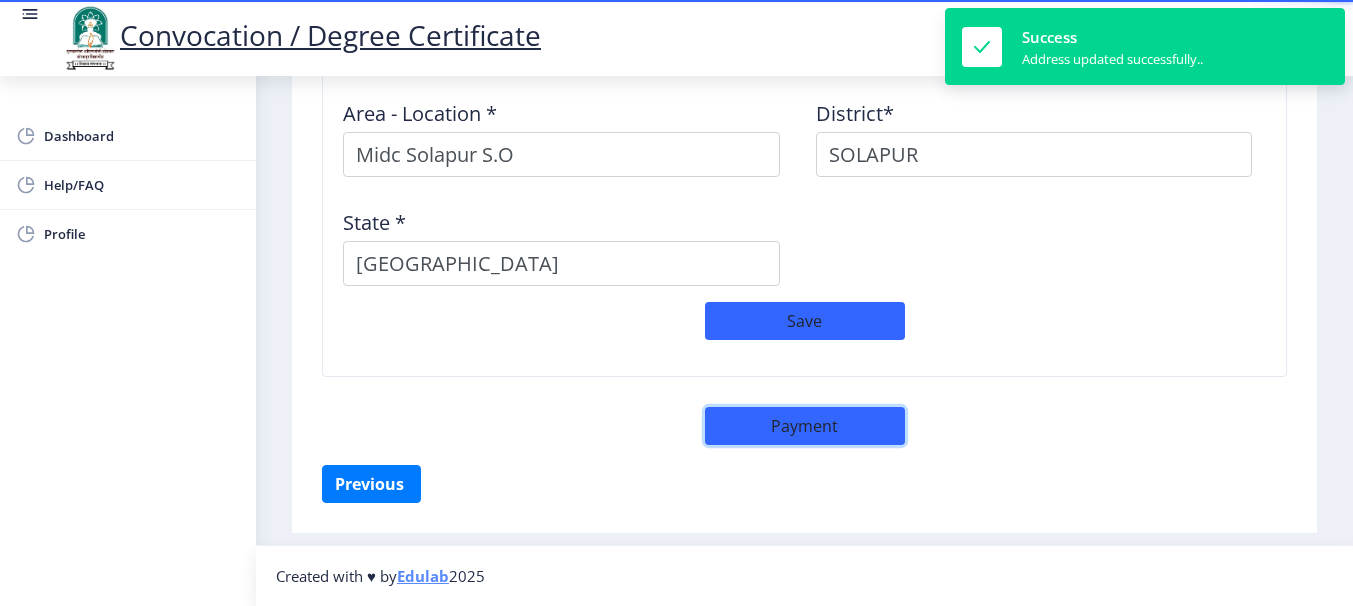click on "Payment" 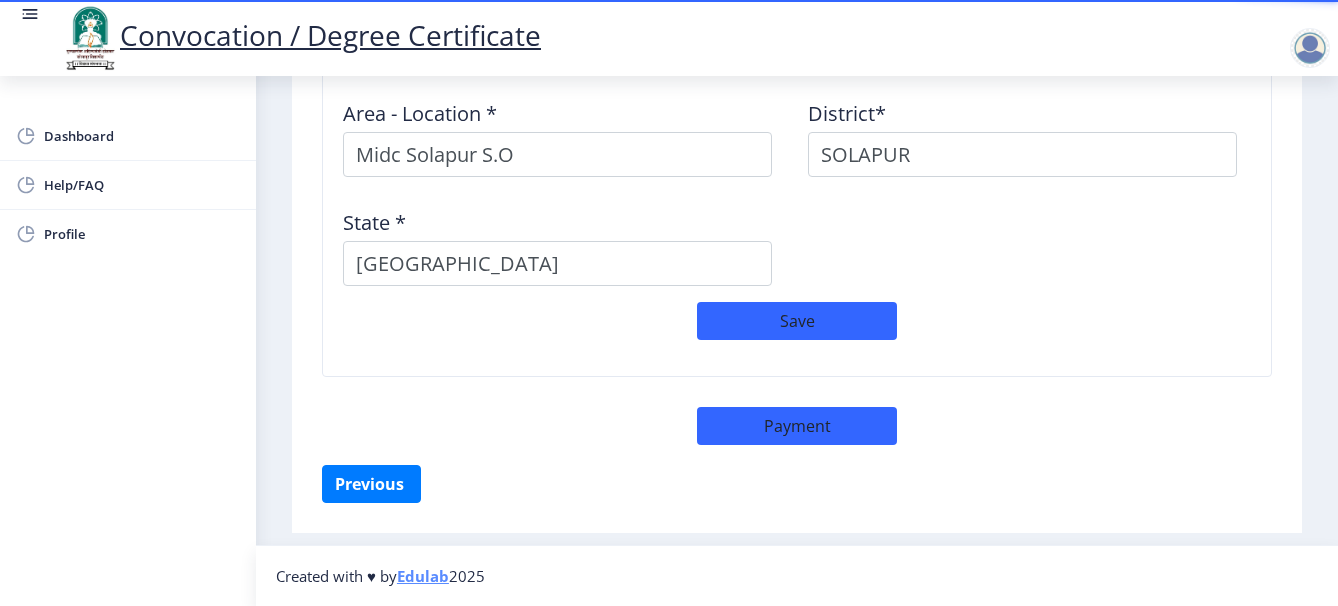 select on "sealed" 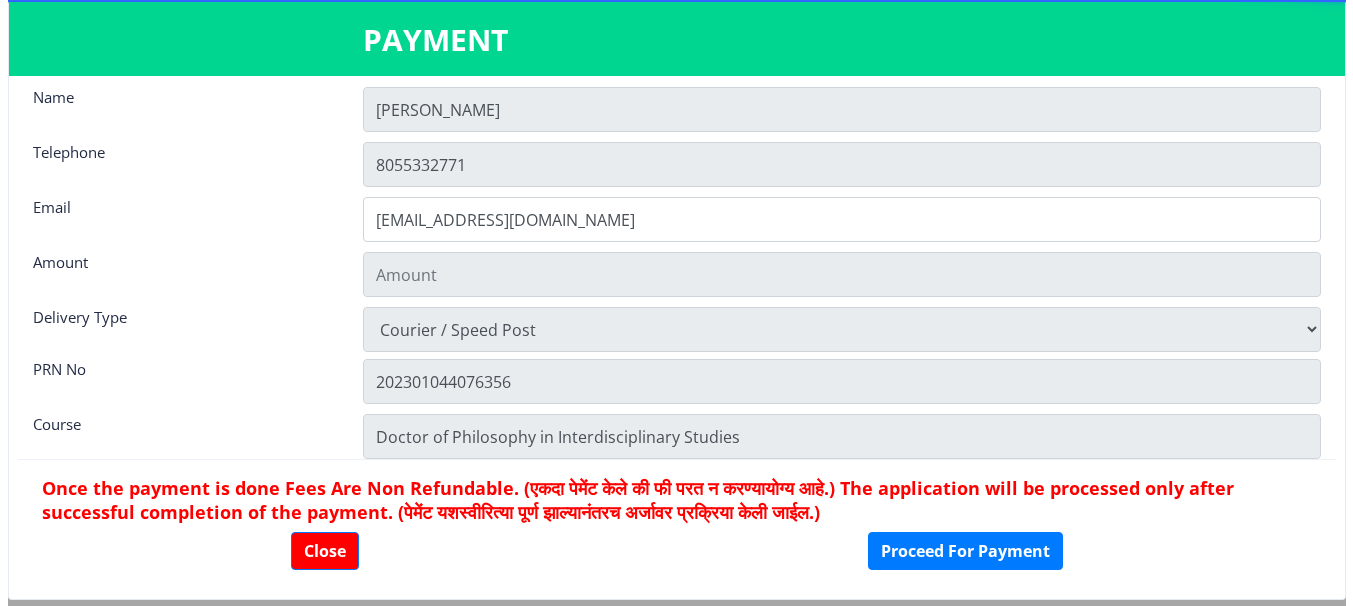 scroll, scrollTop: 23, scrollLeft: 0, axis: vertical 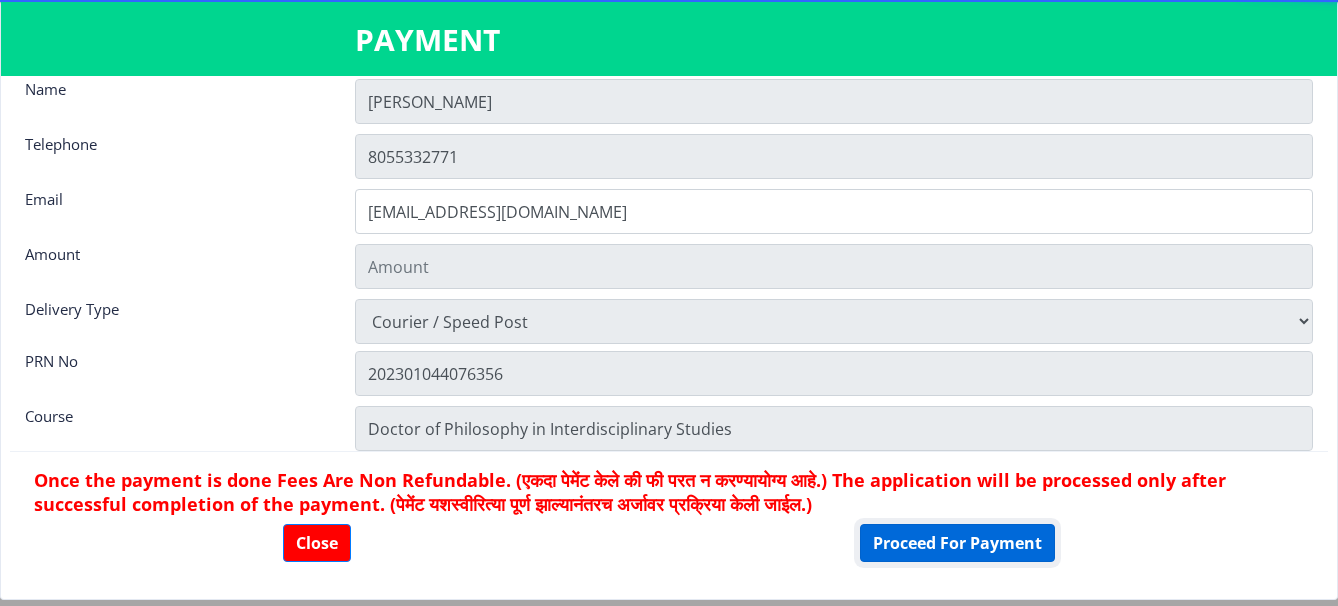 click on "Proceed For Payment" 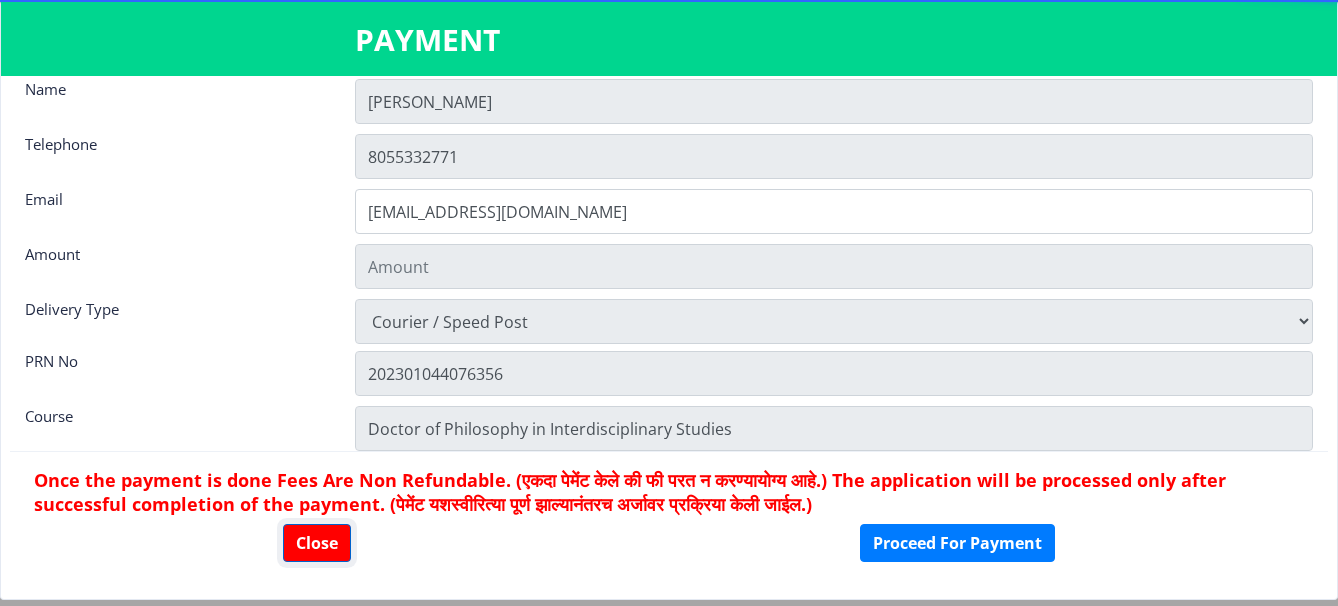 click on "Close" 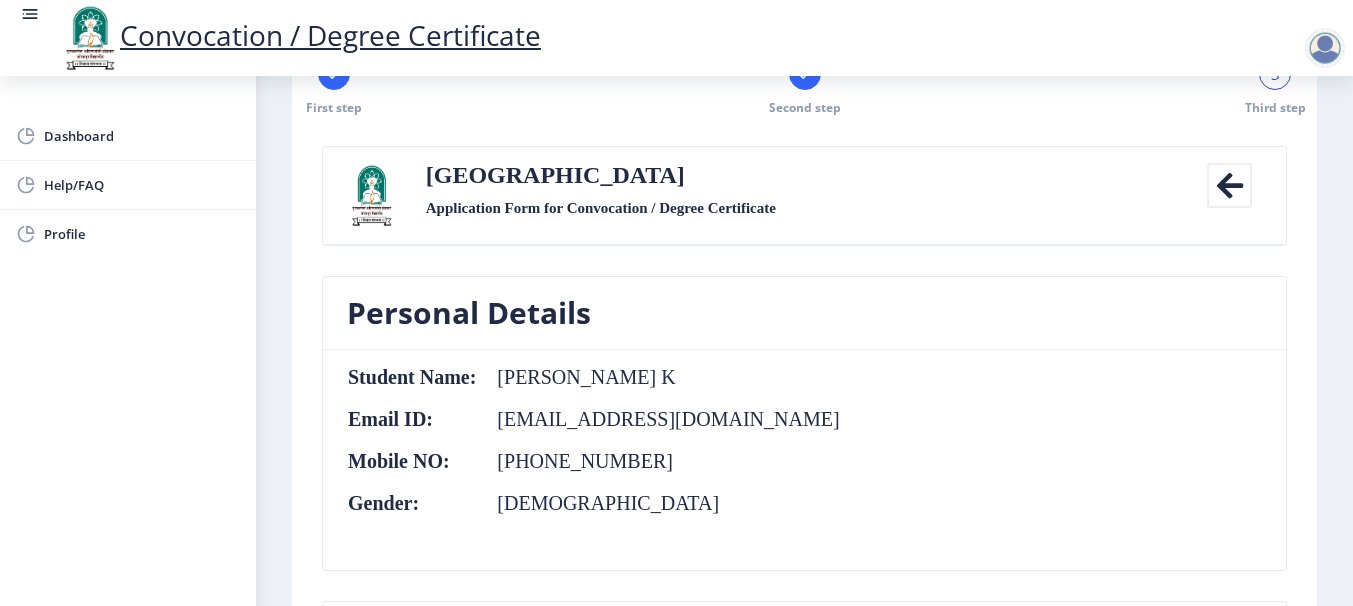 scroll, scrollTop: 61, scrollLeft: 0, axis: vertical 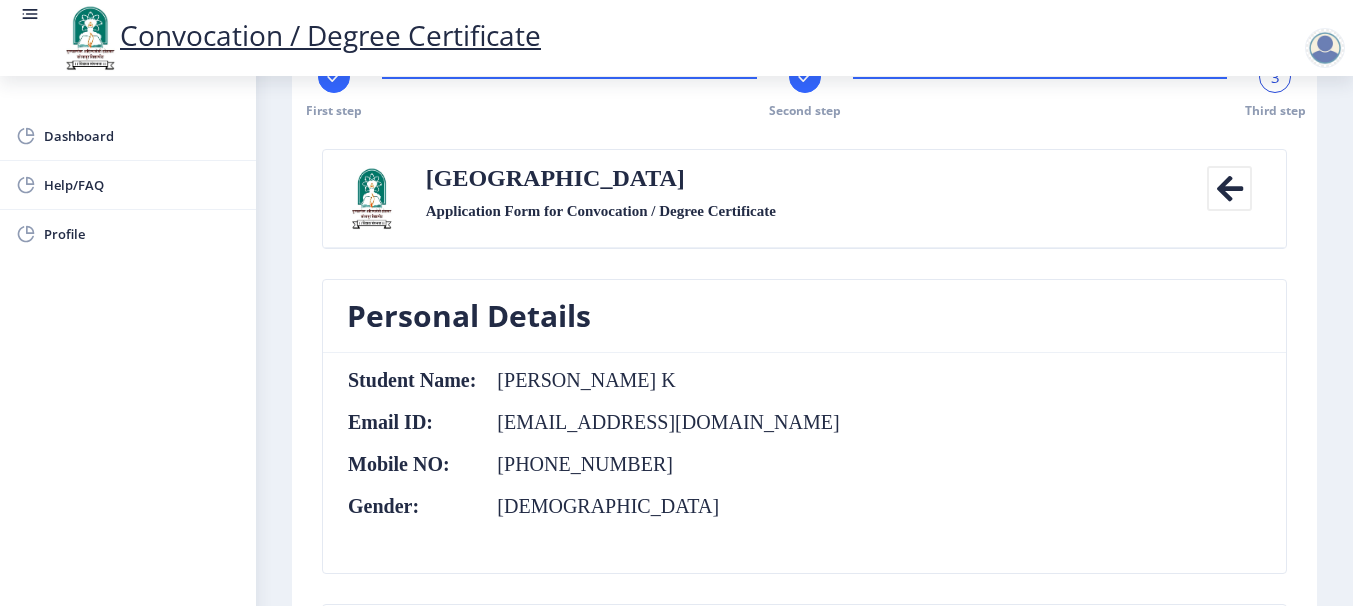 click 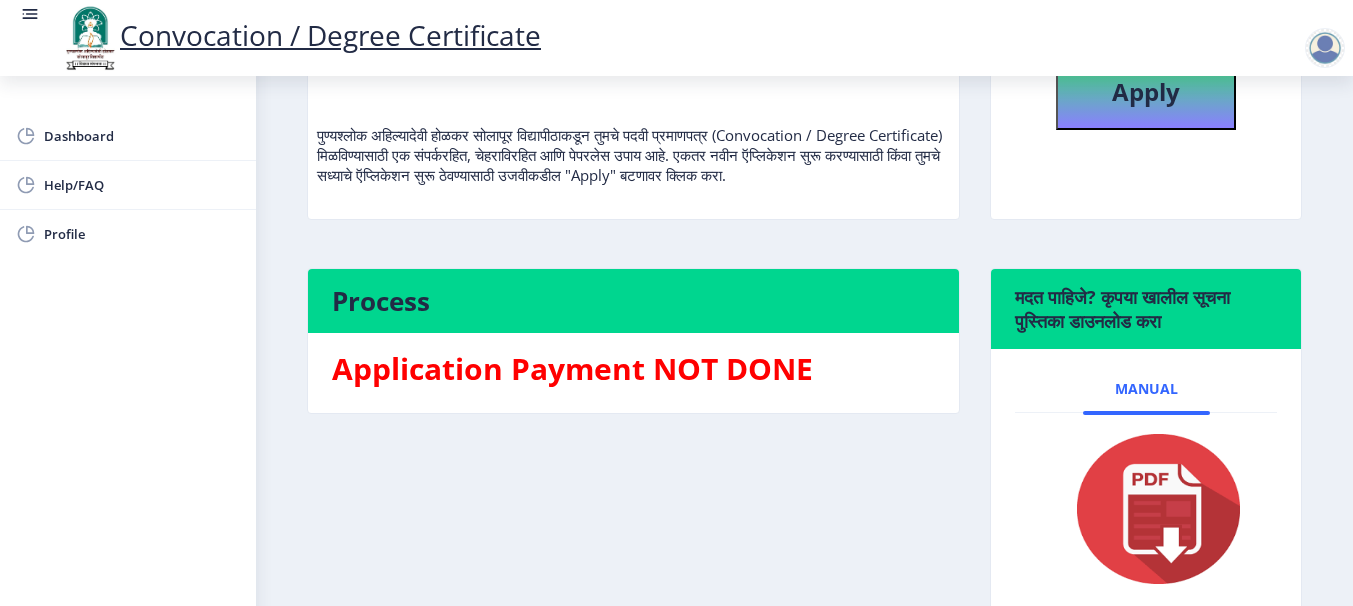 scroll, scrollTop: 249, scrollLeft: 0, axis: vertical 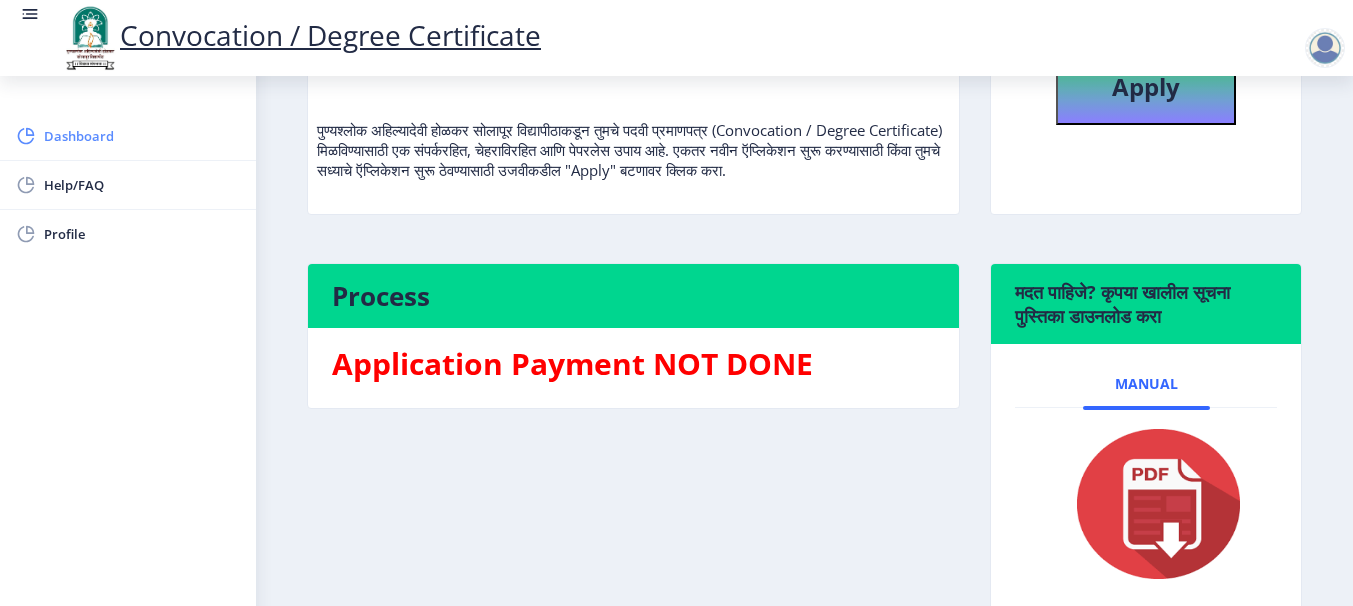 click on "Dashboard" 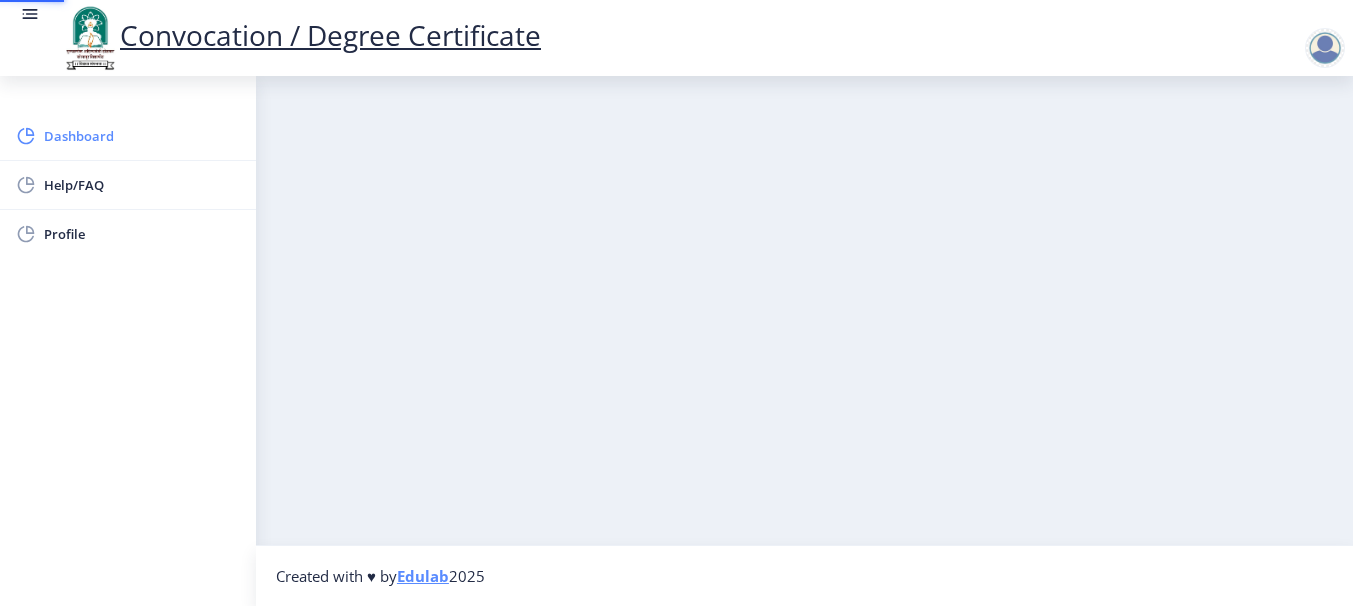 scroll, scrollTop: 0, scrollLeft: 0, axis: both 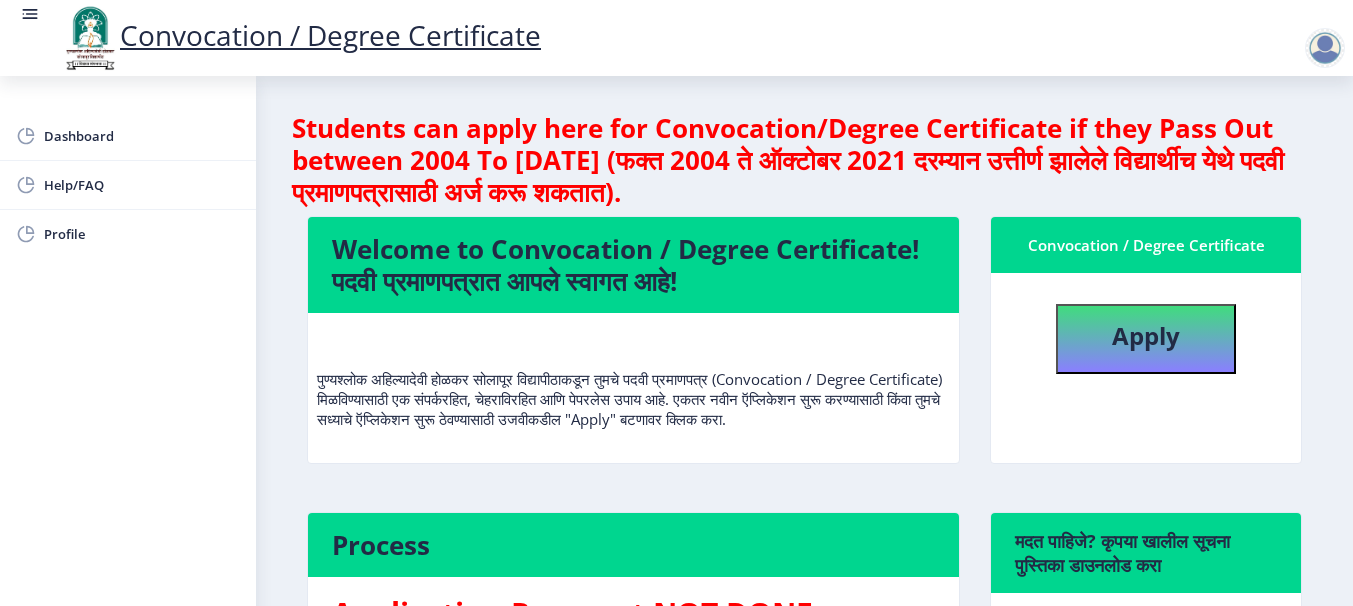 click 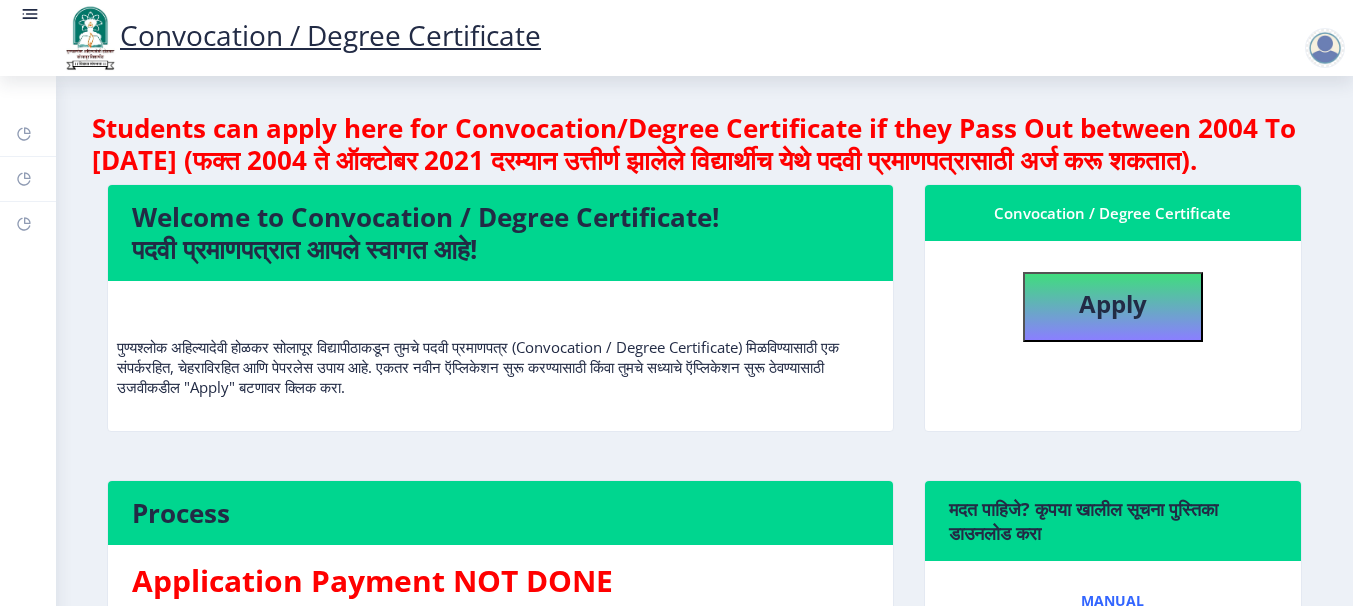 click 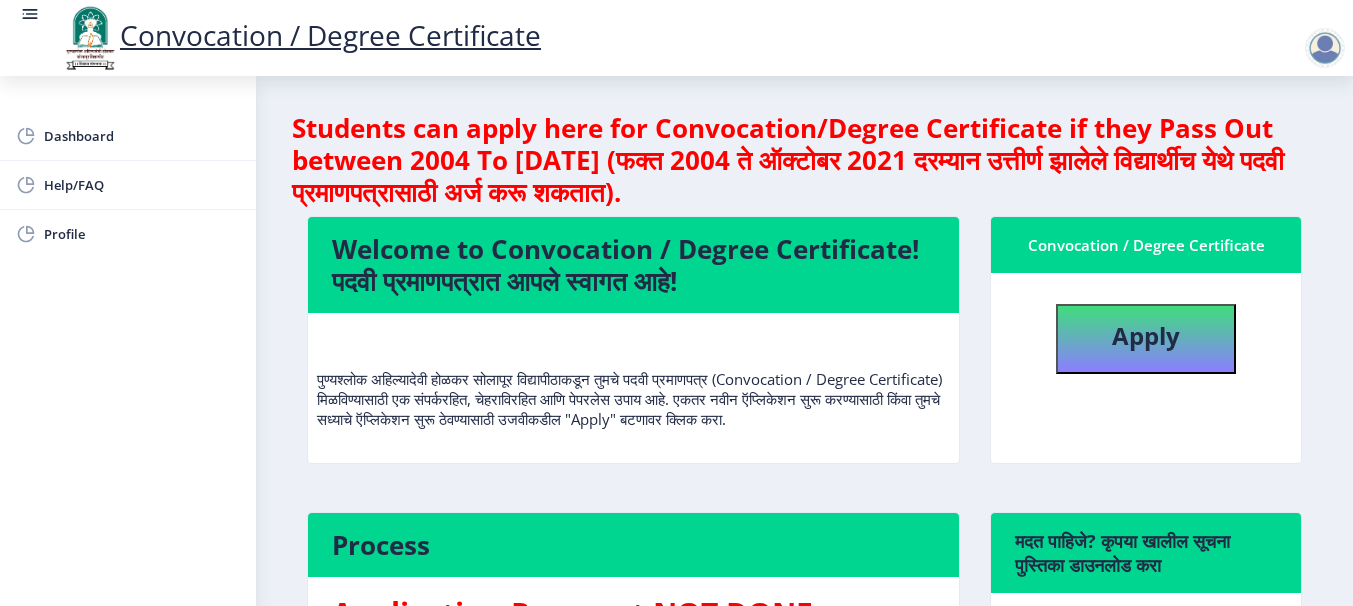 click 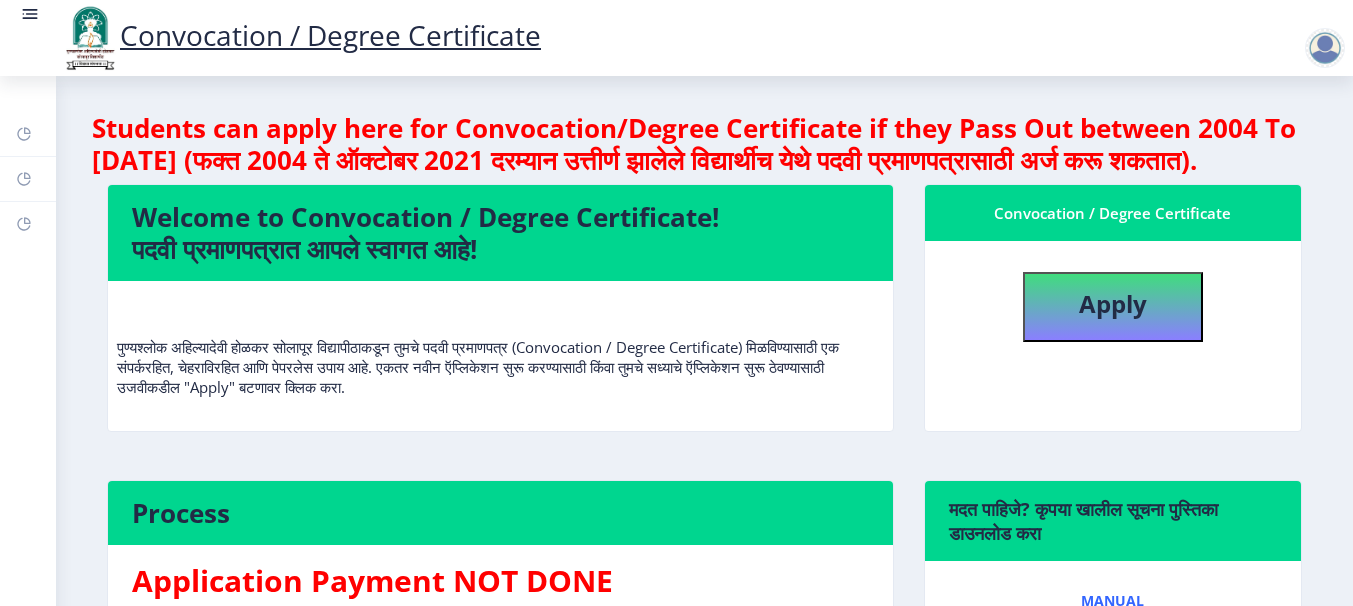 click 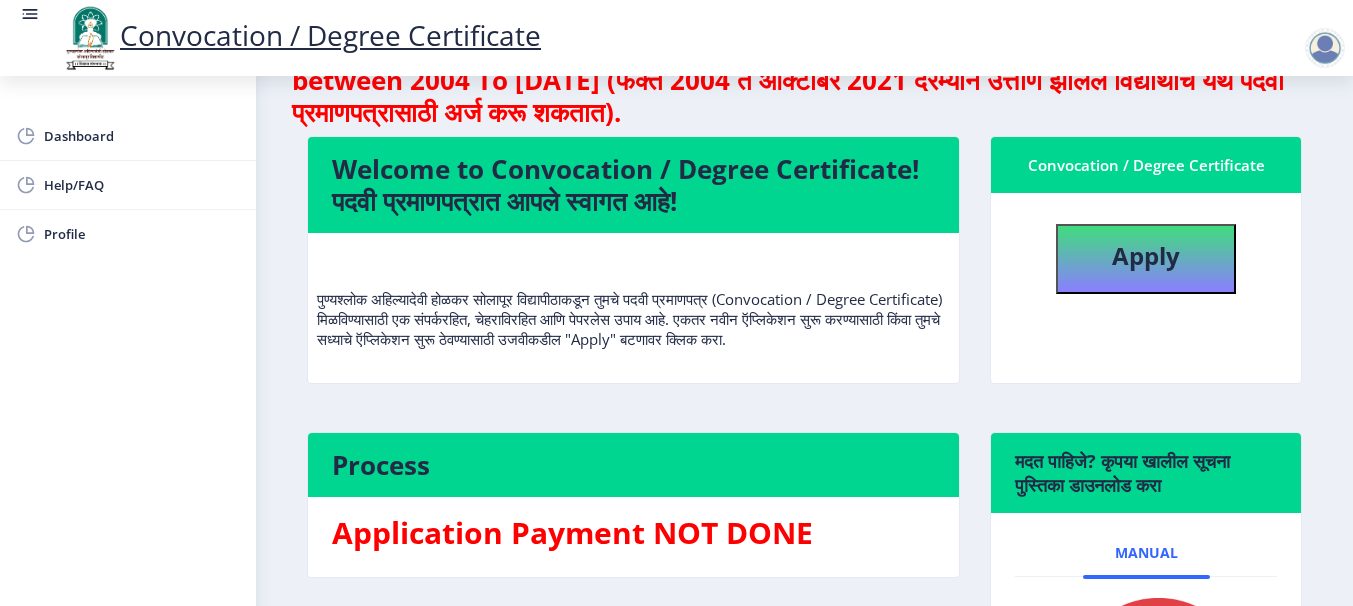 scroll, scrollTop: 0, scrollLeft: 0, axis: both 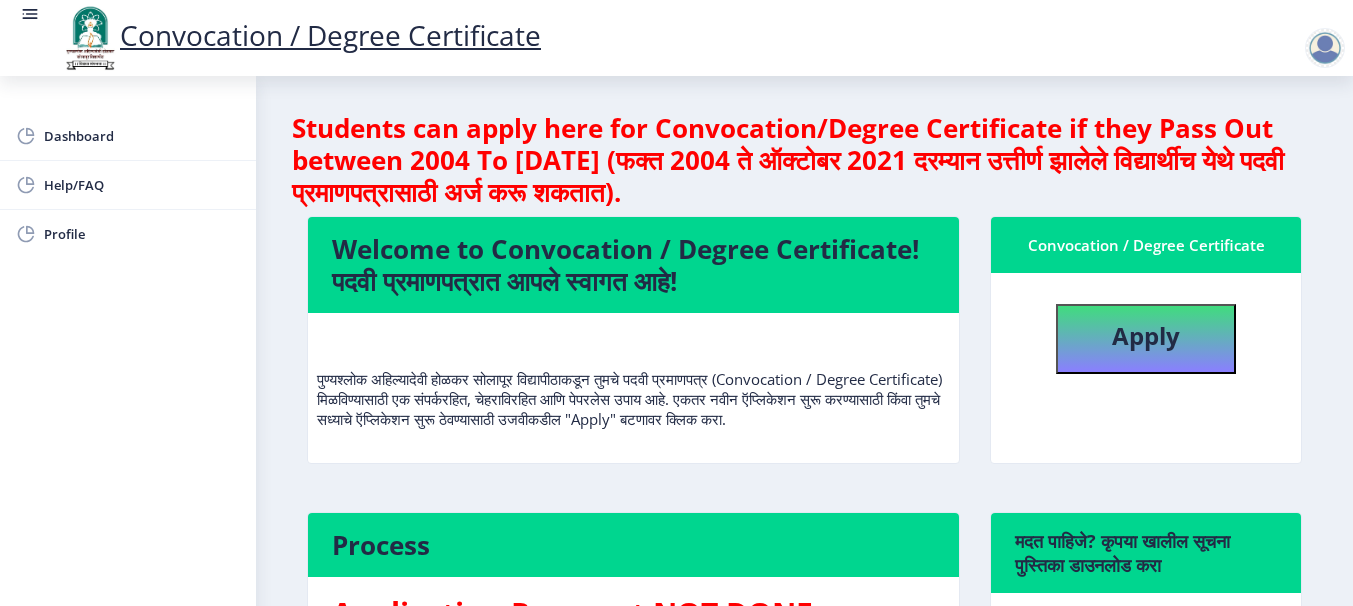 select 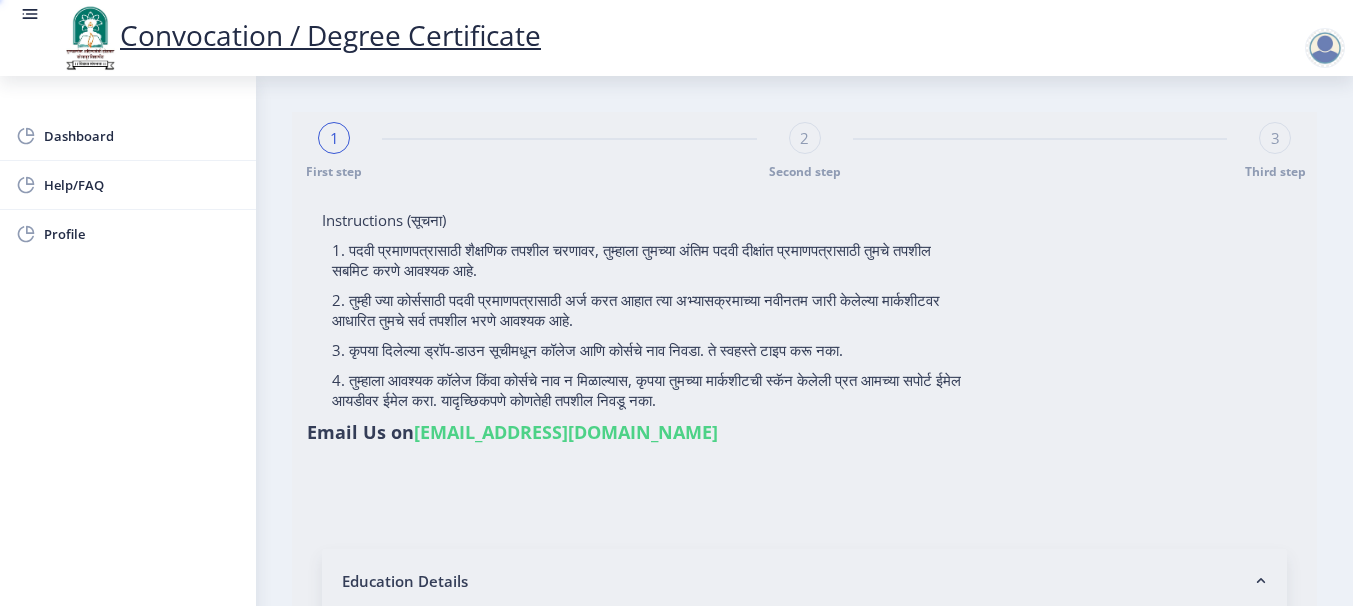 type on "SHRIPAD K" 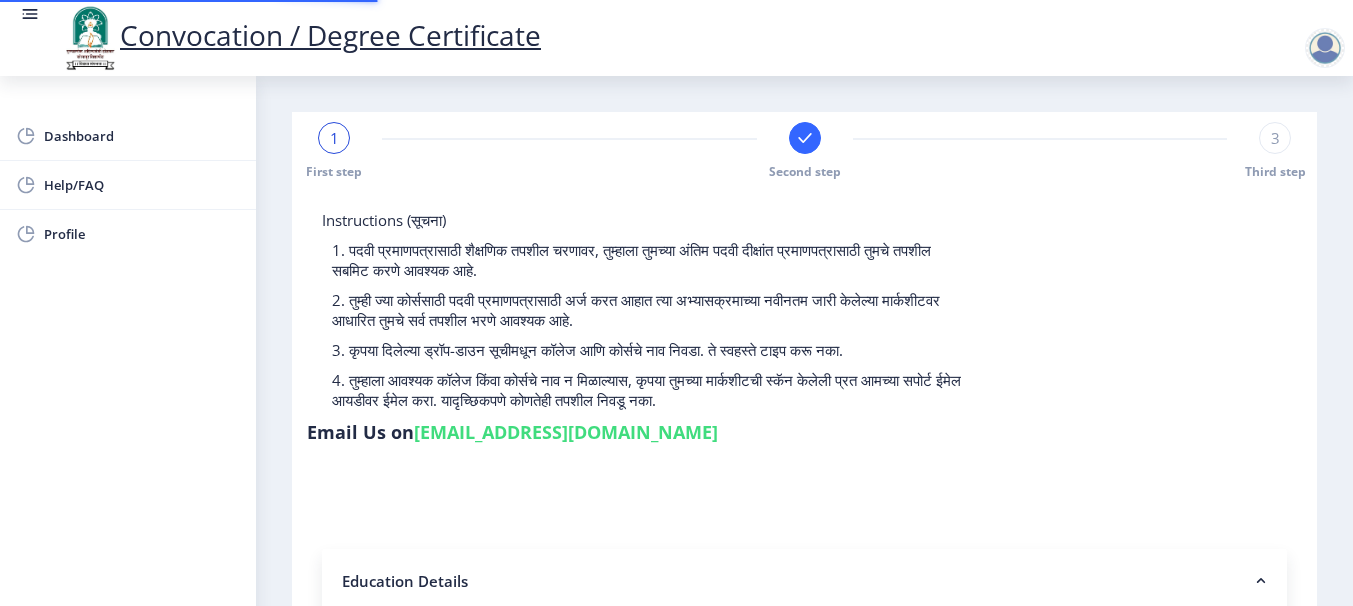 type on "202301044076356" 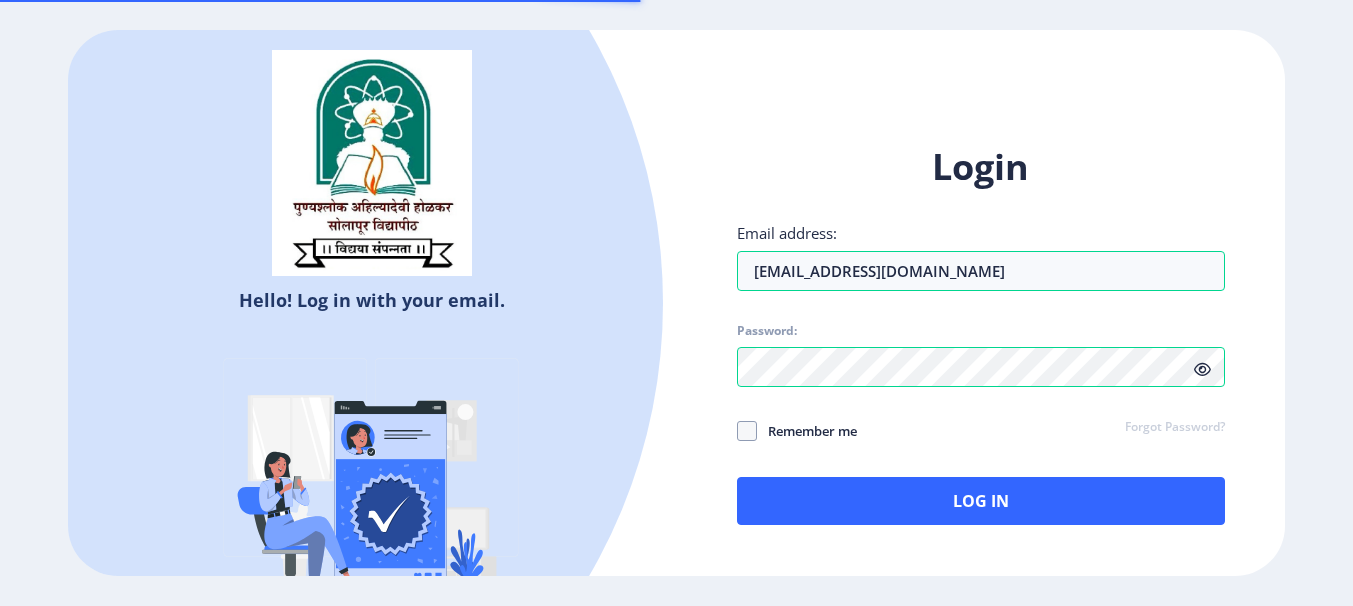 select 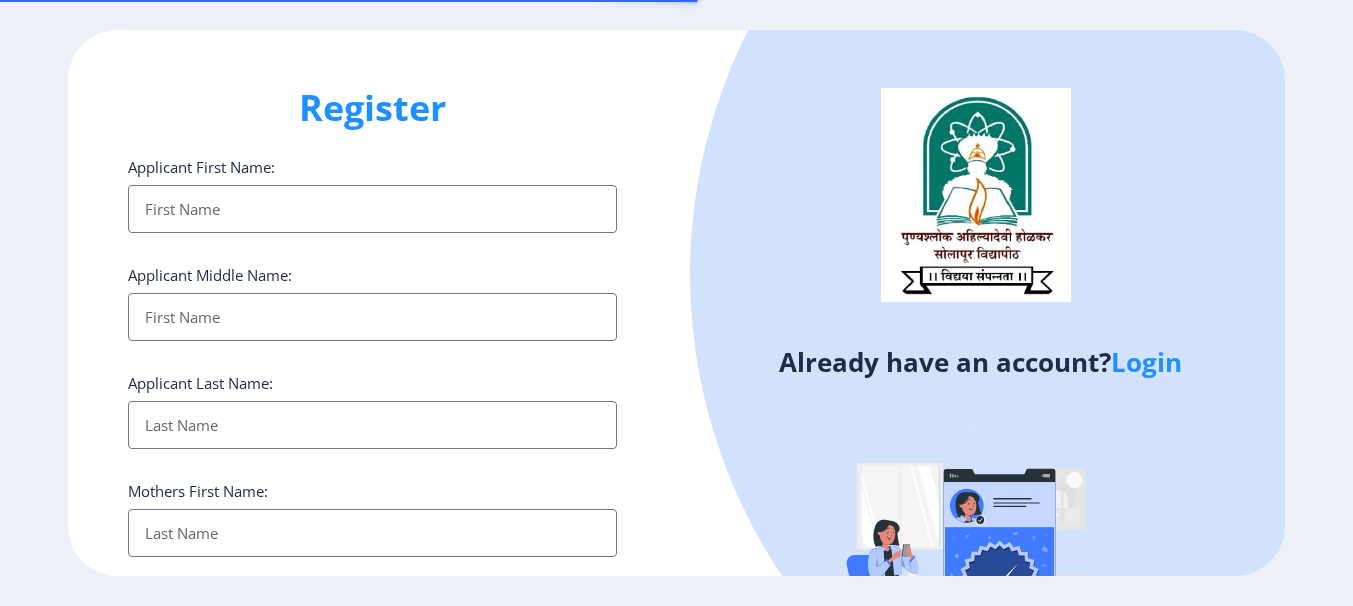 select 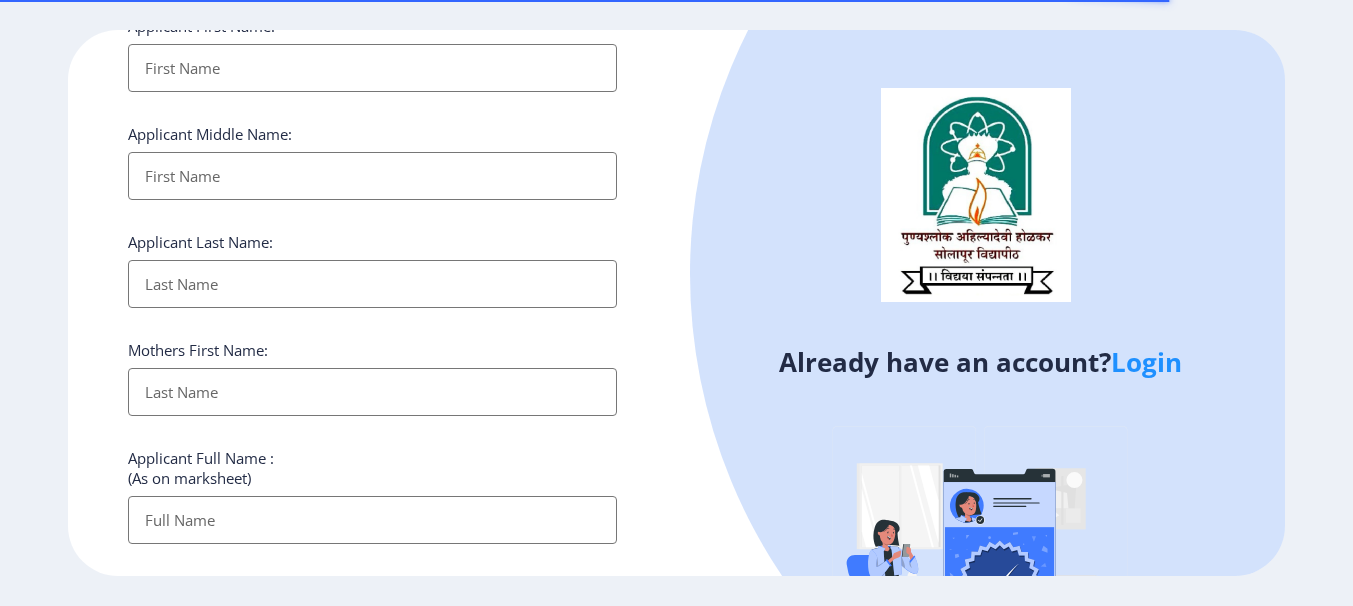 scroll, scrollTop: 142, scrollLeft: 0, axis: vertical 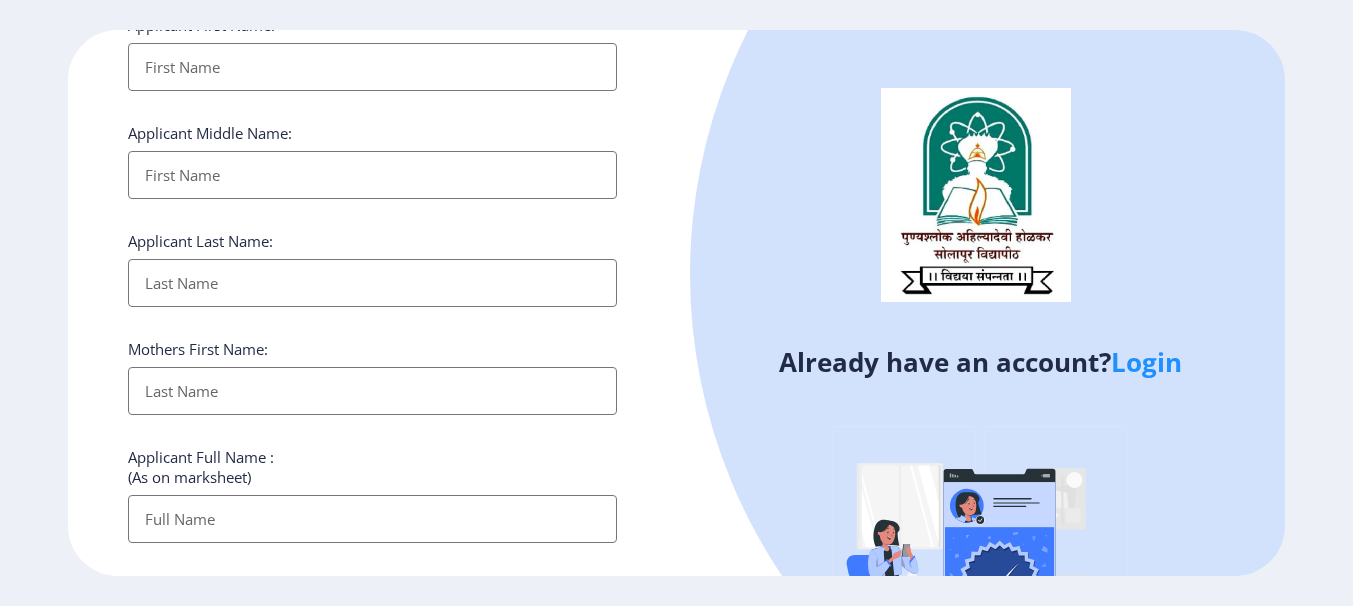 click on "Login" 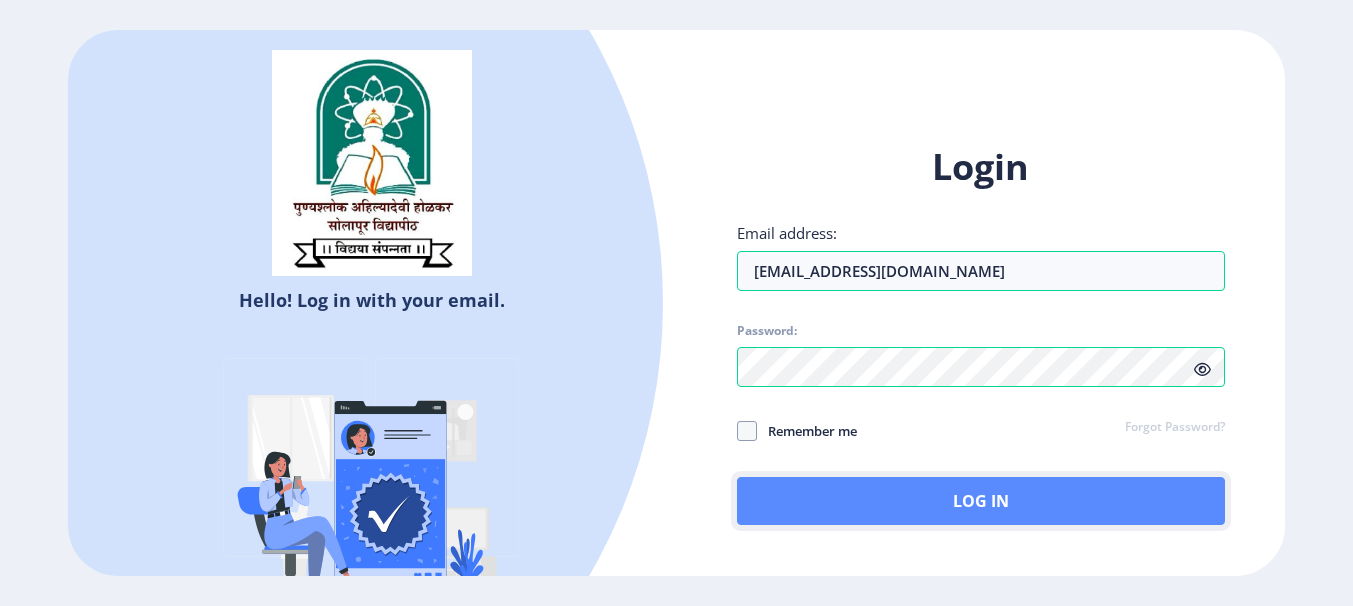 click on "Log In" 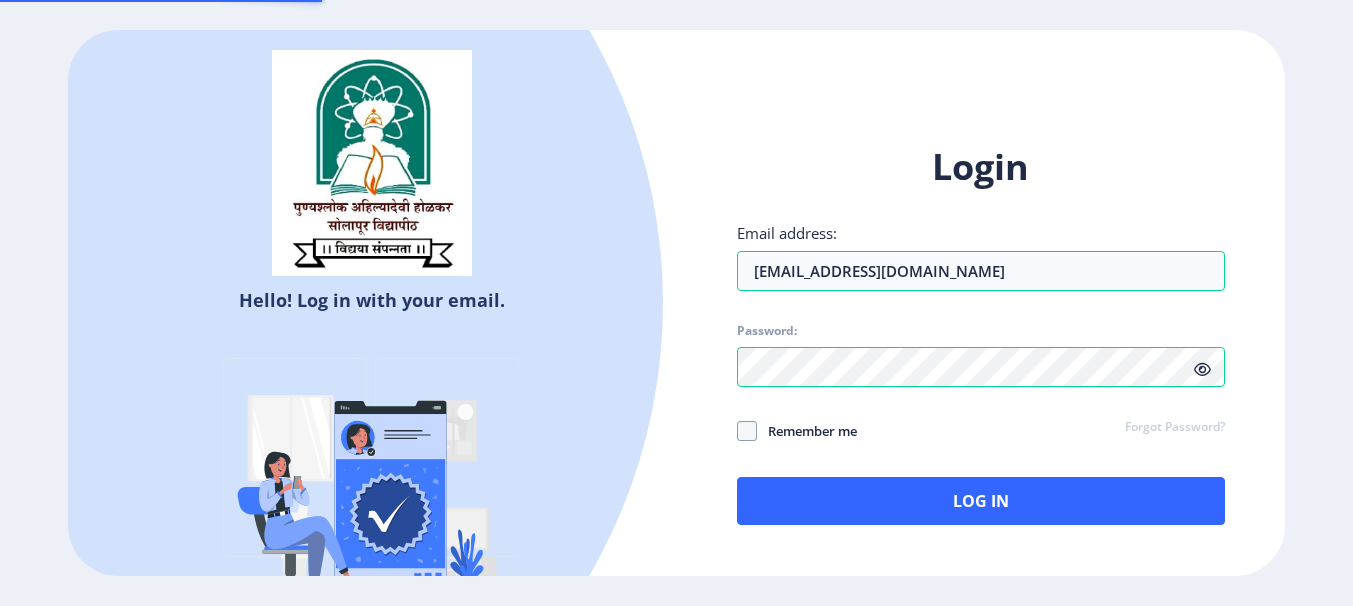 select 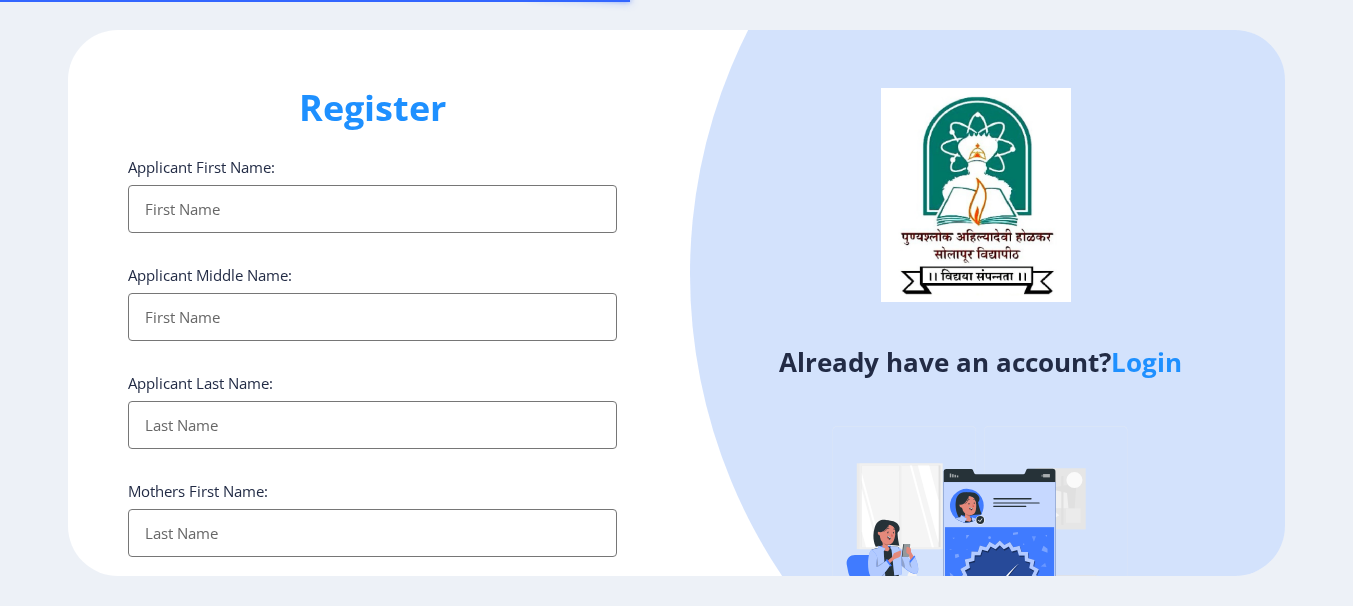 select 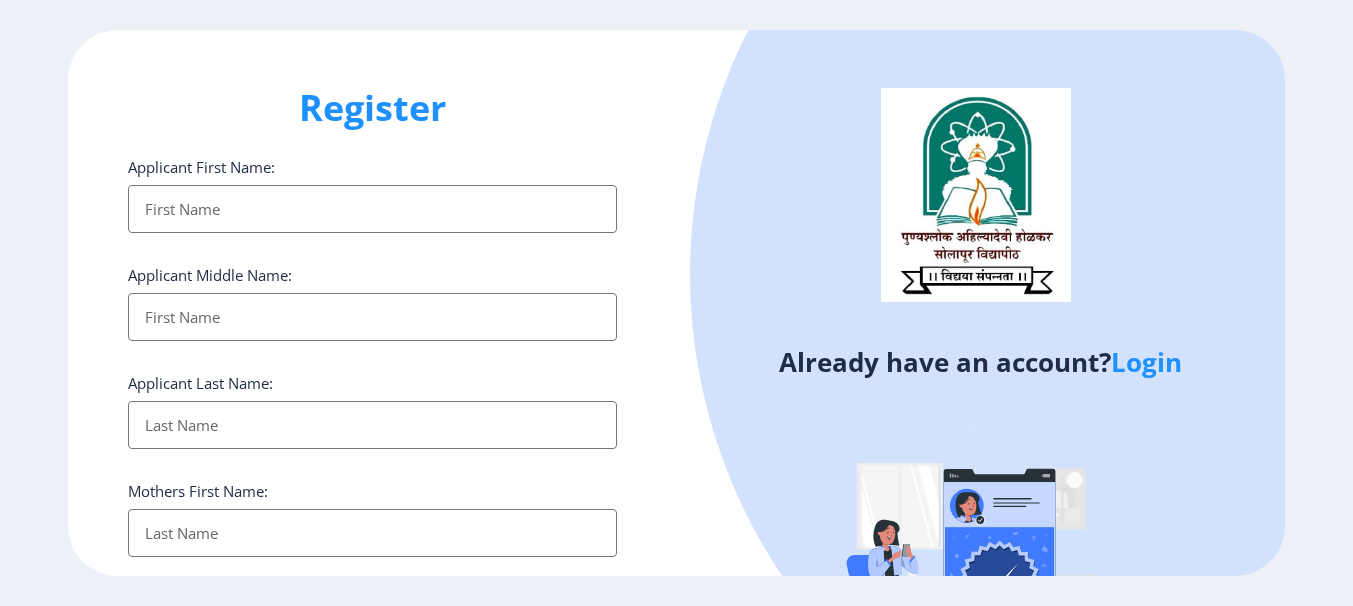 click on "Login" 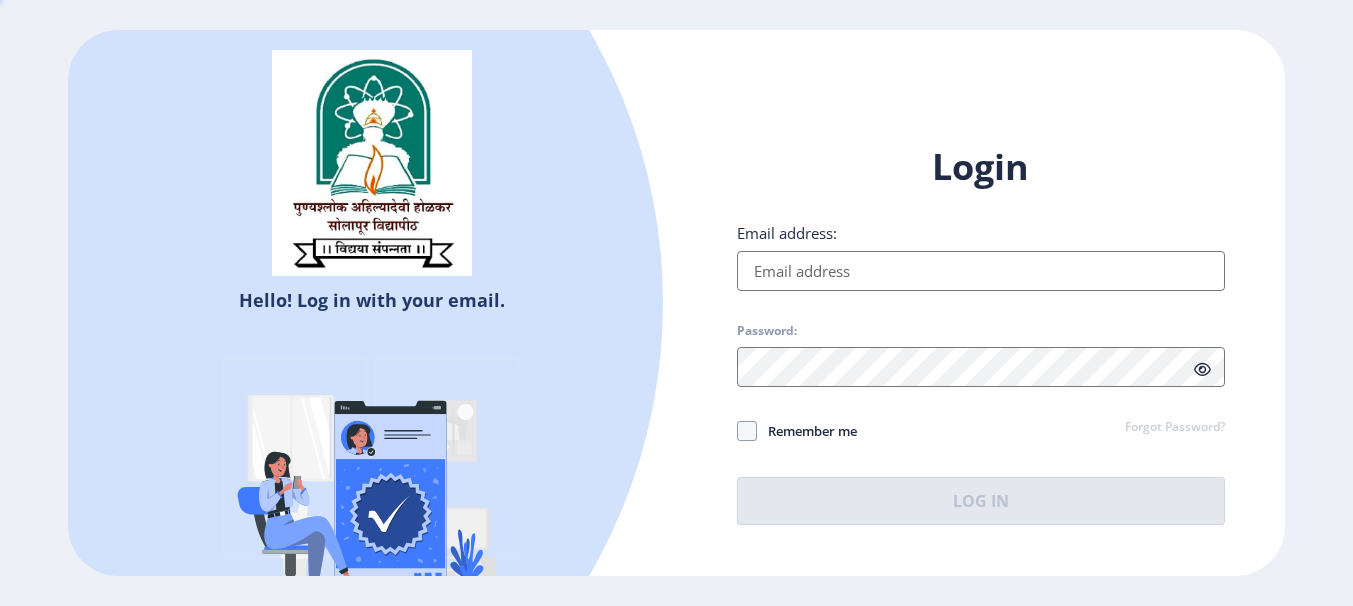 type on "[EMAIL_ADDRESS][DOMAIN_NAME]" 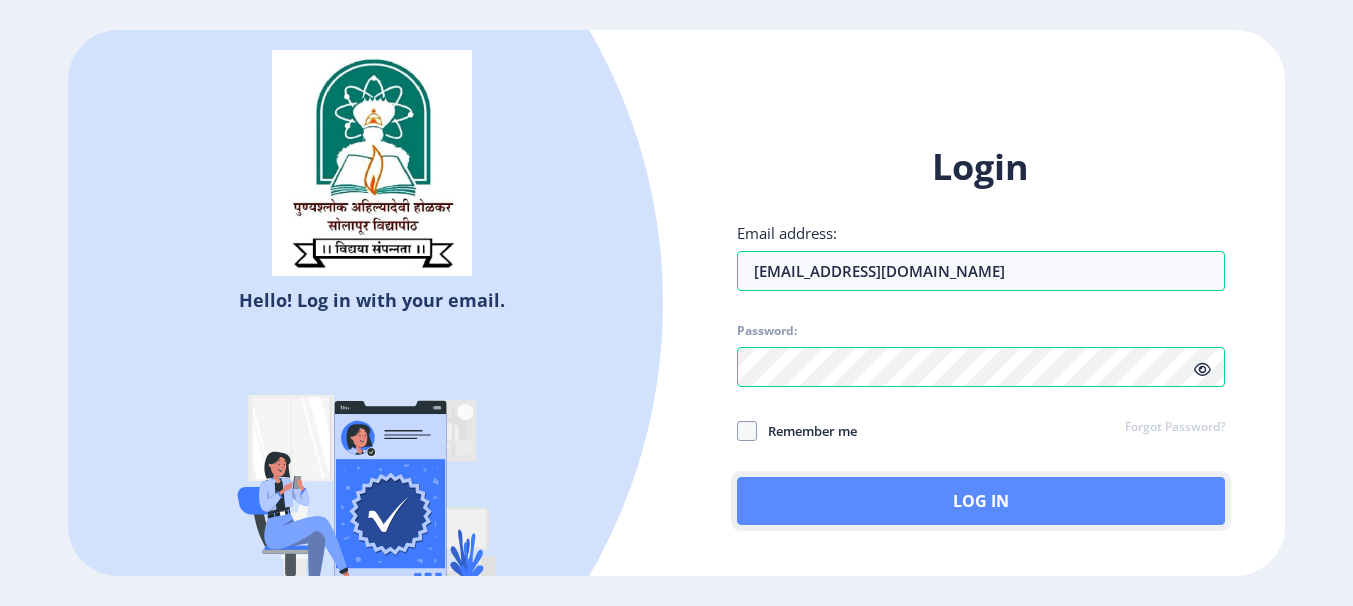 click on "Log In" 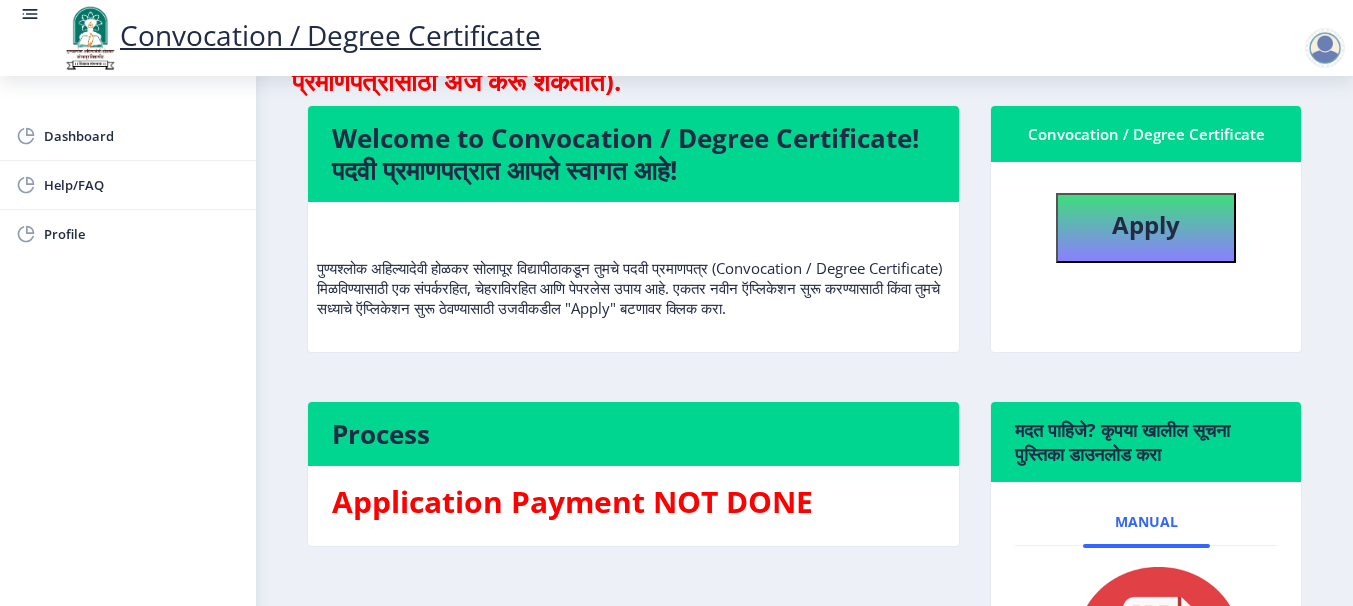 scroll, scrollTop: 108, scrollLeft: 0, axis: vertical 